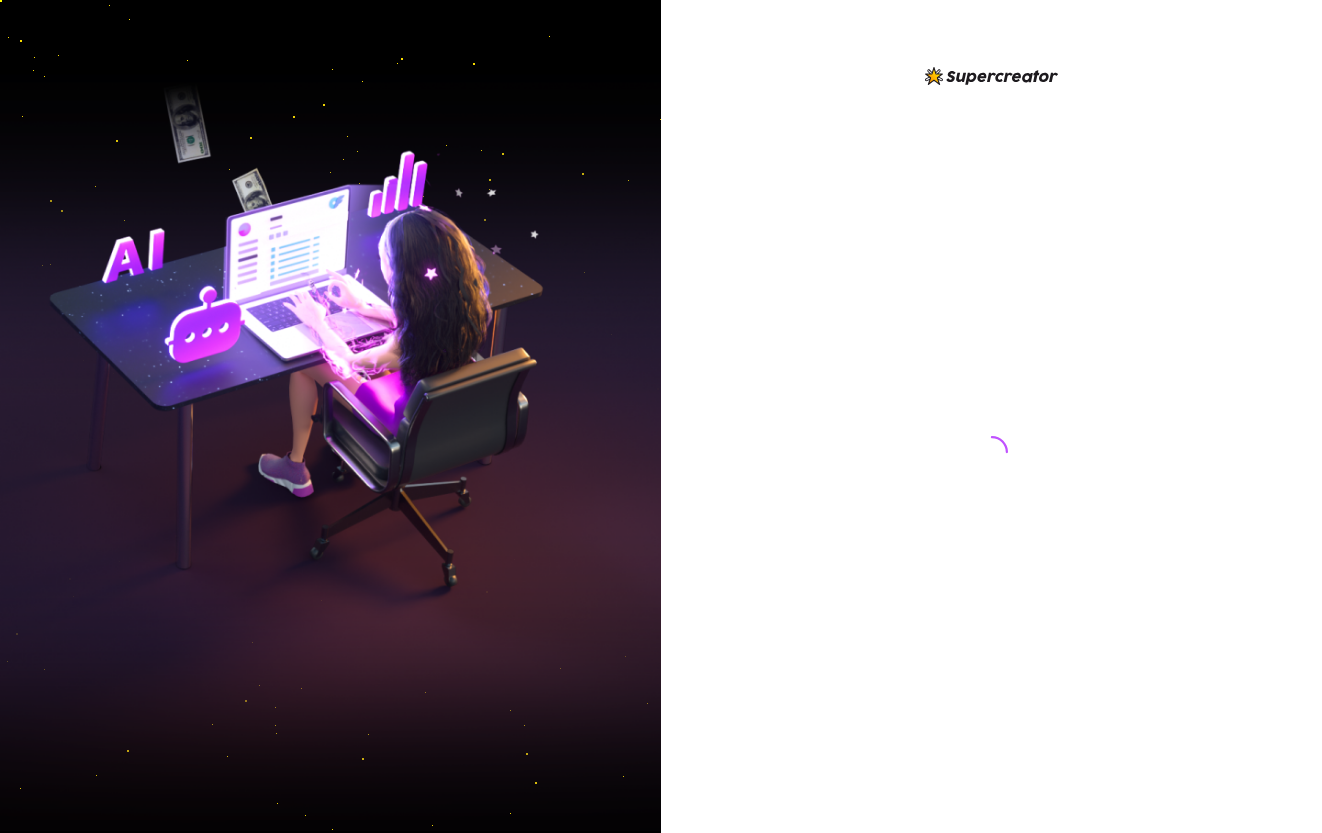 scroll, scrollTop: 0, scrollLeft: 0, axis: both 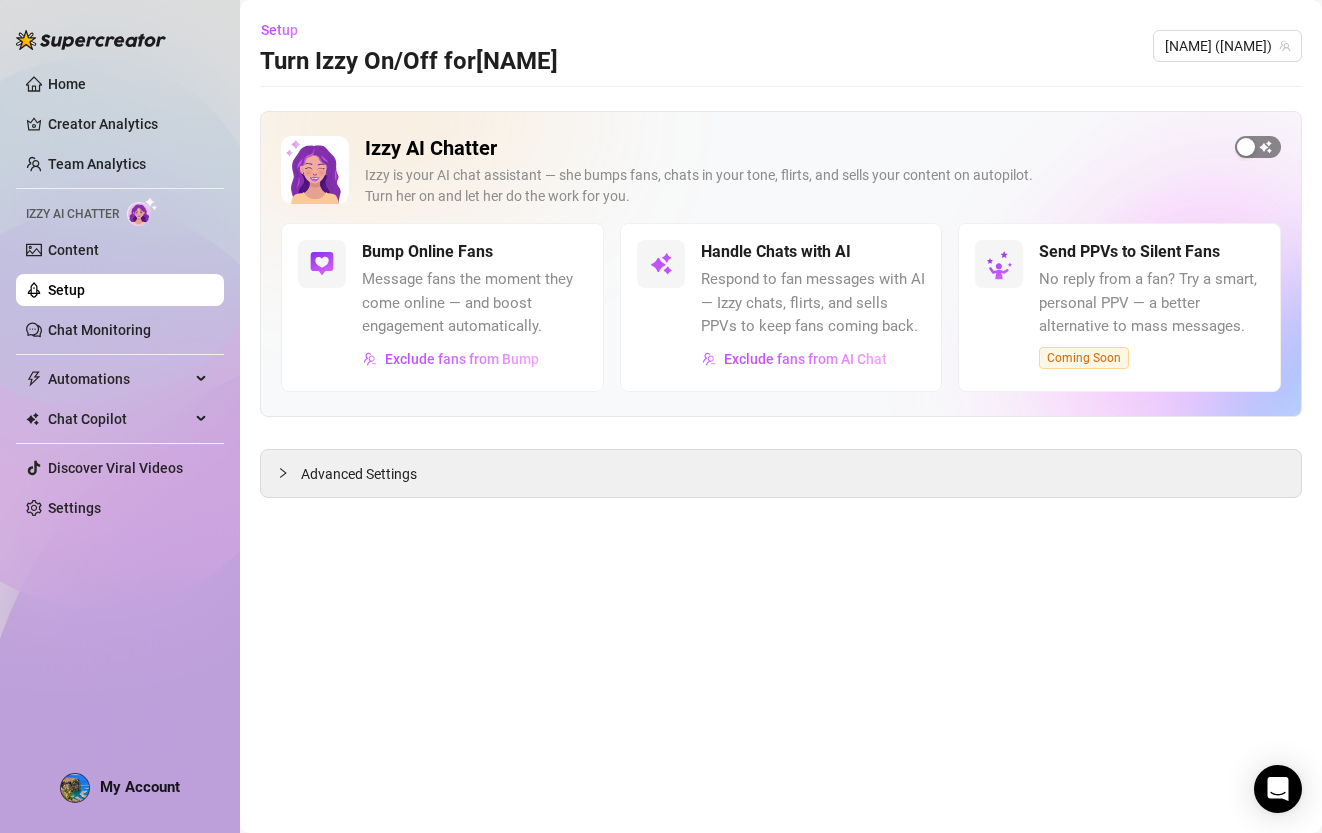 click at bounding box center (1258, 147) 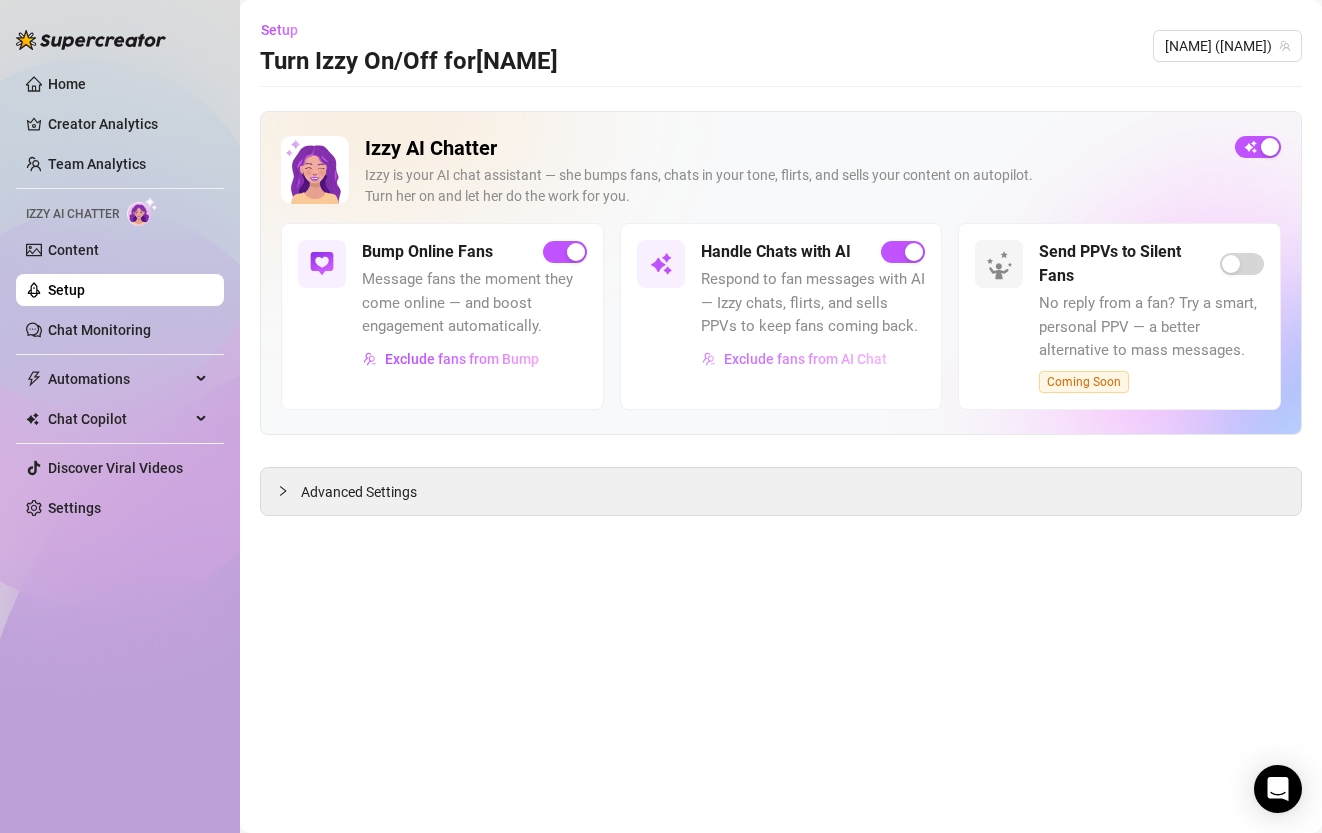 click on "Exclude fans from AI Chat" at bounding box center [805, 359] 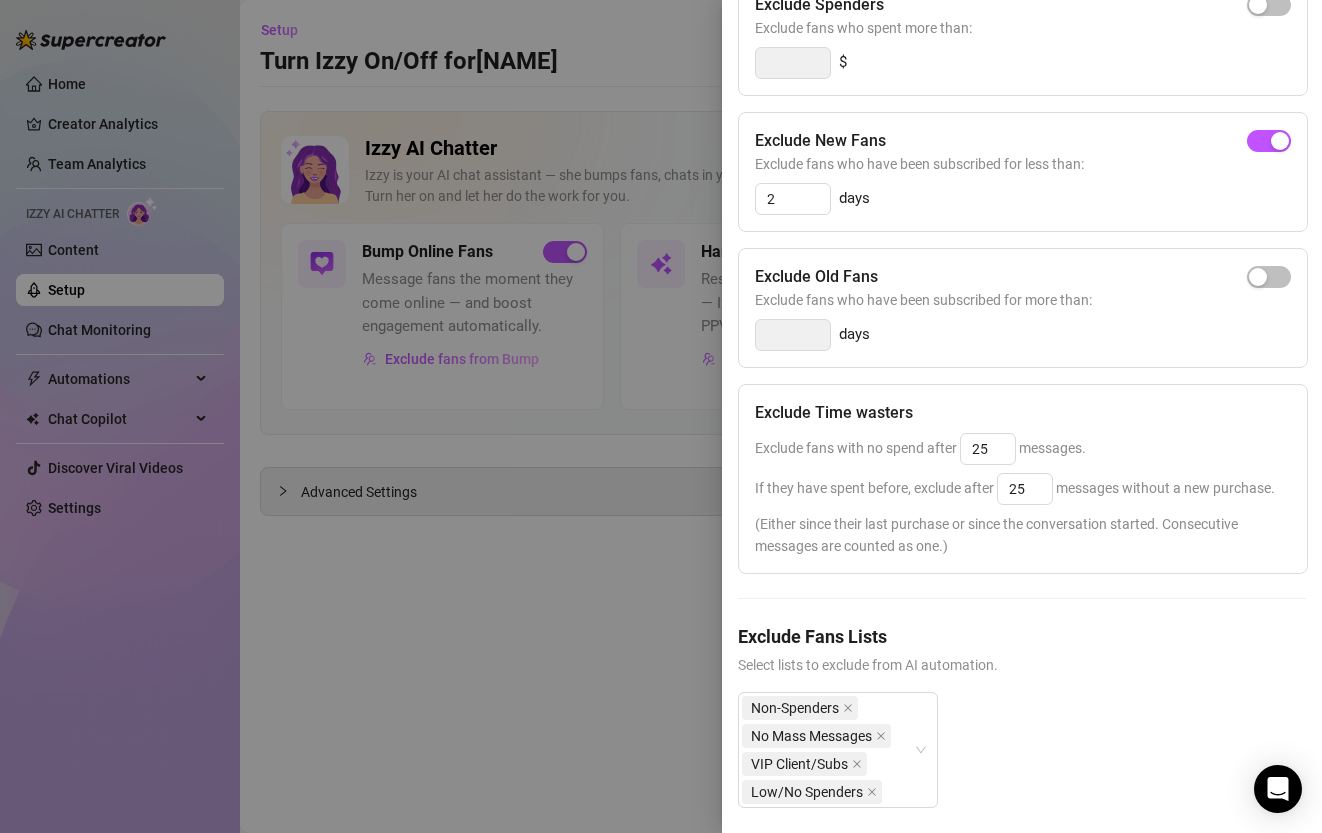 scroll, scrollTop: 280, scrollLeft: 0, axis: vertical 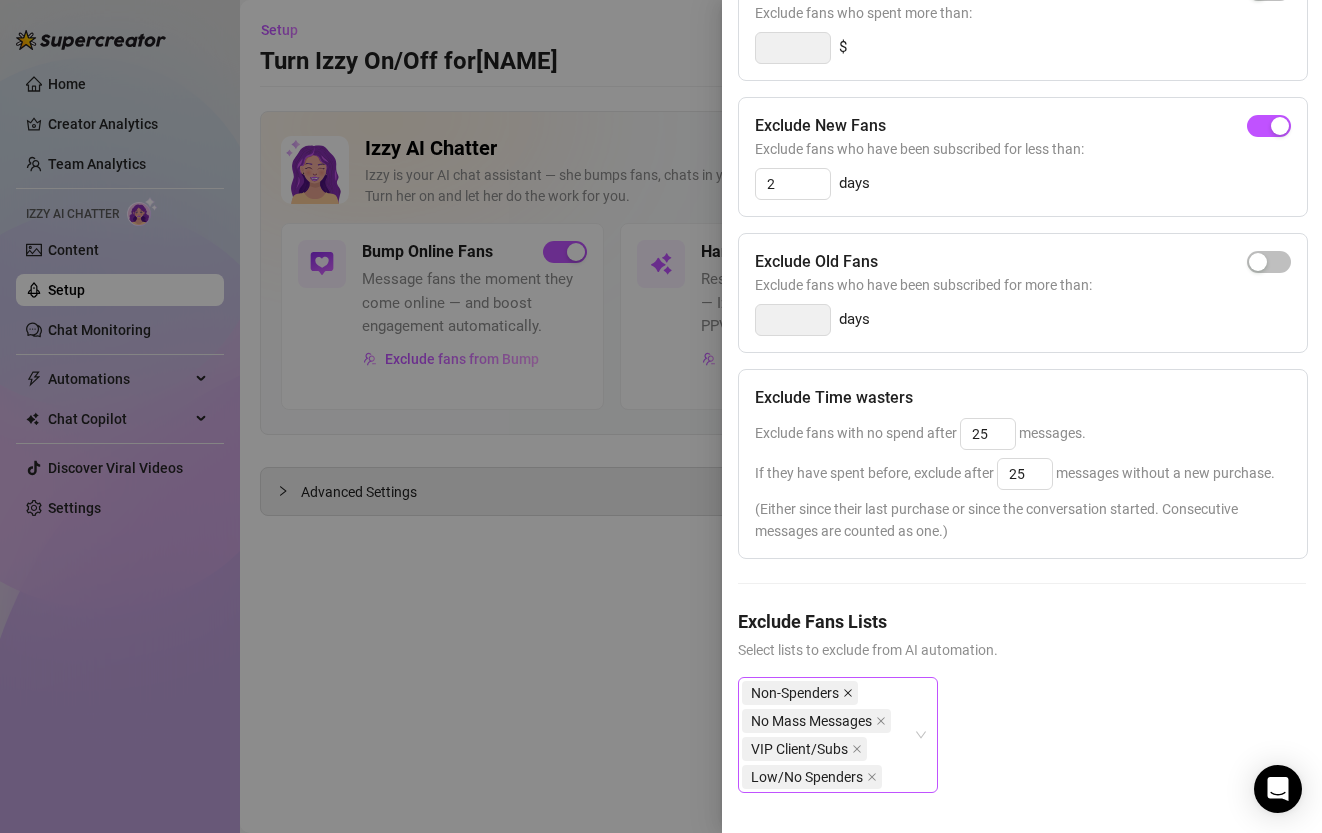 click 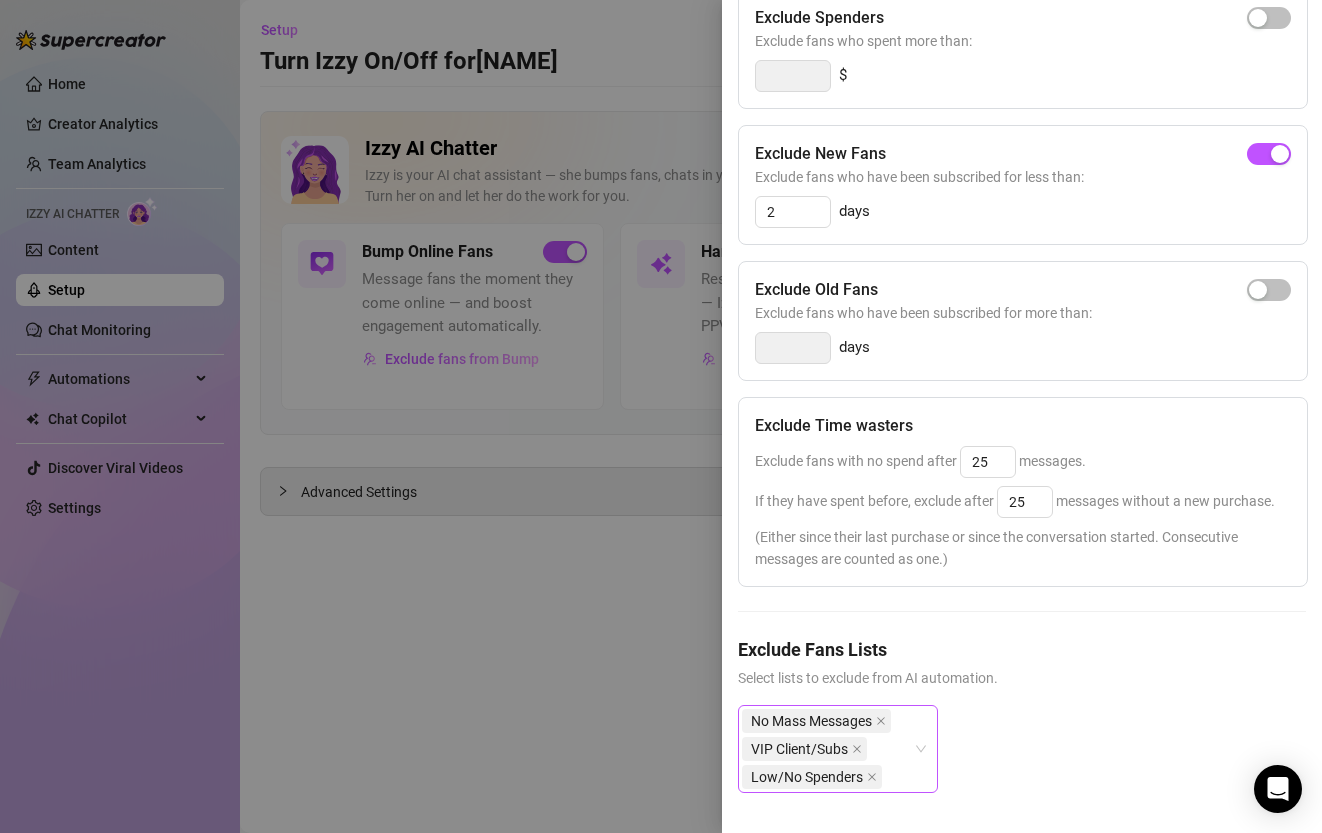 scroll, scrollTop: 252, scrollLeft: 0, axis: vertical 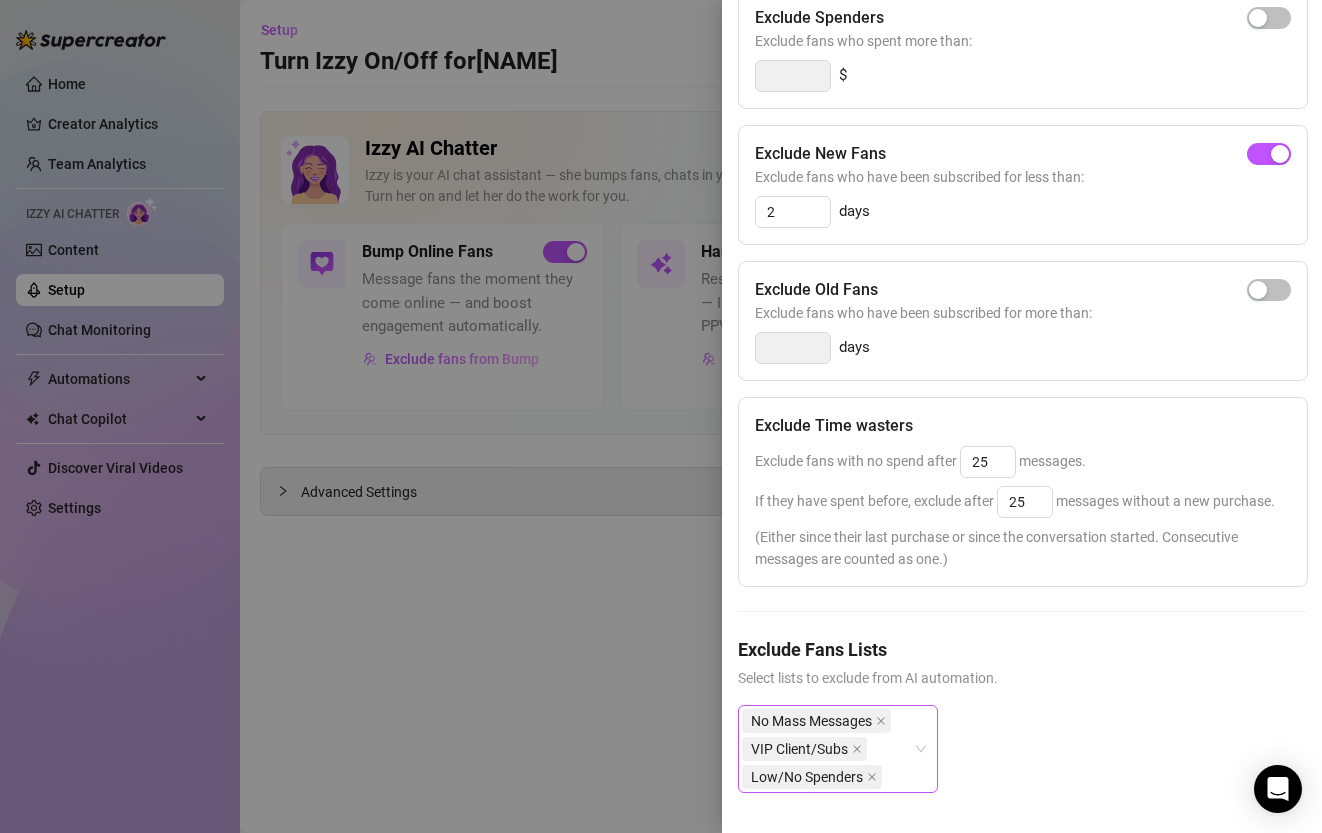 click on "No Mass Messages VIP Client/Subs Low/No Spenders" at bounding box center [1022, 765] 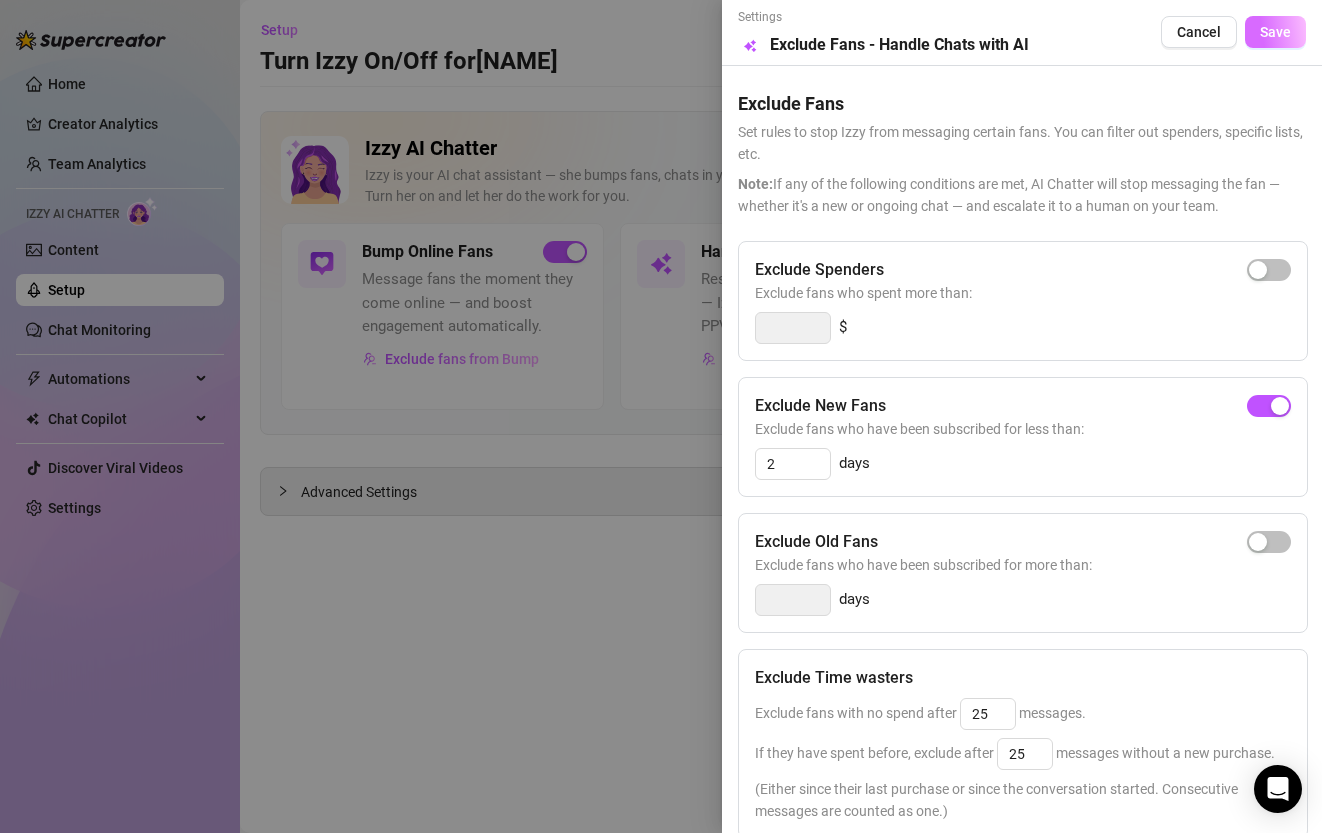 click on "Save" at bounding box center (1275, 32) 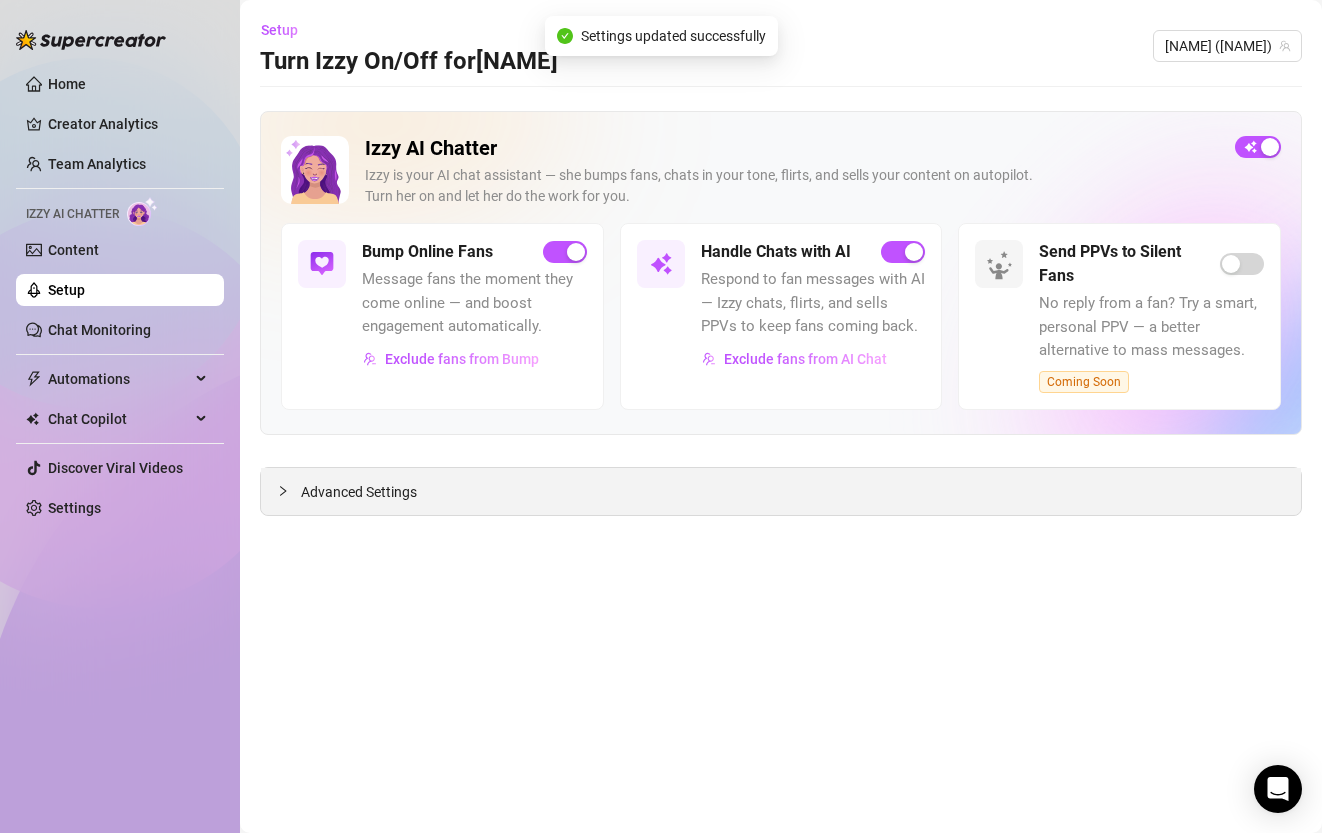 click on "Advanced Settings" at bounding box center [781, 491] 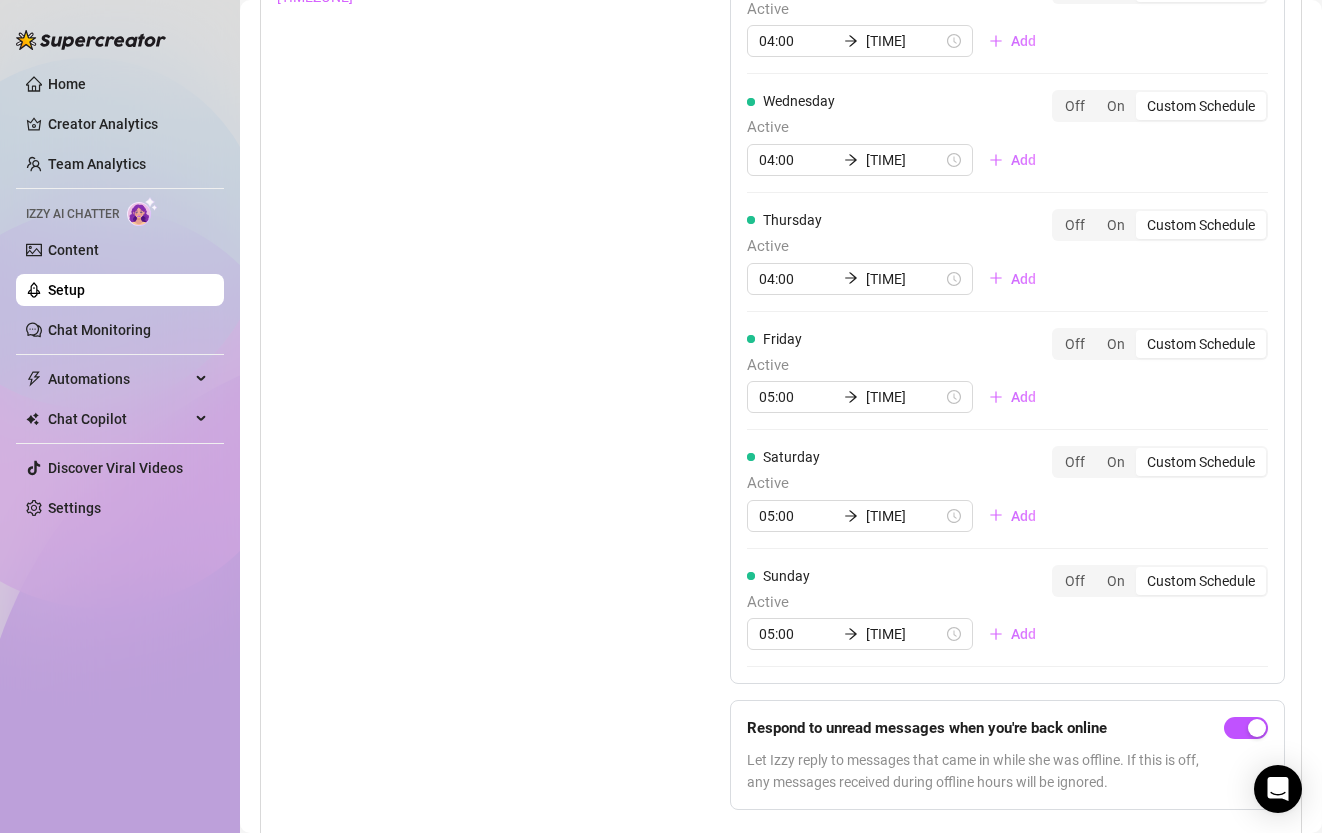 scroll, scrollTop: 1585, scrollLeft: 0, axis: vertical 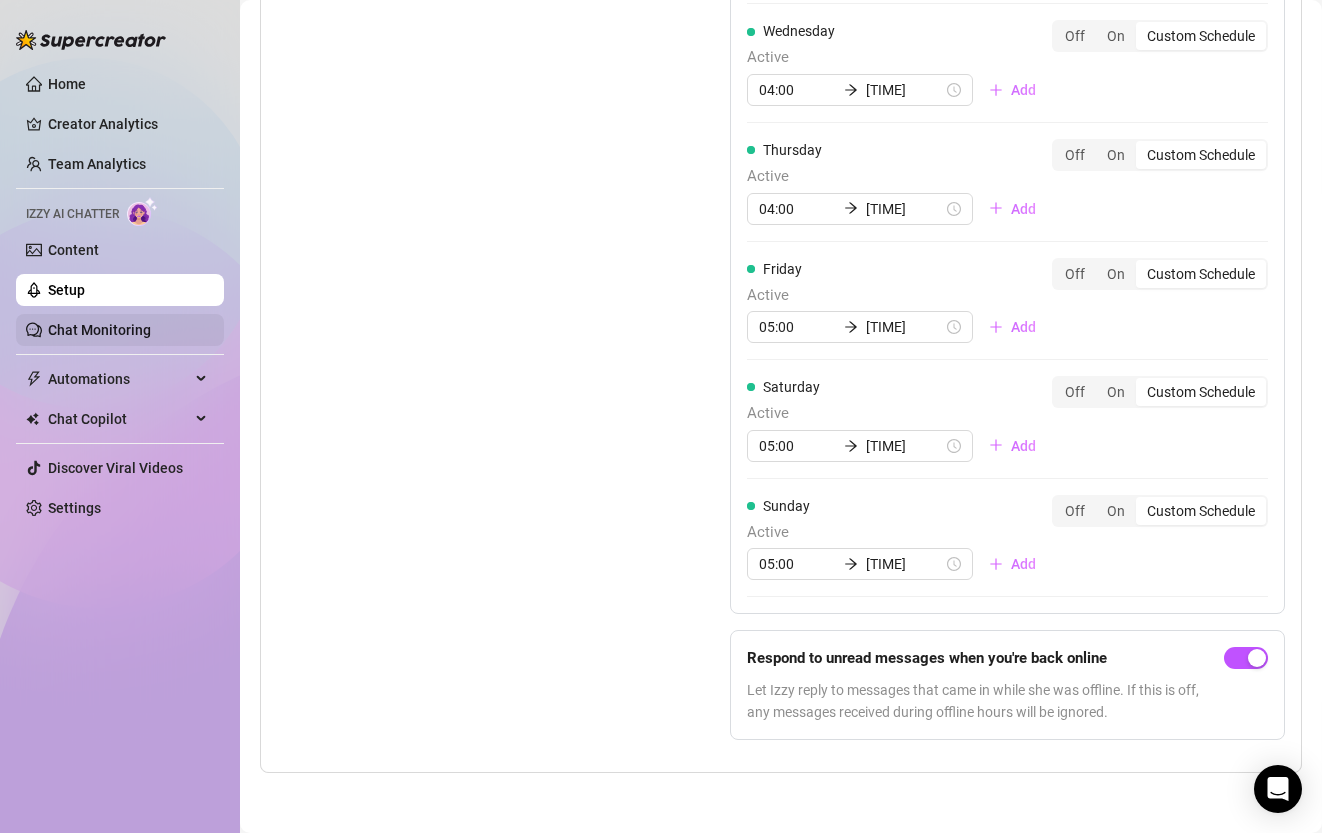 click on "Chat Monitoring" at bounding box center [99, 330] 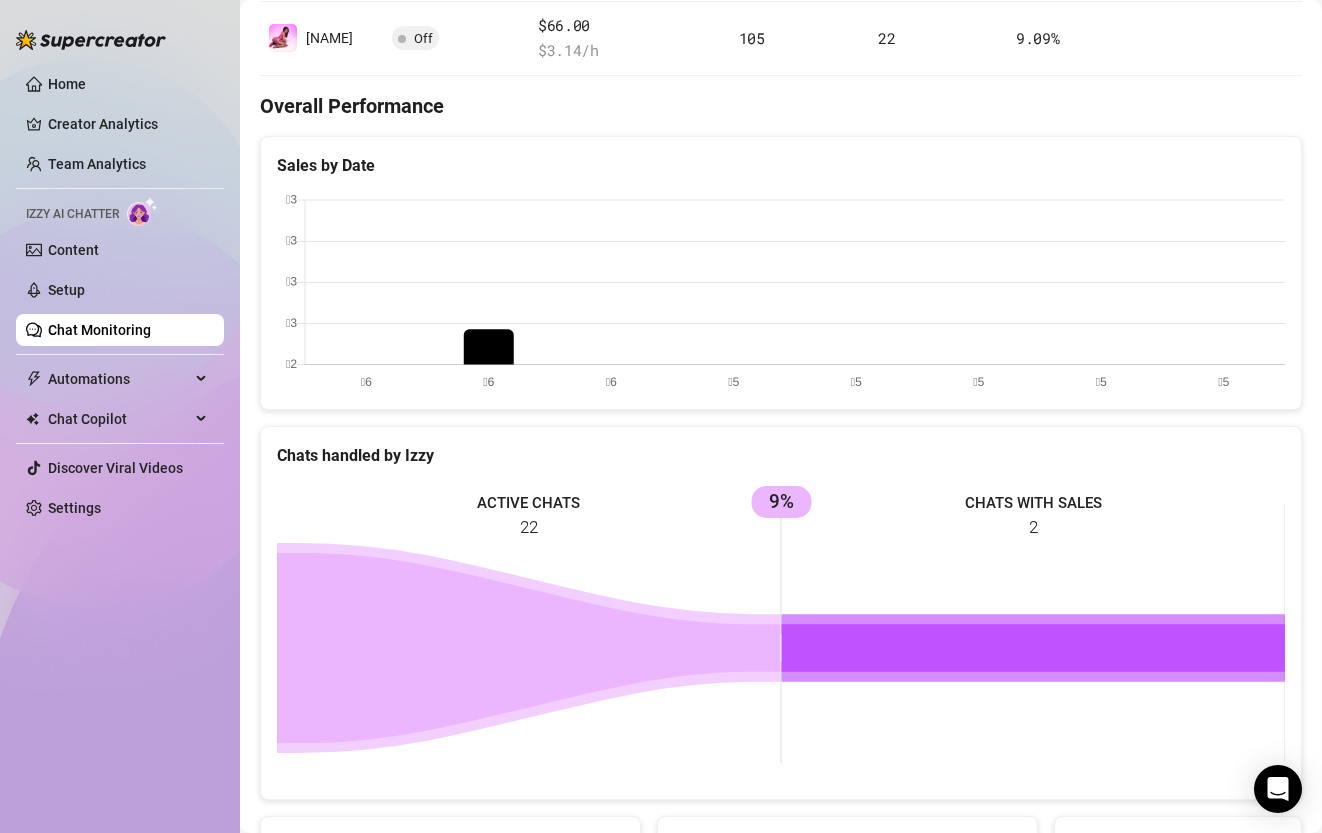 scroll, scrollTop: 591, scrollLeft: 0, axis: vertical 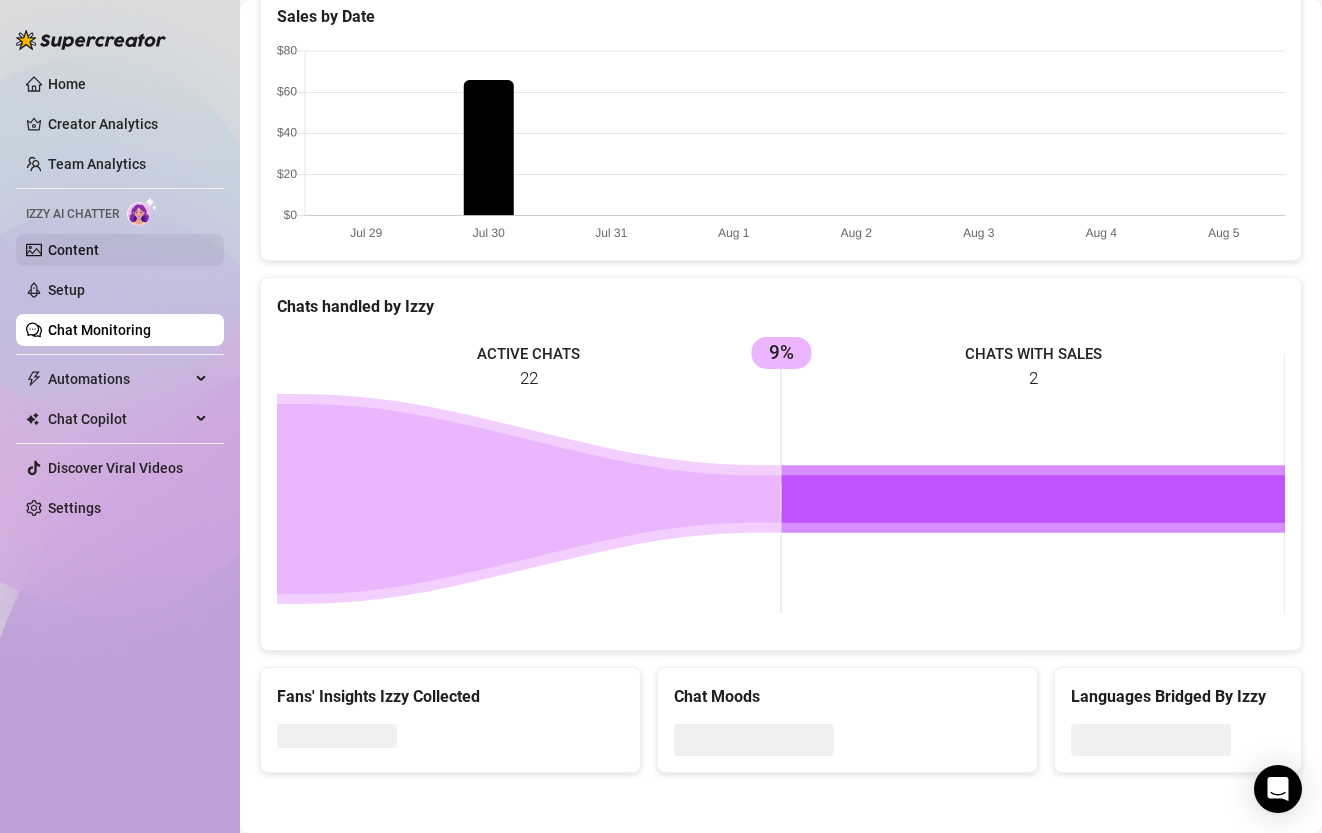 click on "Content" at bounding box center [73, 250] 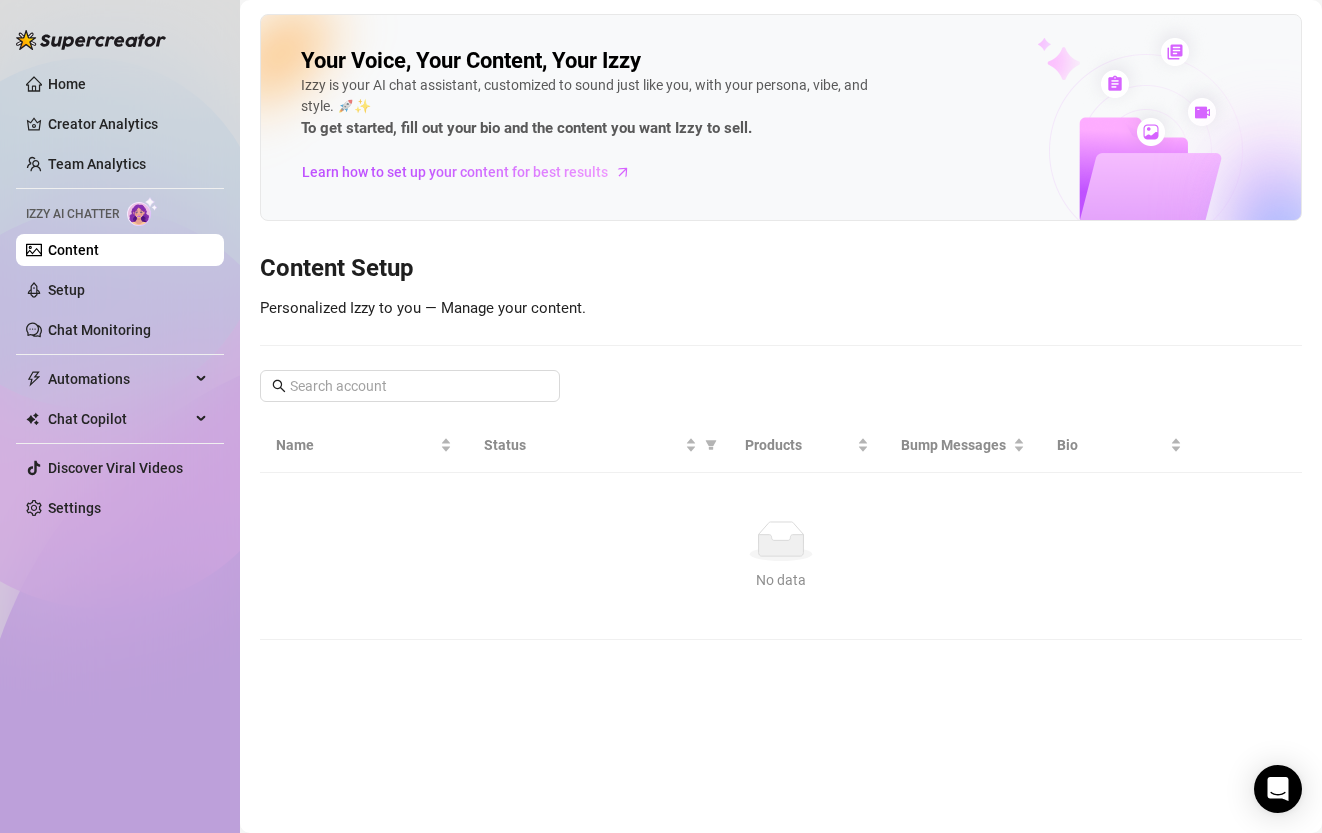 scroll, scrollTop: 0, scrollLeft: 0, axis: both 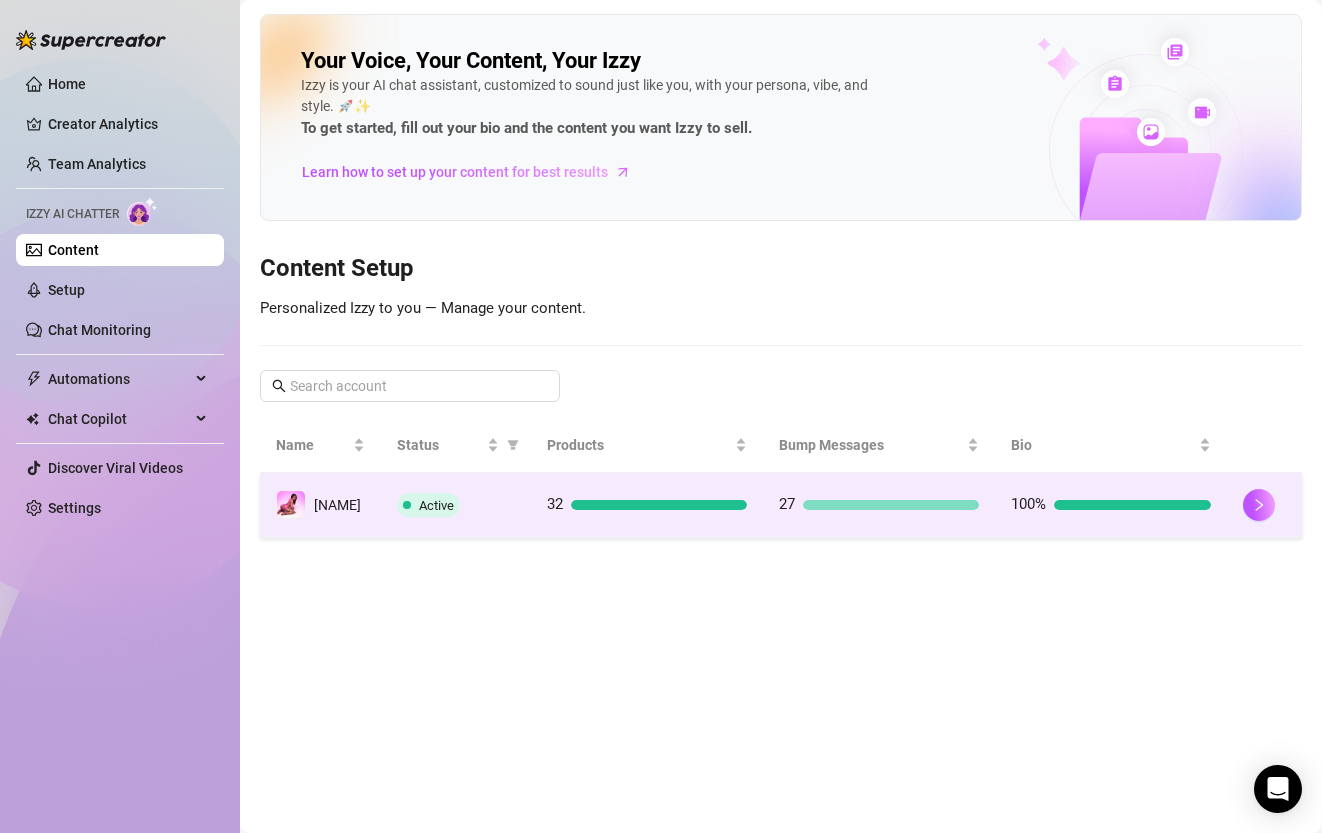 click on "Active" at bounding box center (456, 505) 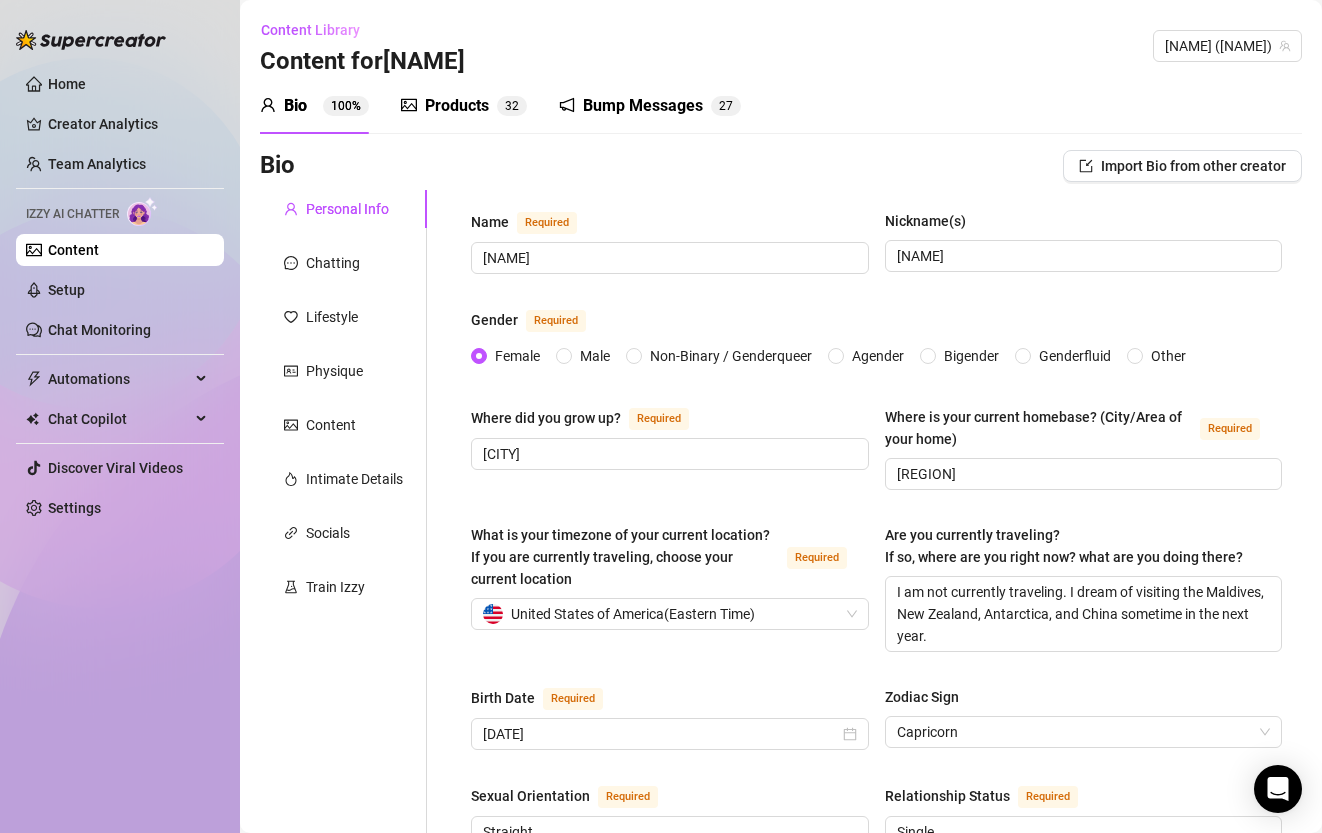 click on "Products" at bounding box center (457, 106) 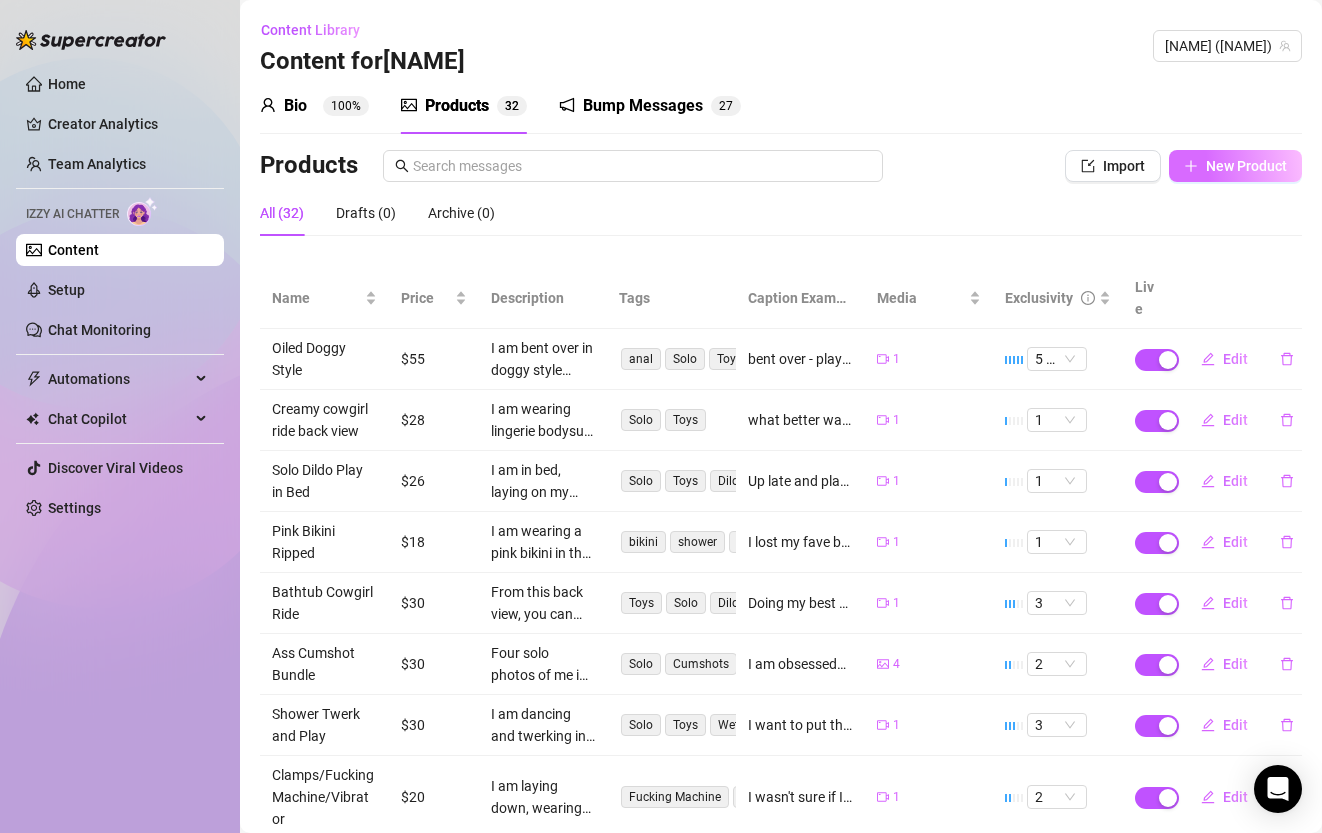 click on "New Product" at bounding box center [1246, 166] 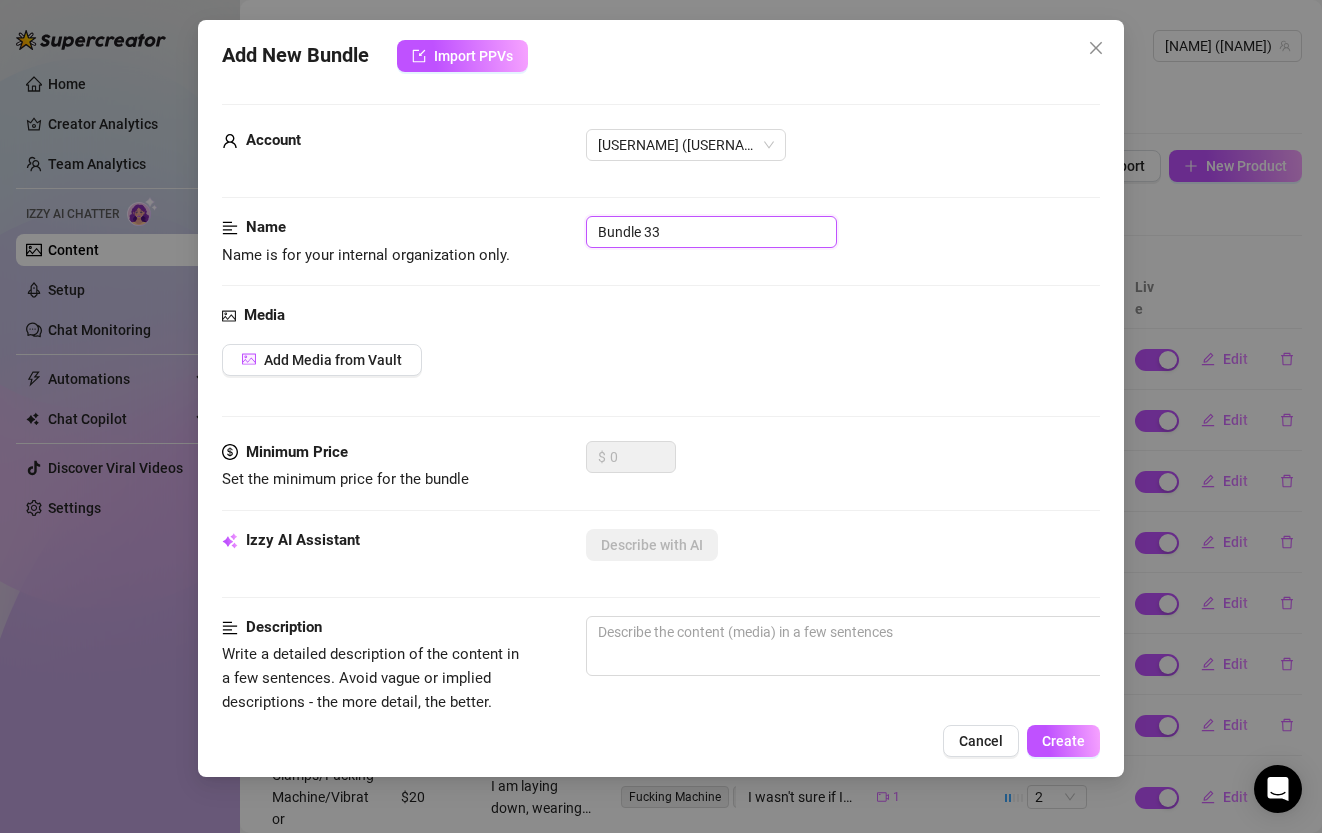 click on "Bundle 33" at bounding box center [711, 232] 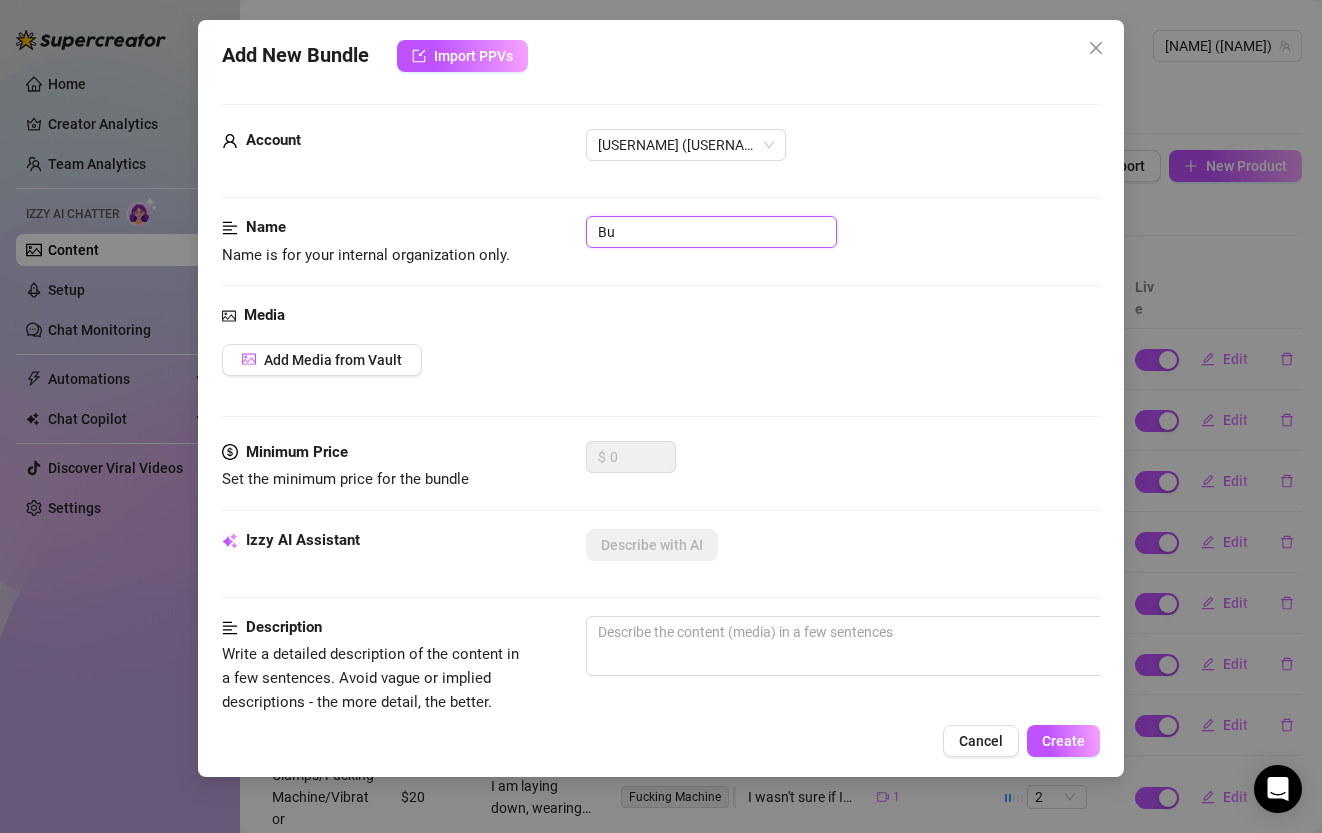 type on "B" 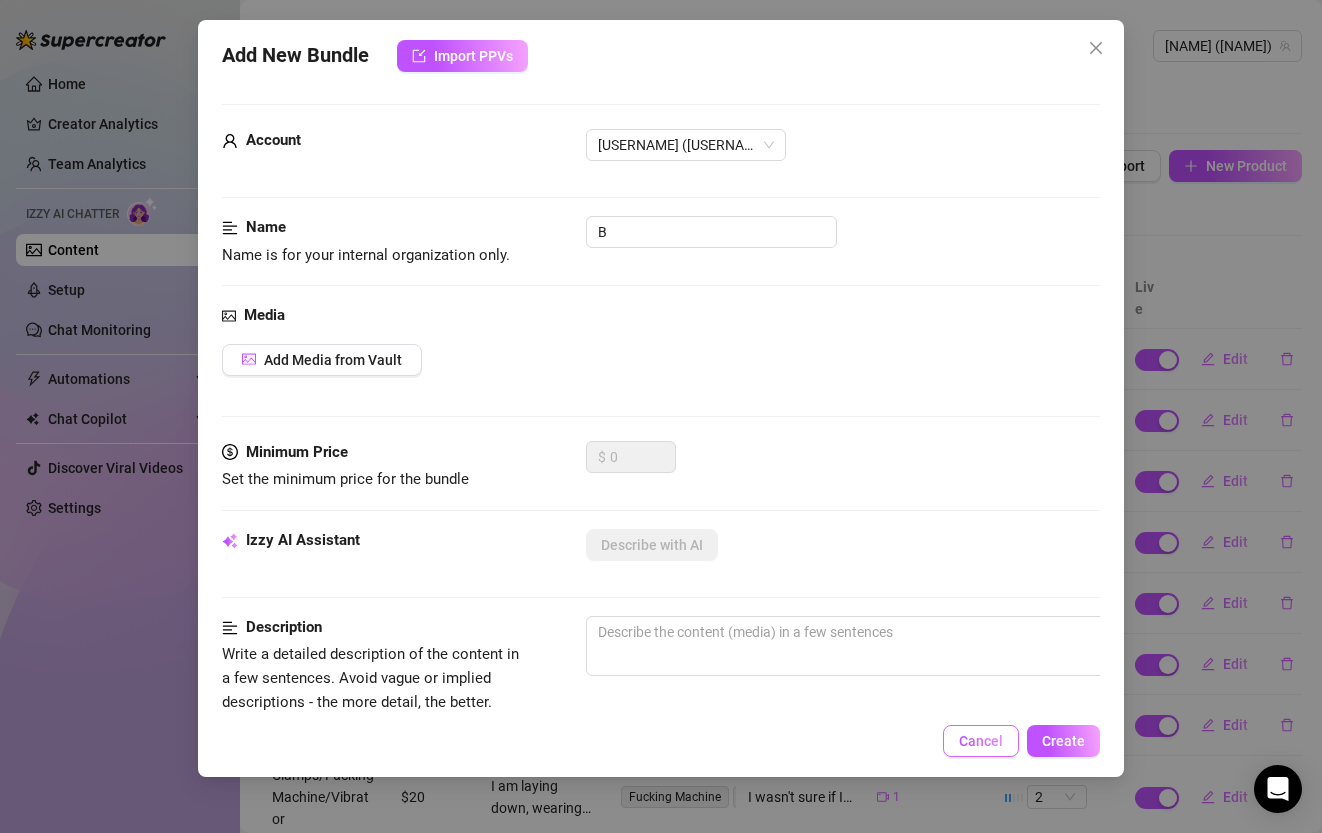 click on "Cancel" at bounding box center [981, 741] 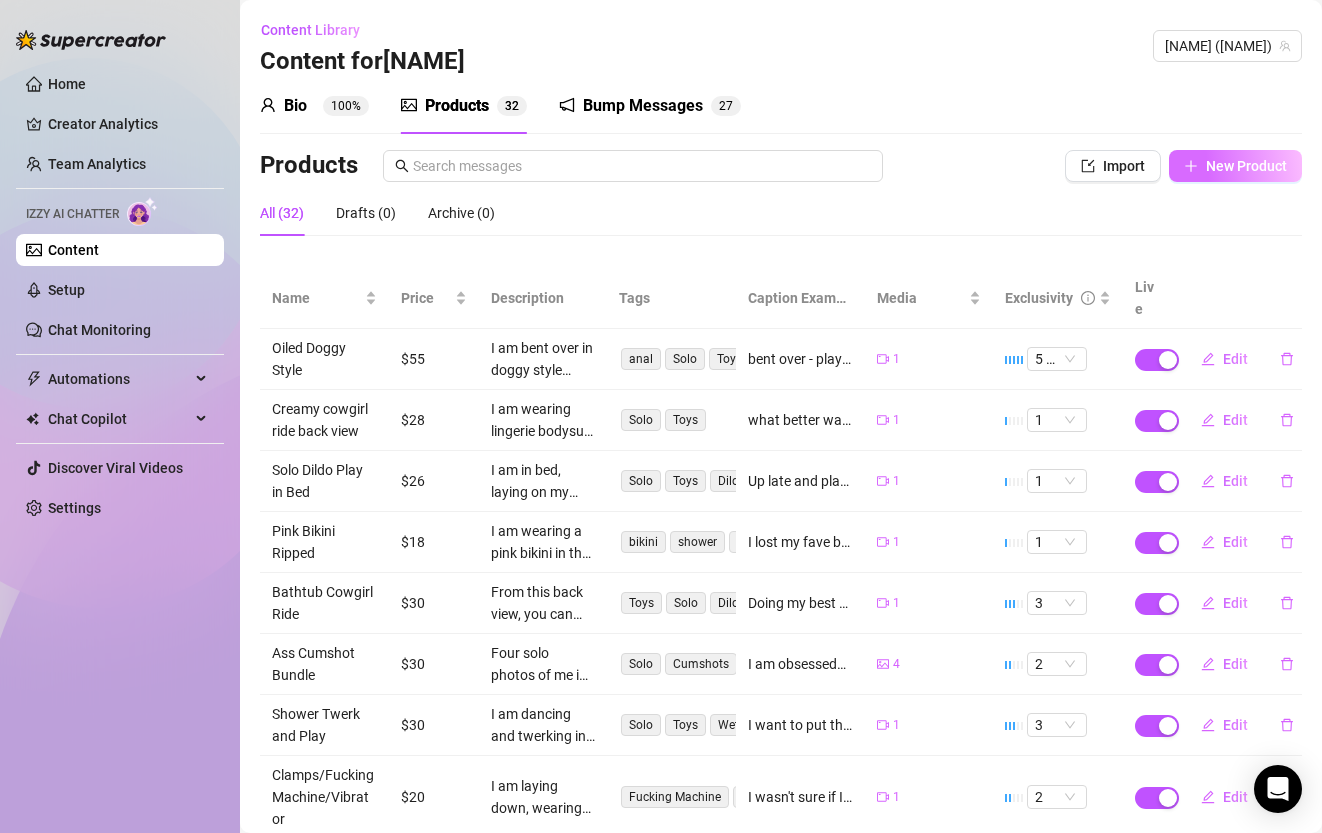 click on "New Product" at bounding box center (1246, 166) 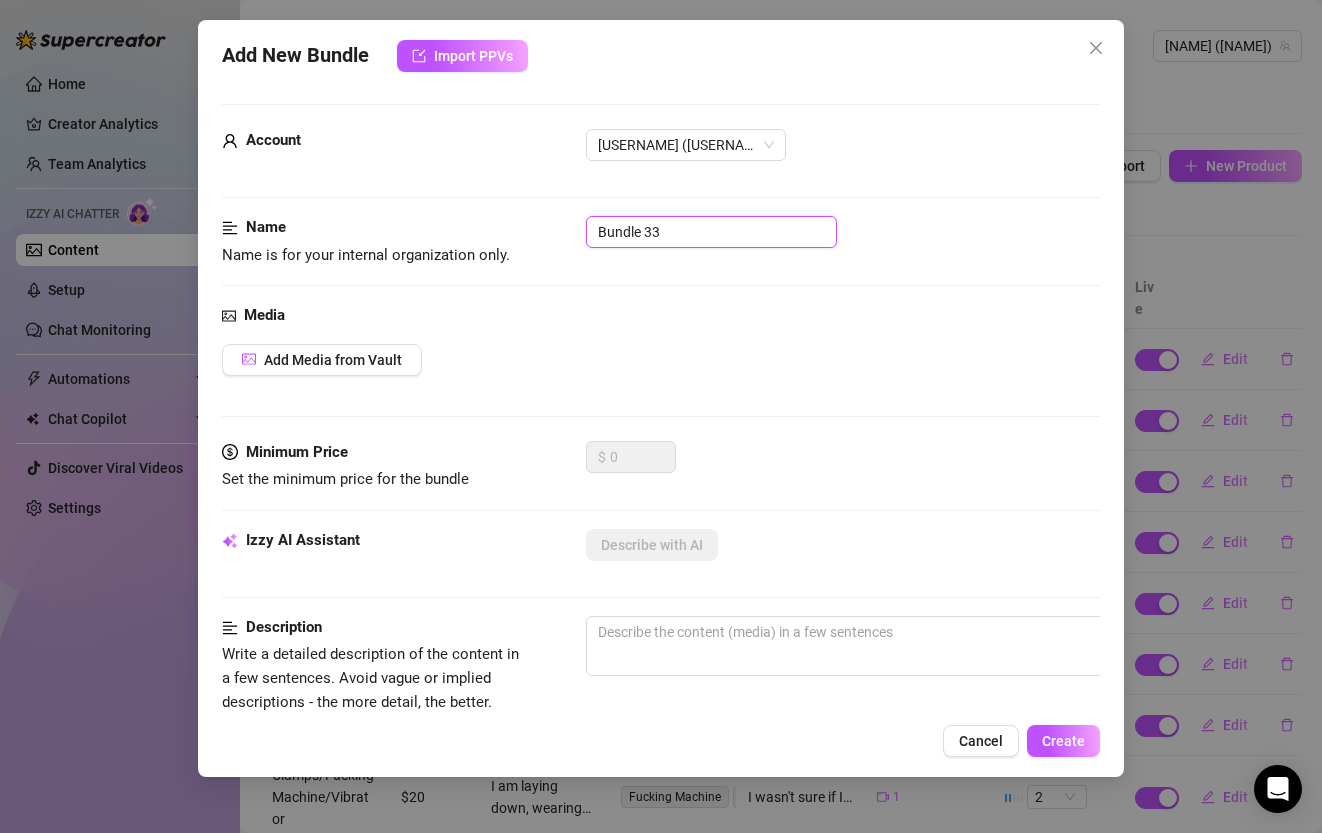 drag, startPoint x: 695, startPoint y: 233, endPoint x: 436, endPoint y: 230, distance: 259.01736 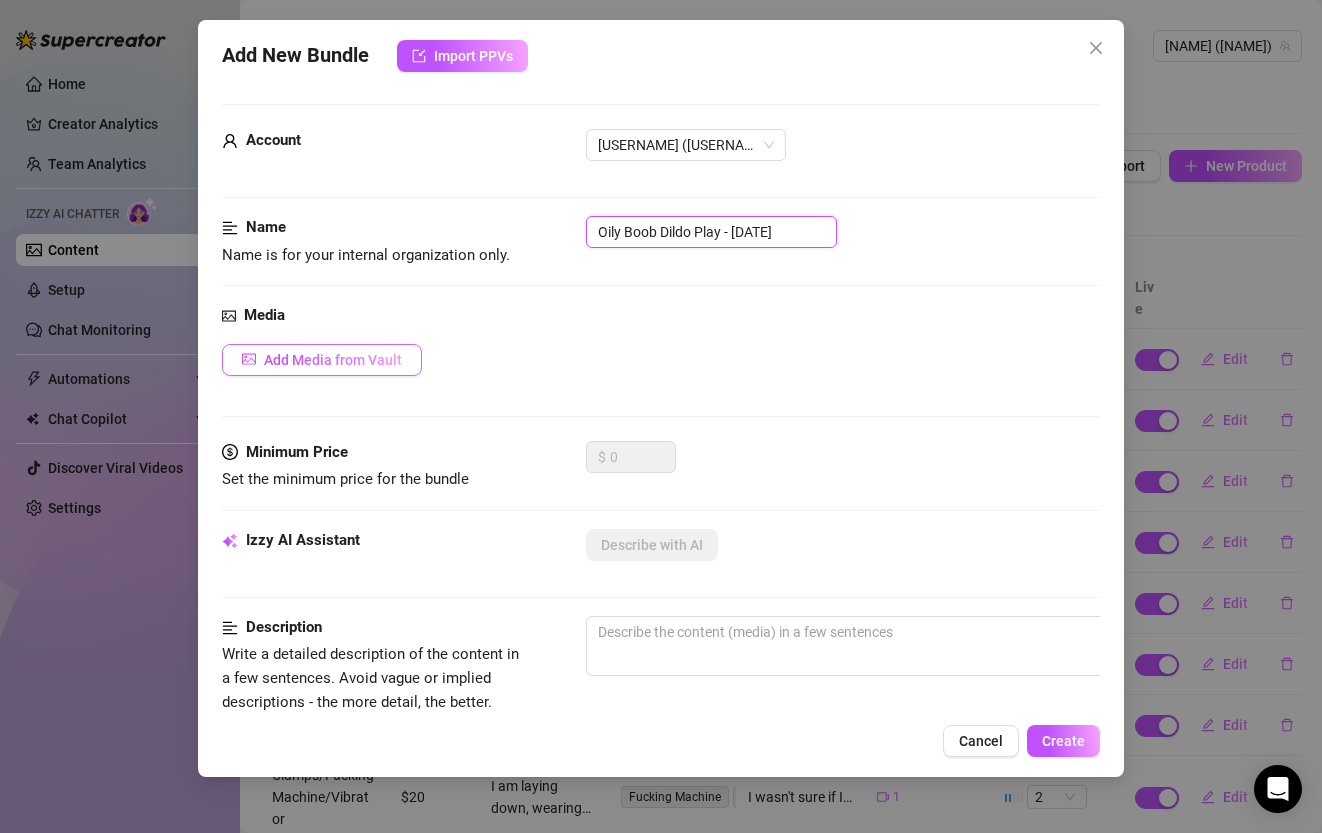 type on "Oily Boob Dildo Play - [DATE]" 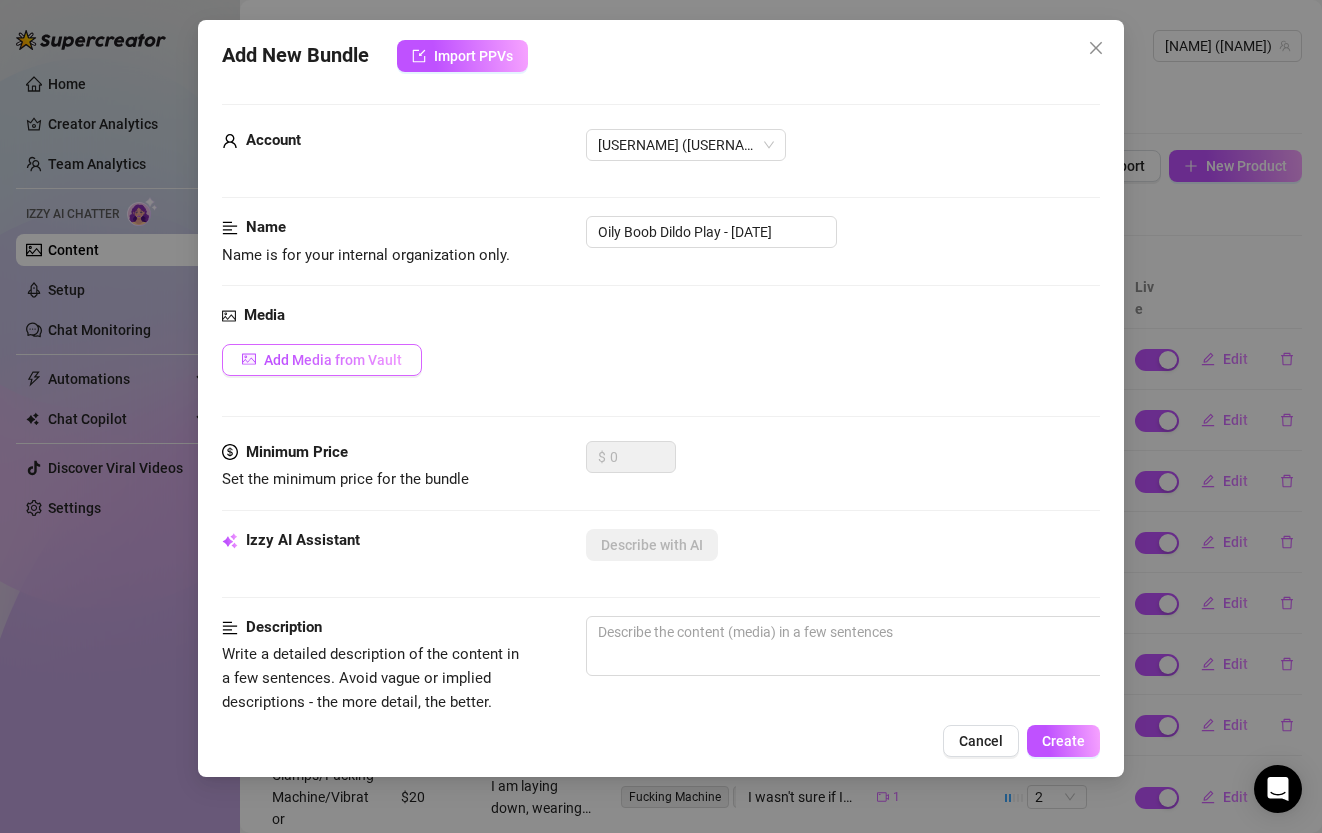click on "Add Media from Vault" at bounding box center (333, 360) 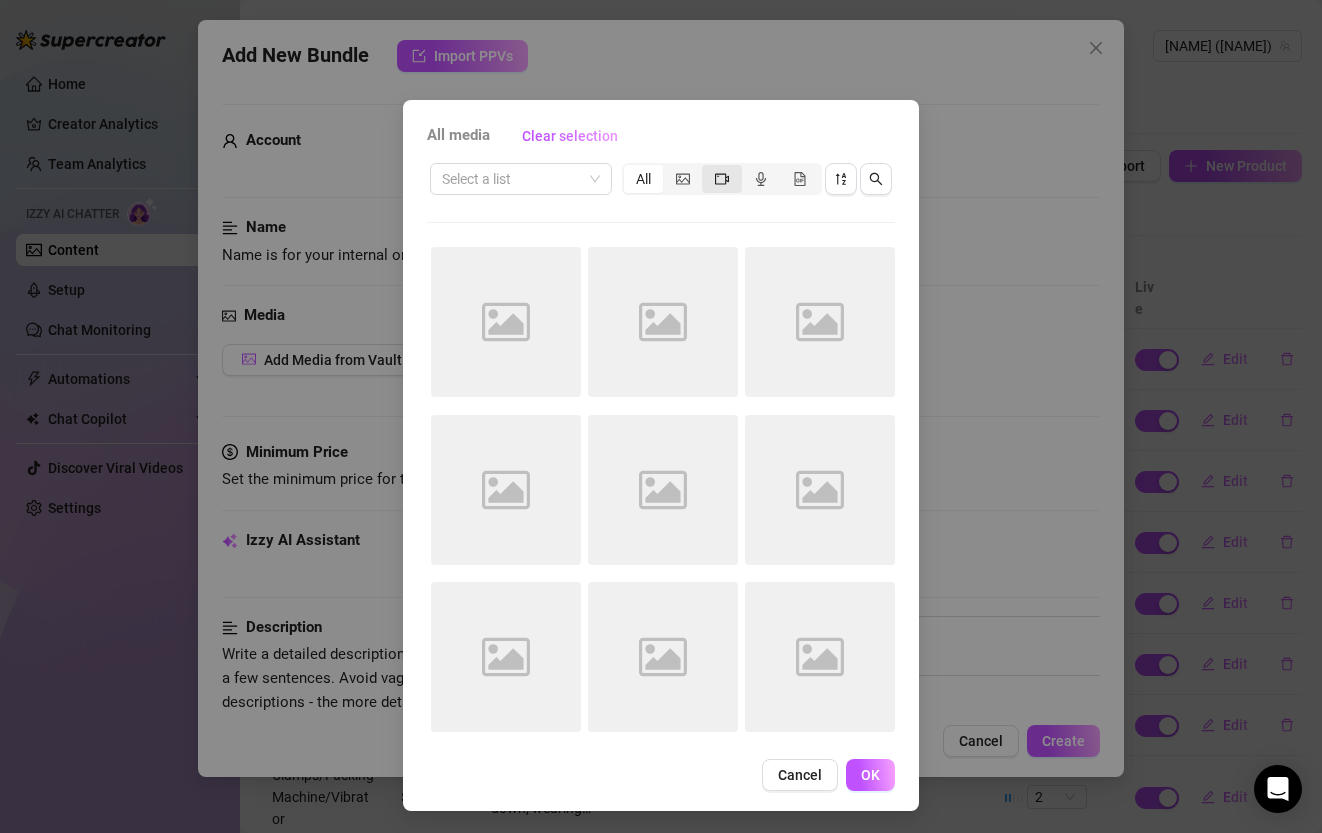 click 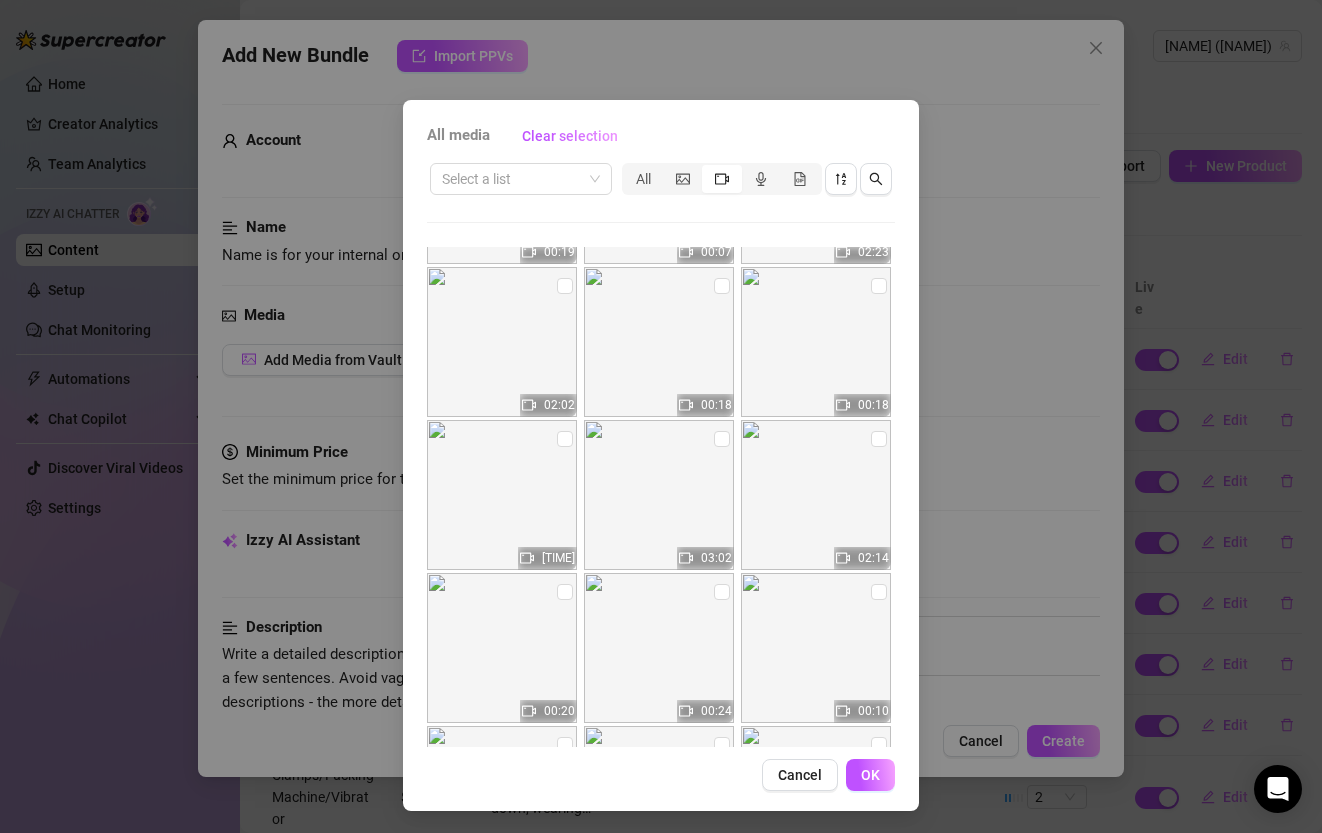 scroll, scrollTop: 136, scrollLeft: 0, axis: vertical 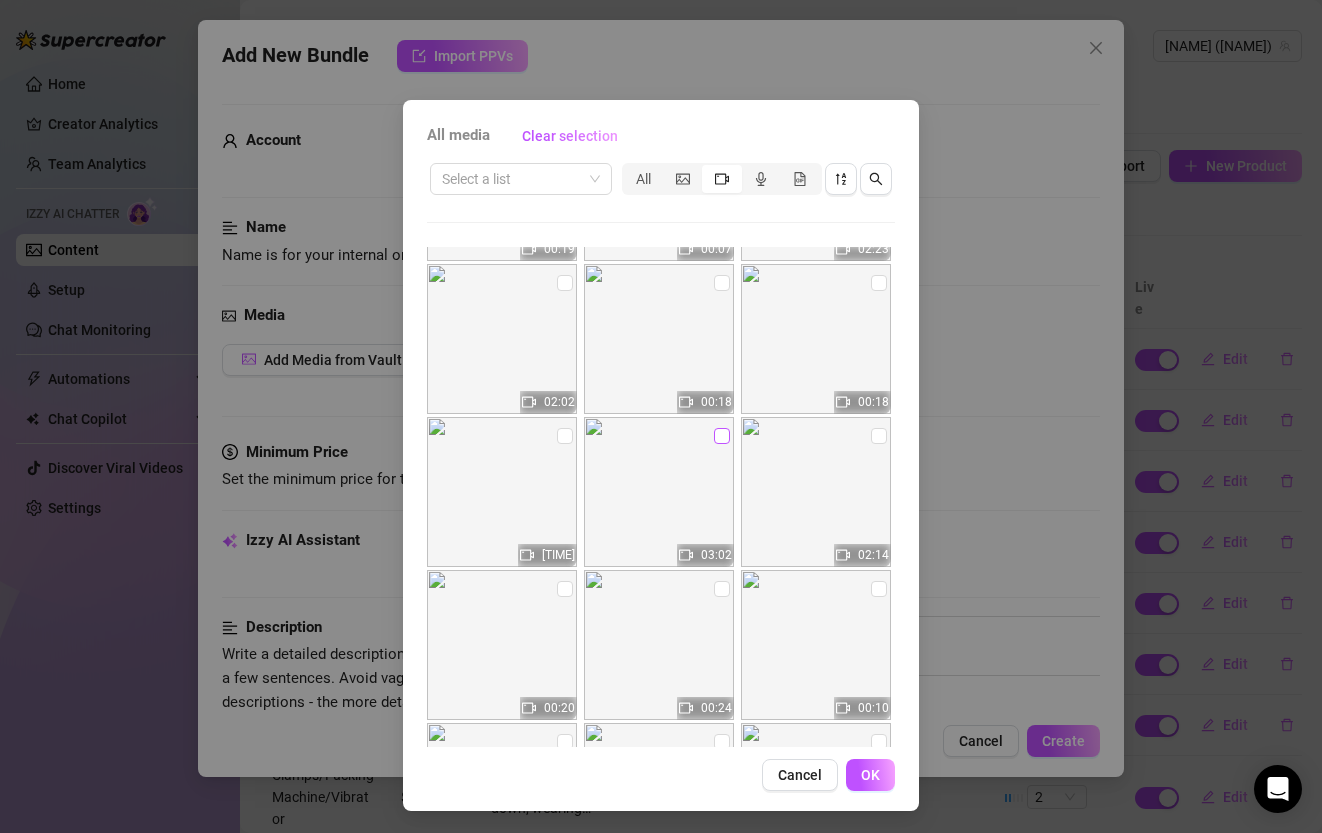 click at bounding box center (722, 436) 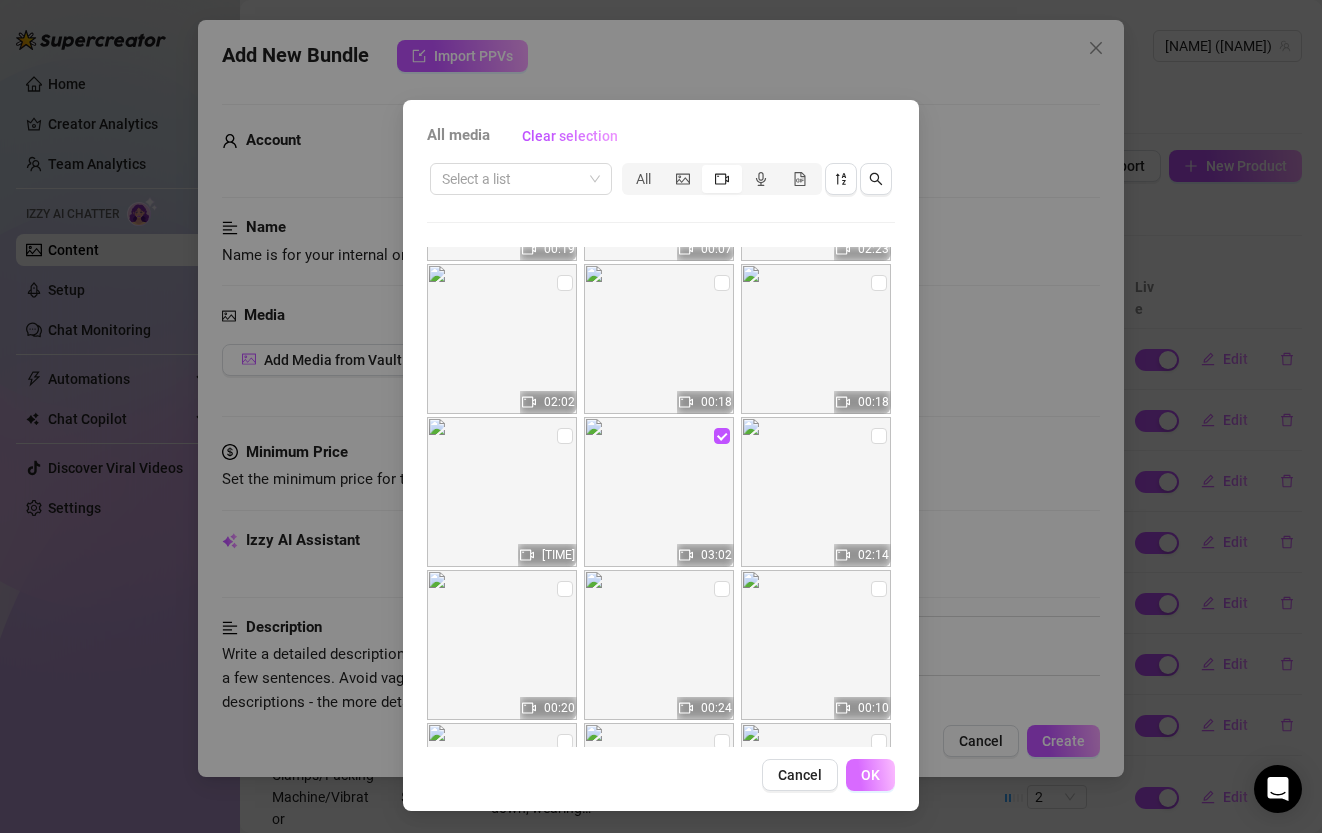 click on "OK" at bounding box center (870, 775) 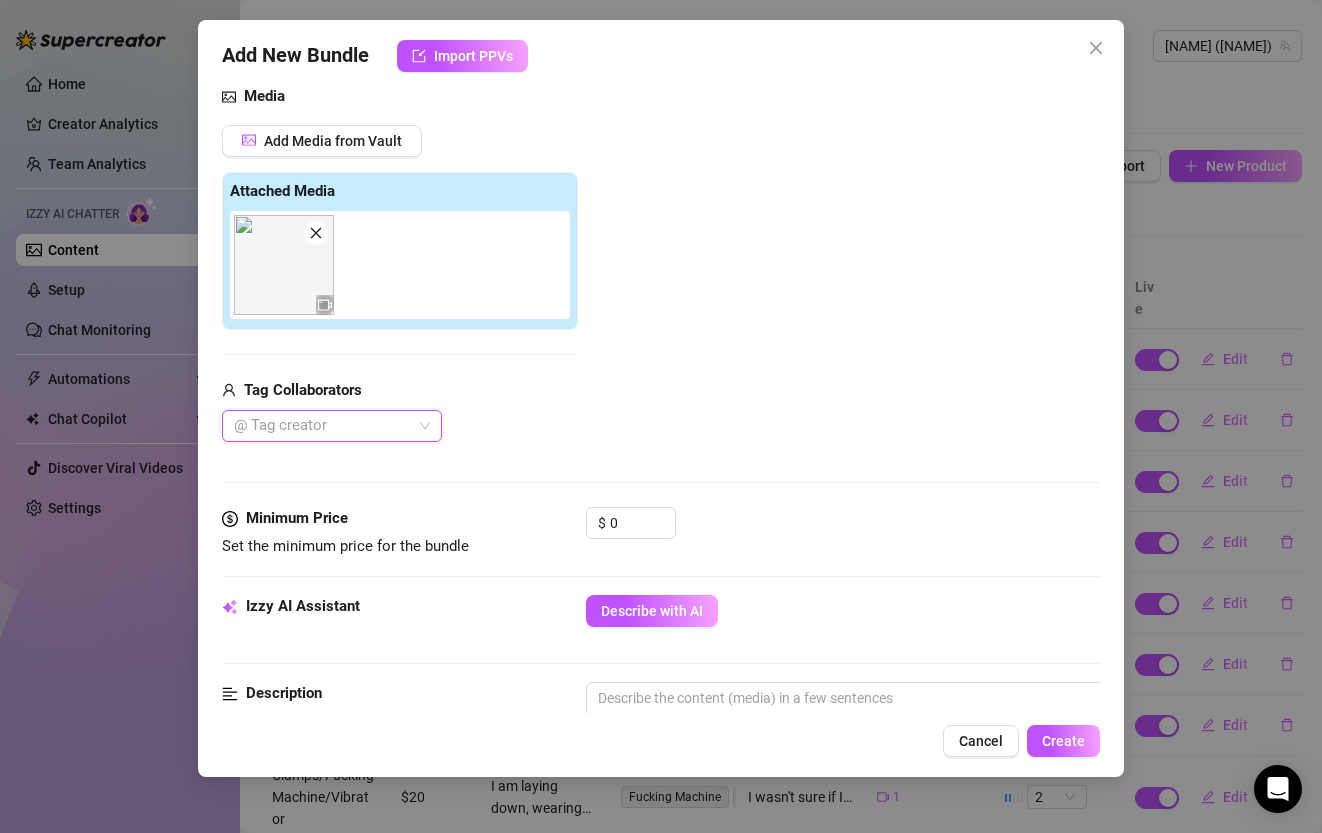 scroll, scrollTop: 251, scrollLeft: 0, axis: vertical 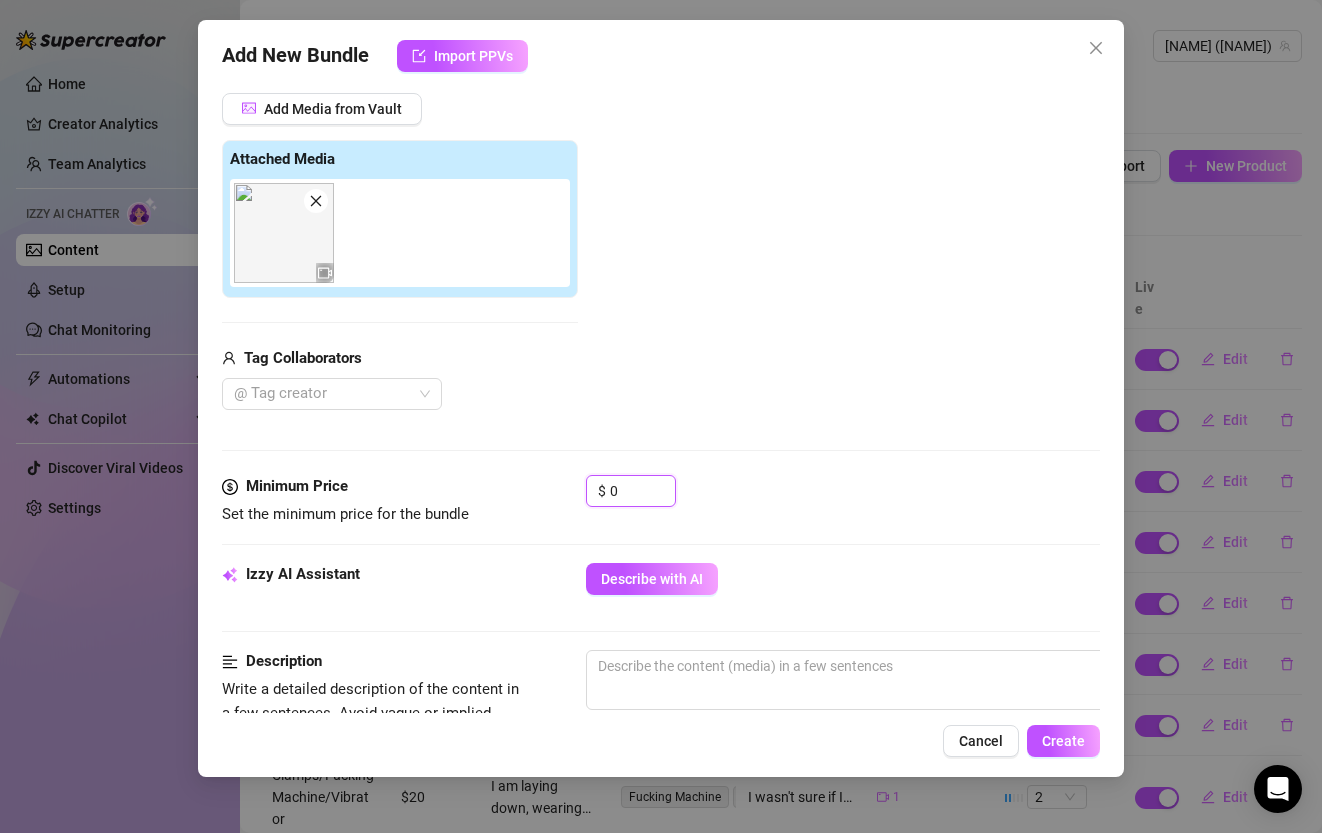 drag, startPoint x: 647, startPoint y: 500, endPoint x: 572, endPoint y: 483, distance: 76.902534 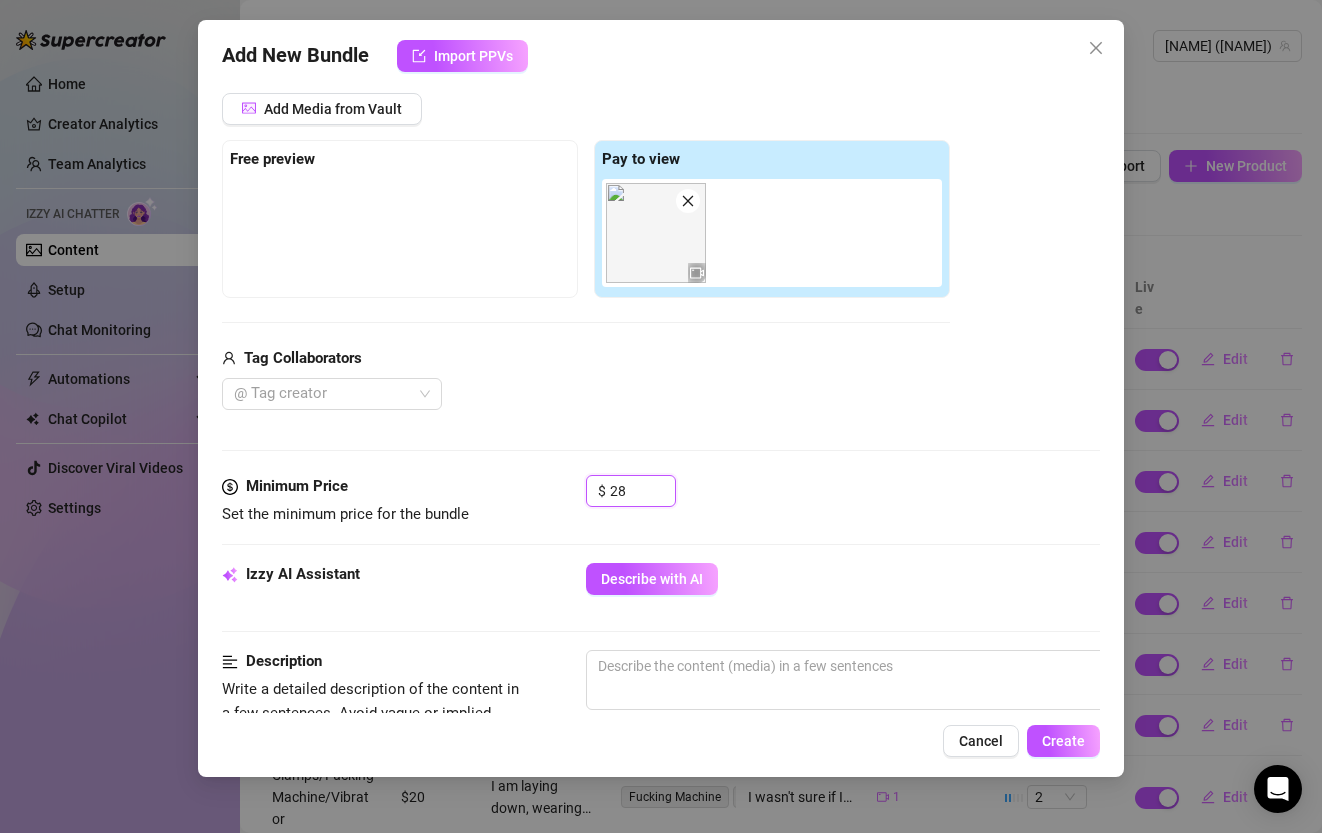type on "28" 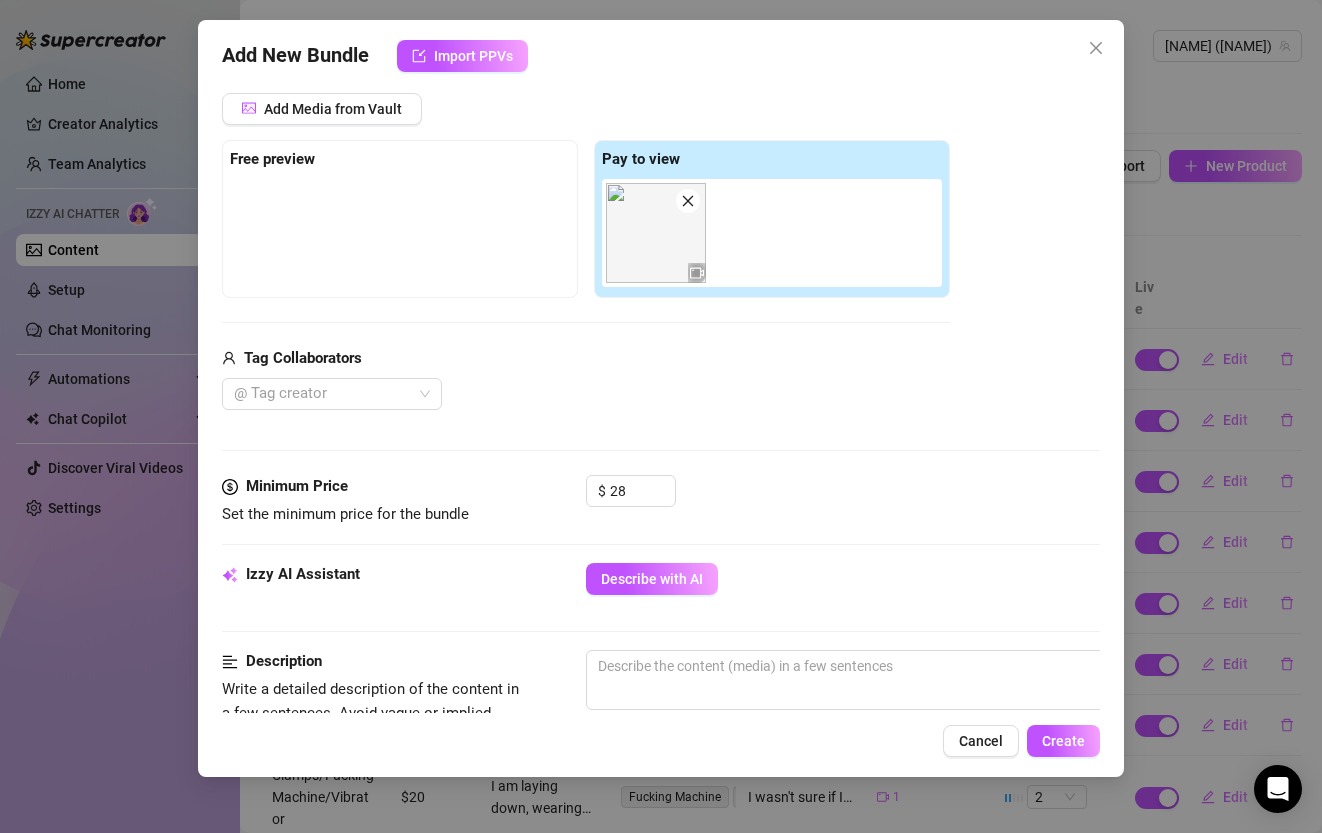 click on "Media Add Media from Vault Free preview Pay to view Tag Collaborators   @ Tag creator" at bounding box center [660, 264] 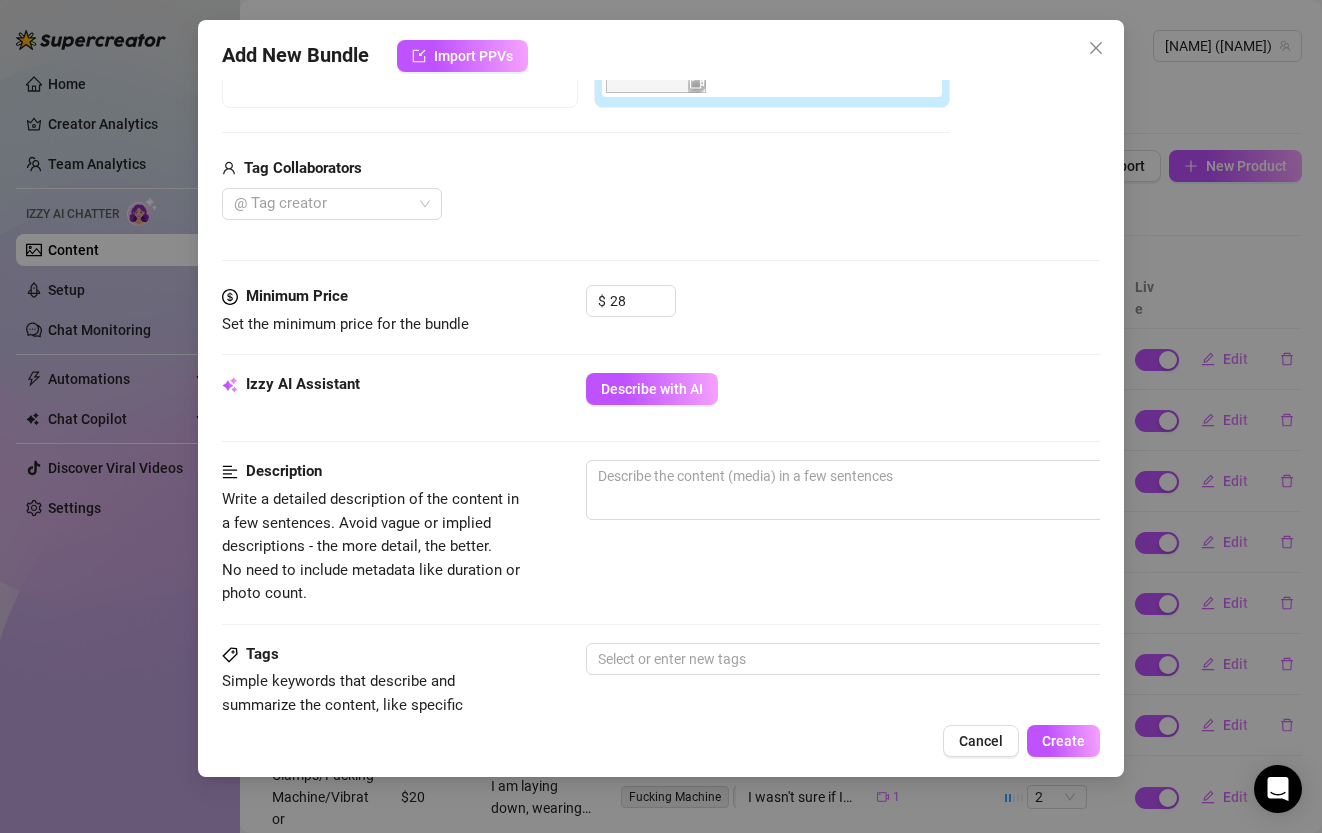scroll, scrollTop: 444, scrollLeft: 0, axis: vertical 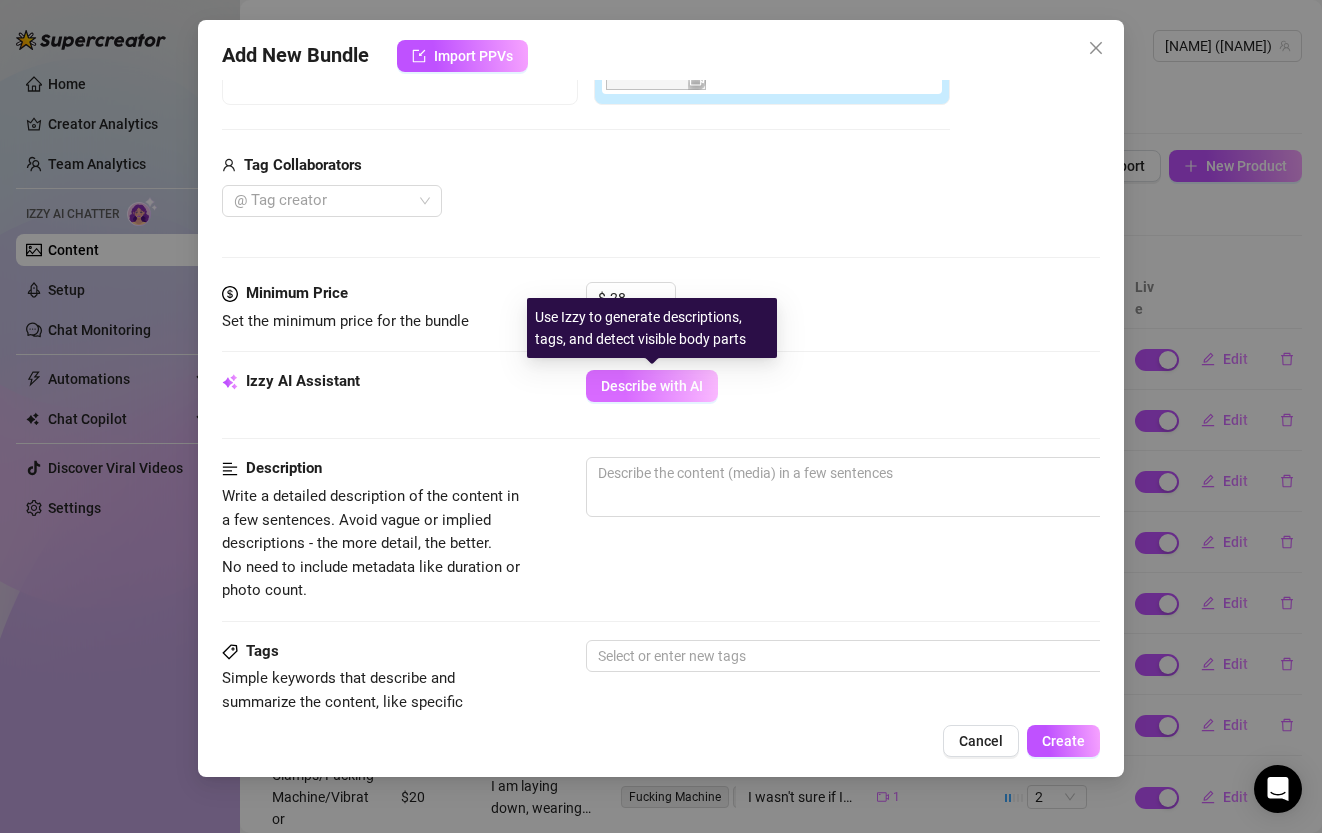 click on "Describe with AI" at bounding box center [652, 386] 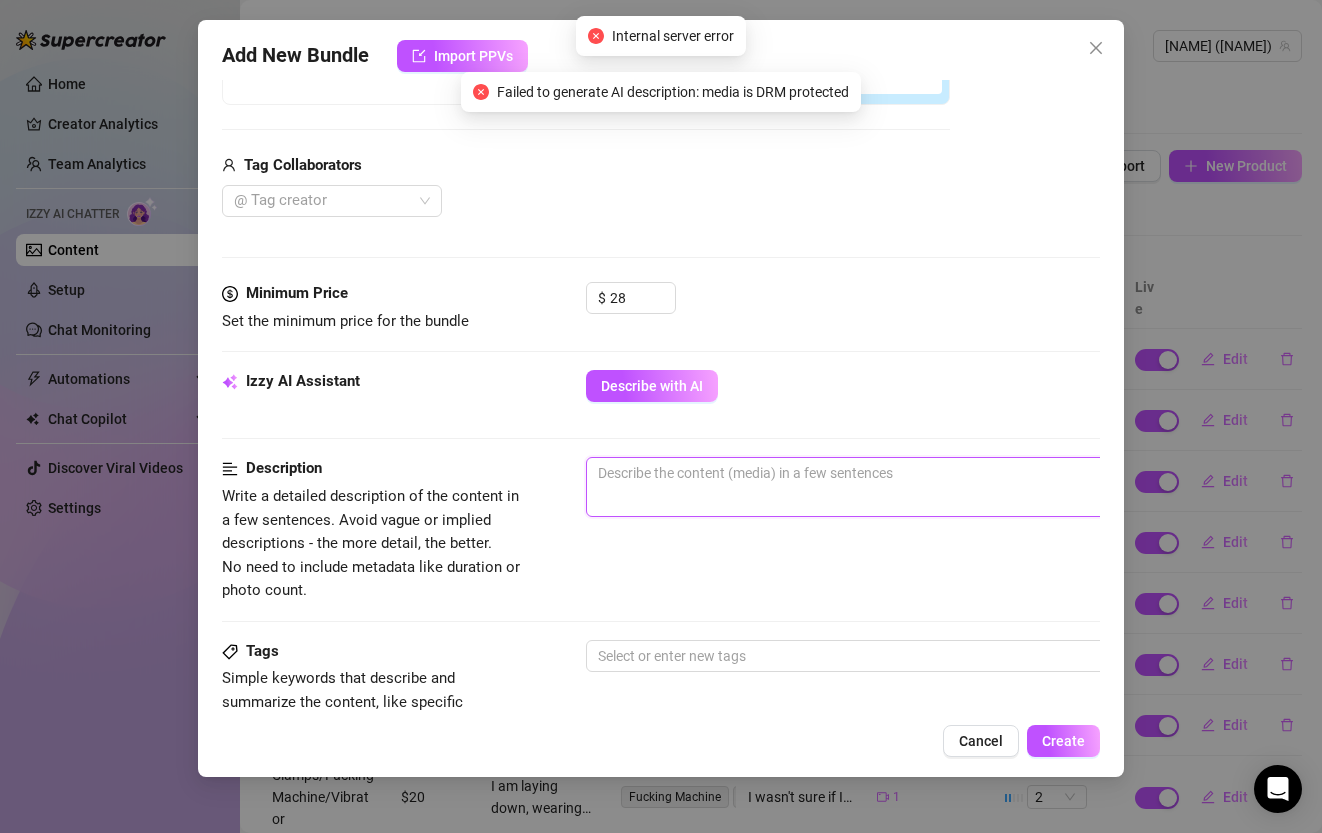 click at bounding box center (936, 487) 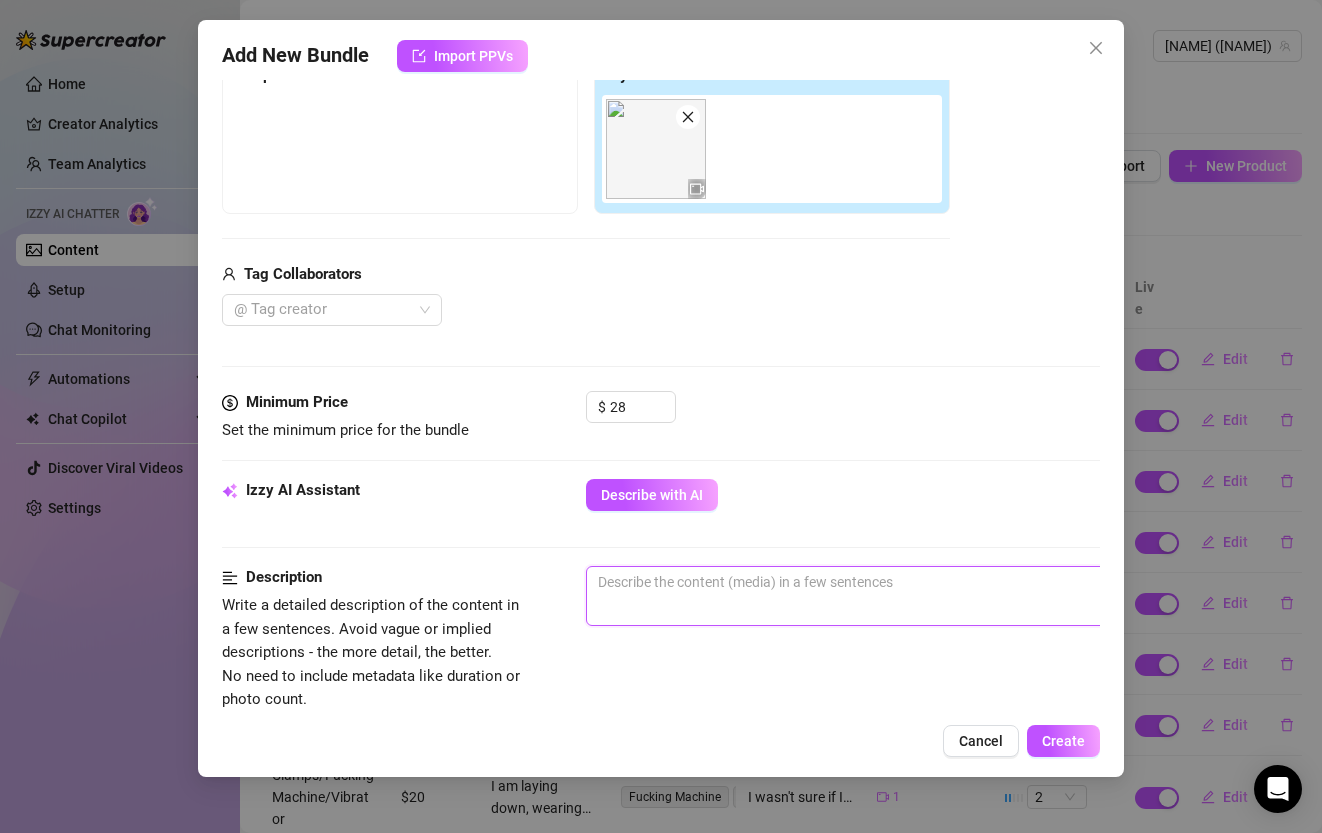 scroll, scrollTop: 270, scrollLeft: 0, axis: vertical 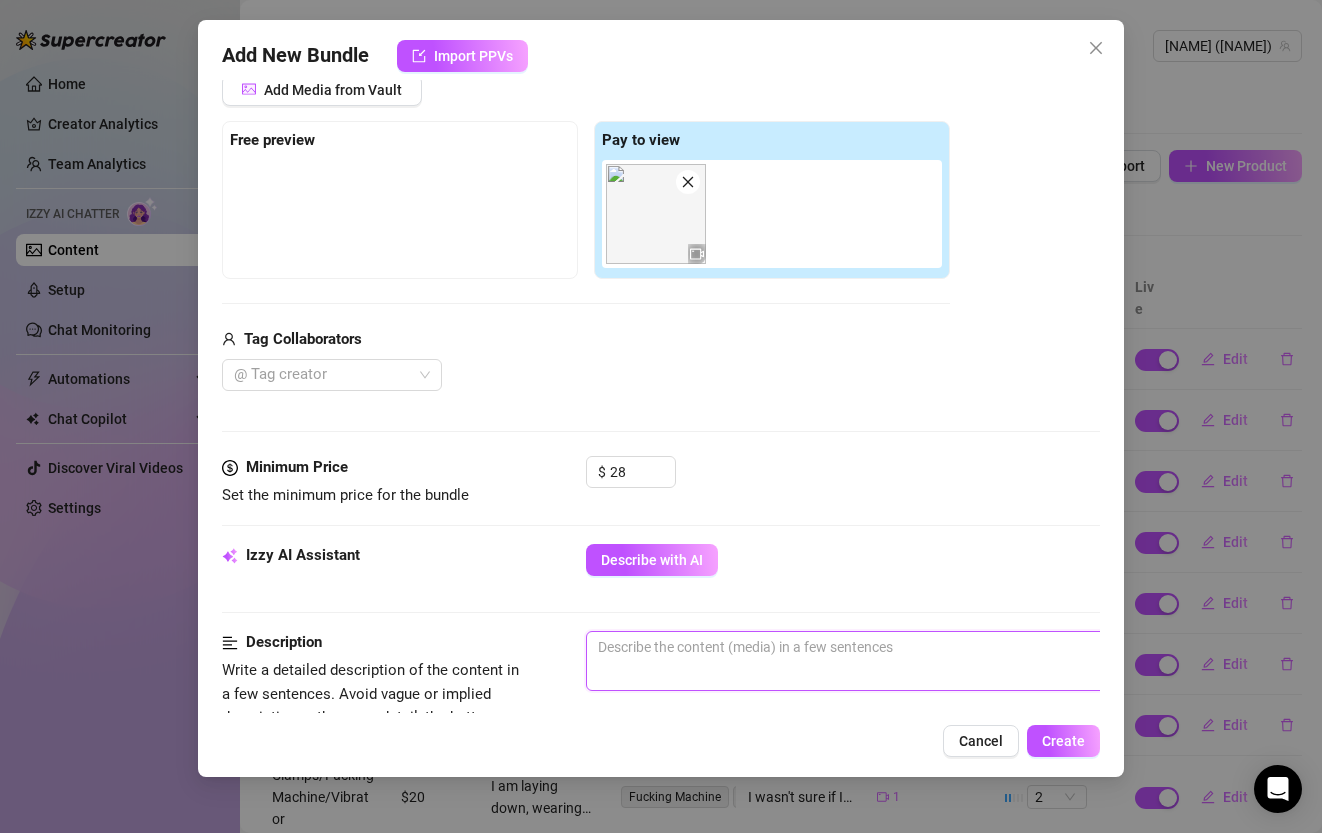 type on "I" 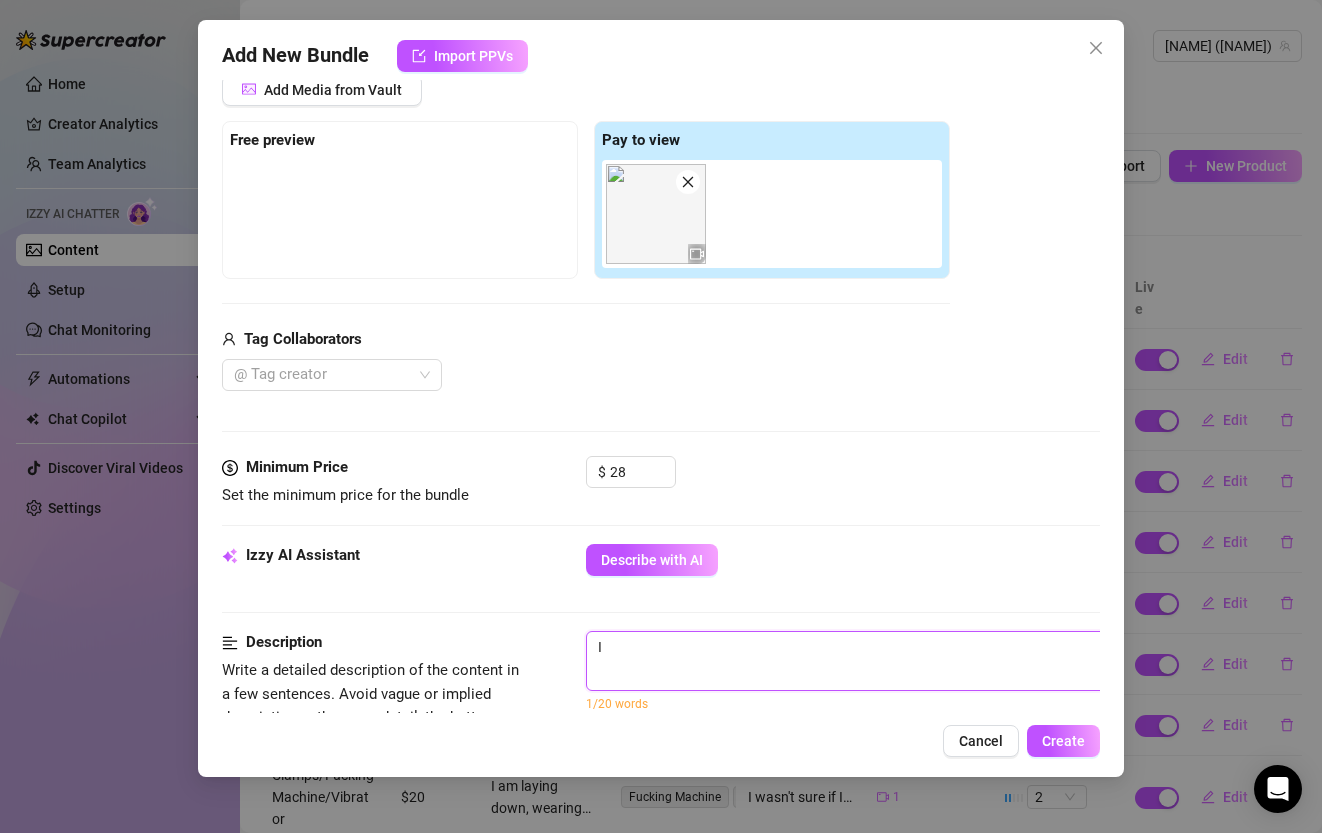 type on "Describe the content (media) in a few sentences" 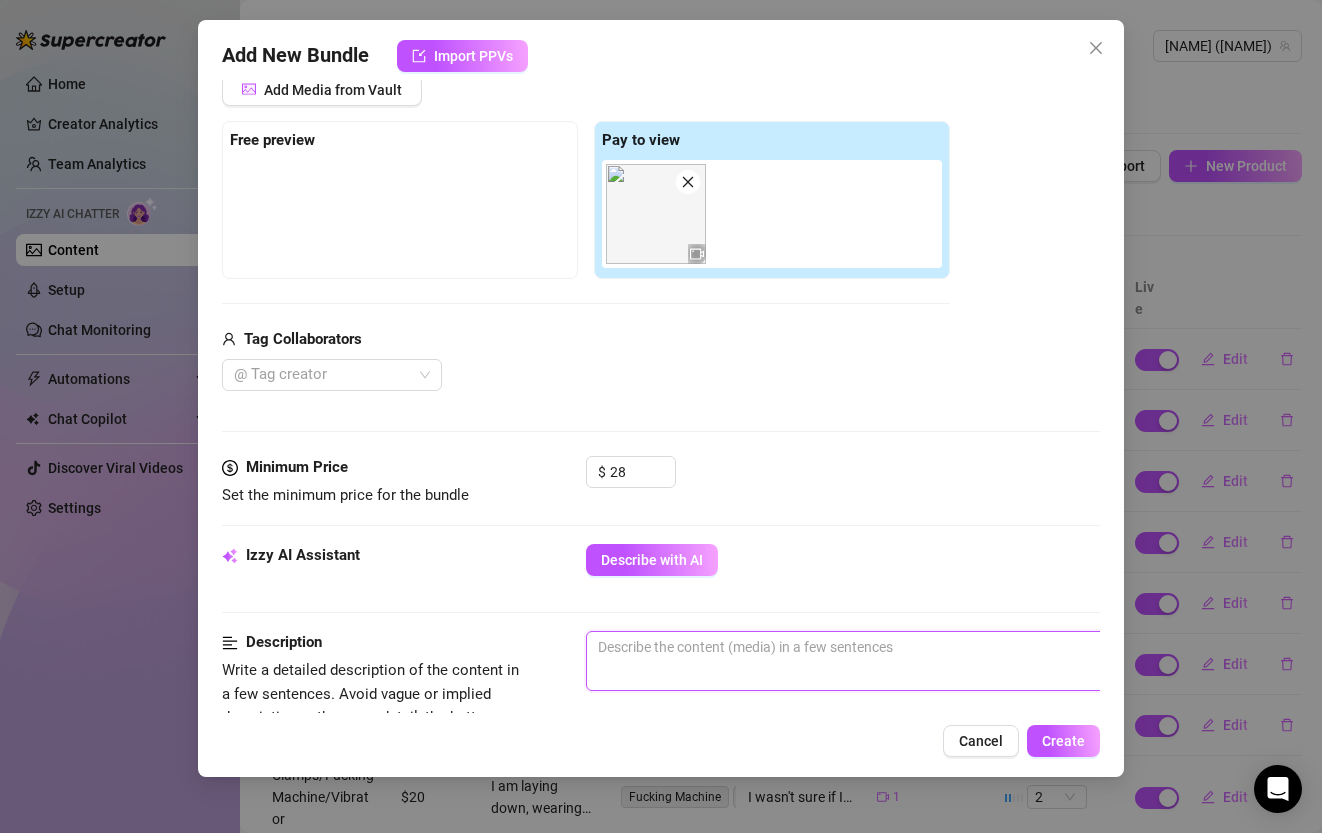 type on "T" 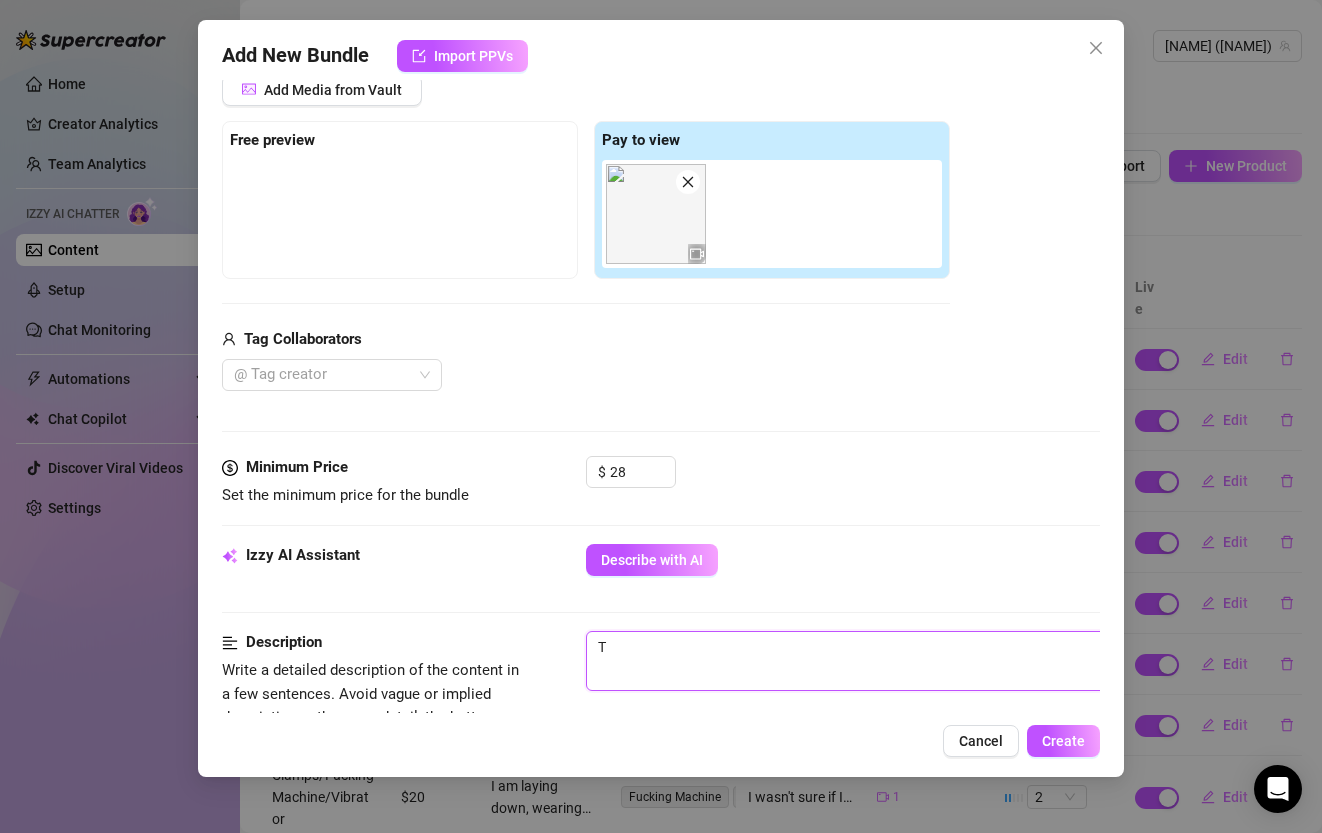 type on "TH" 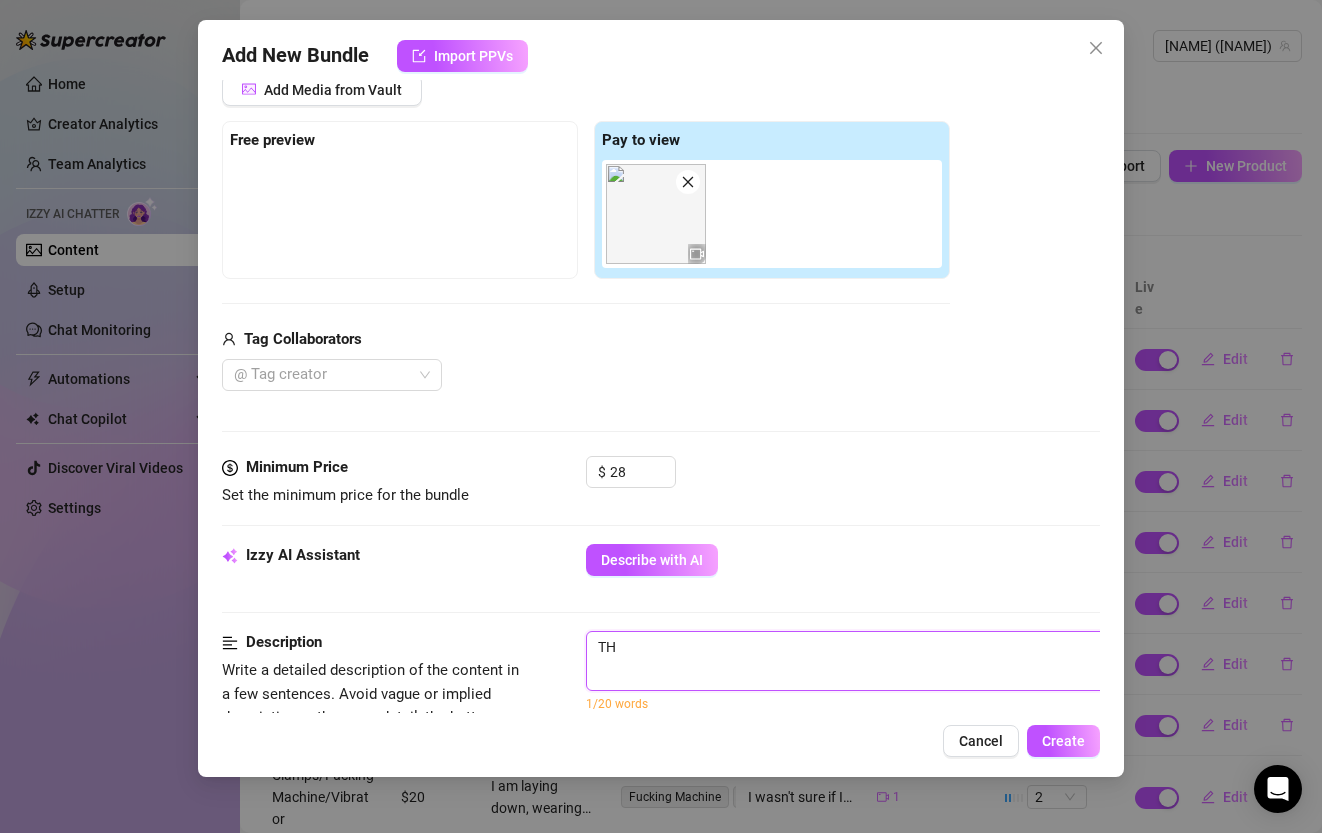 type on "THI" 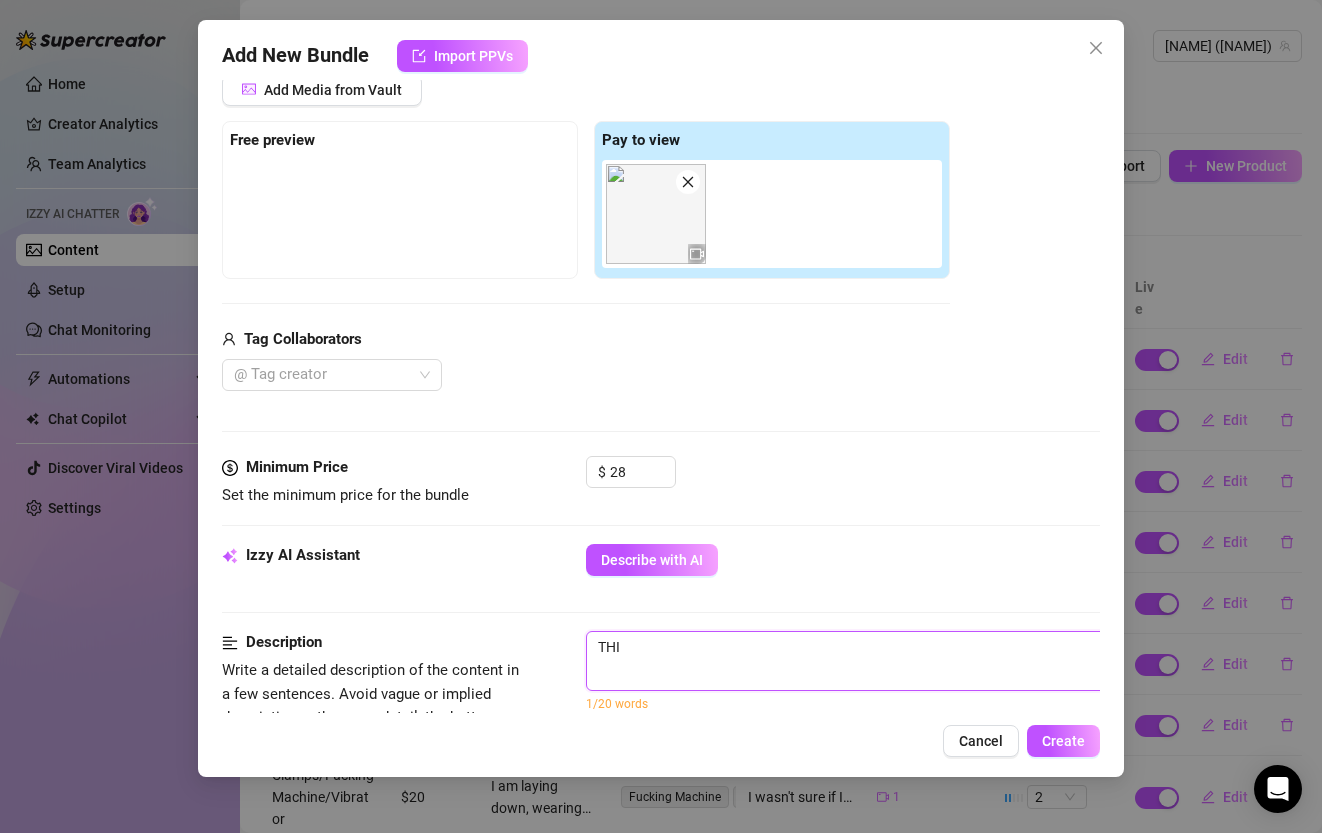 type on "TH" 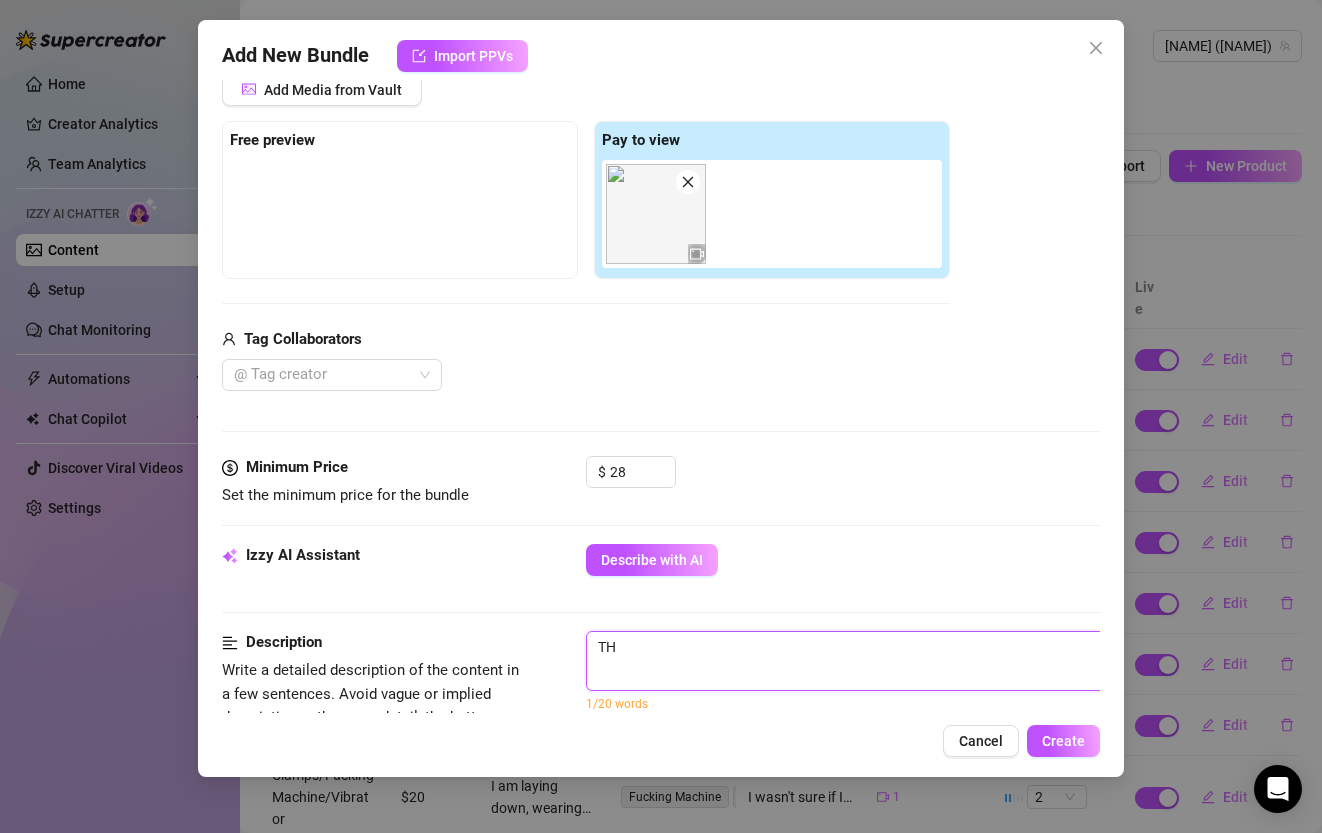 type on "T" 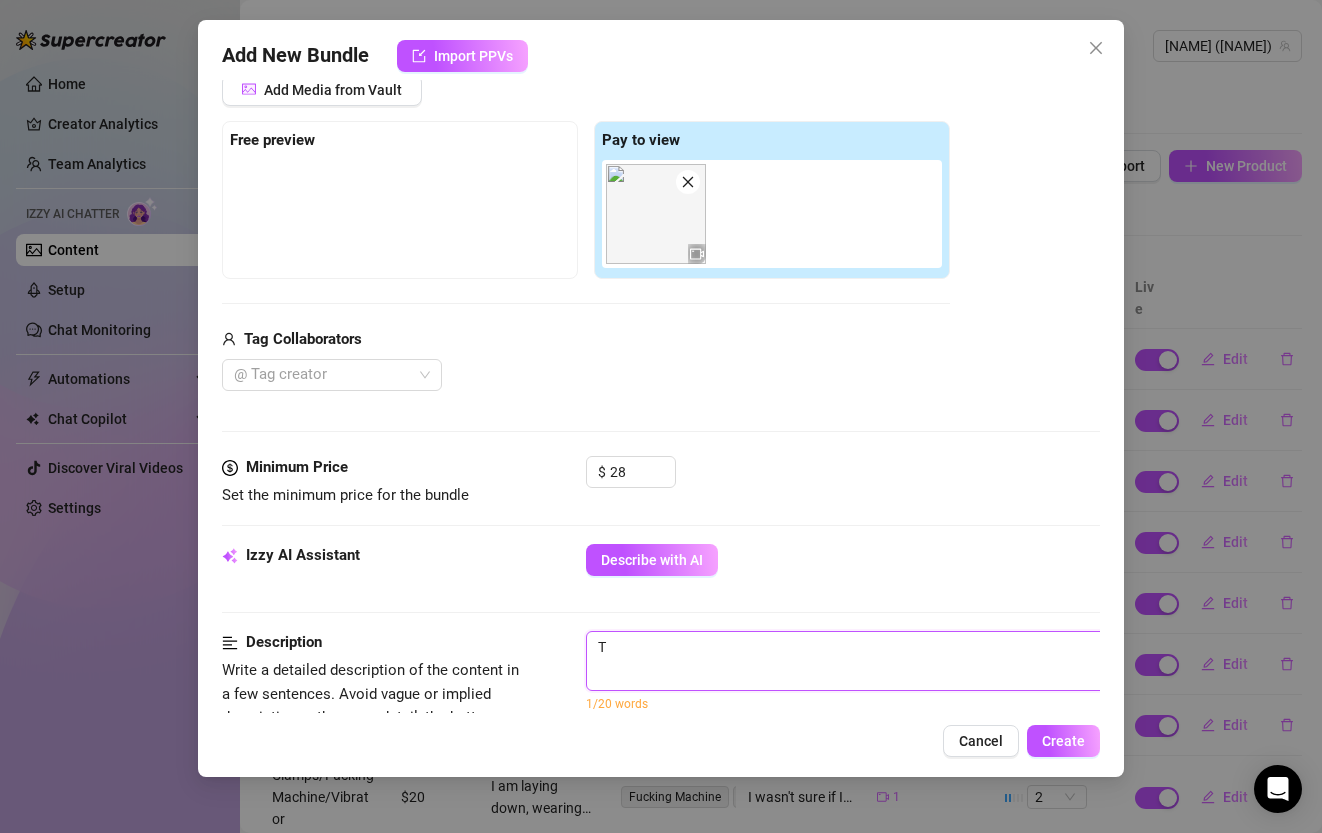 type on "Th" 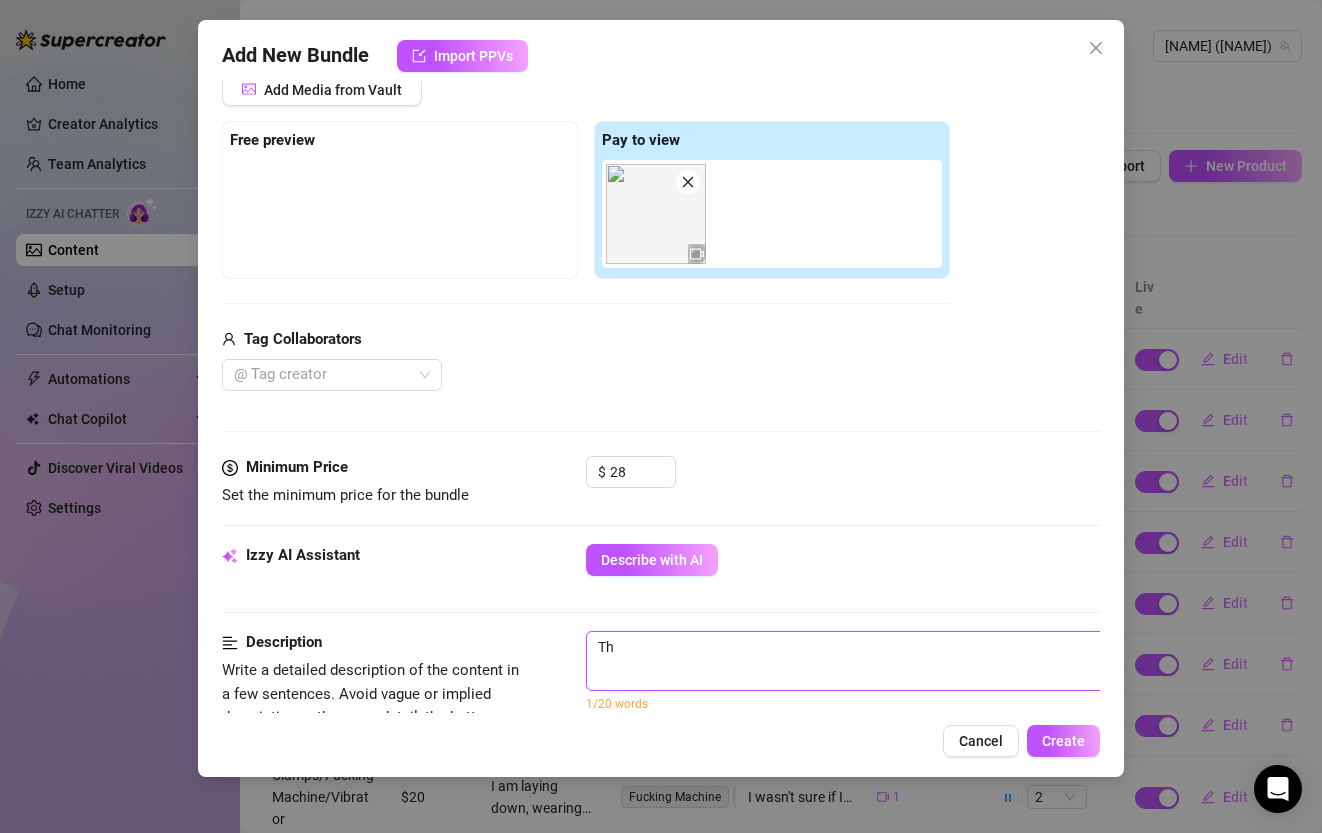 type on "Thi" 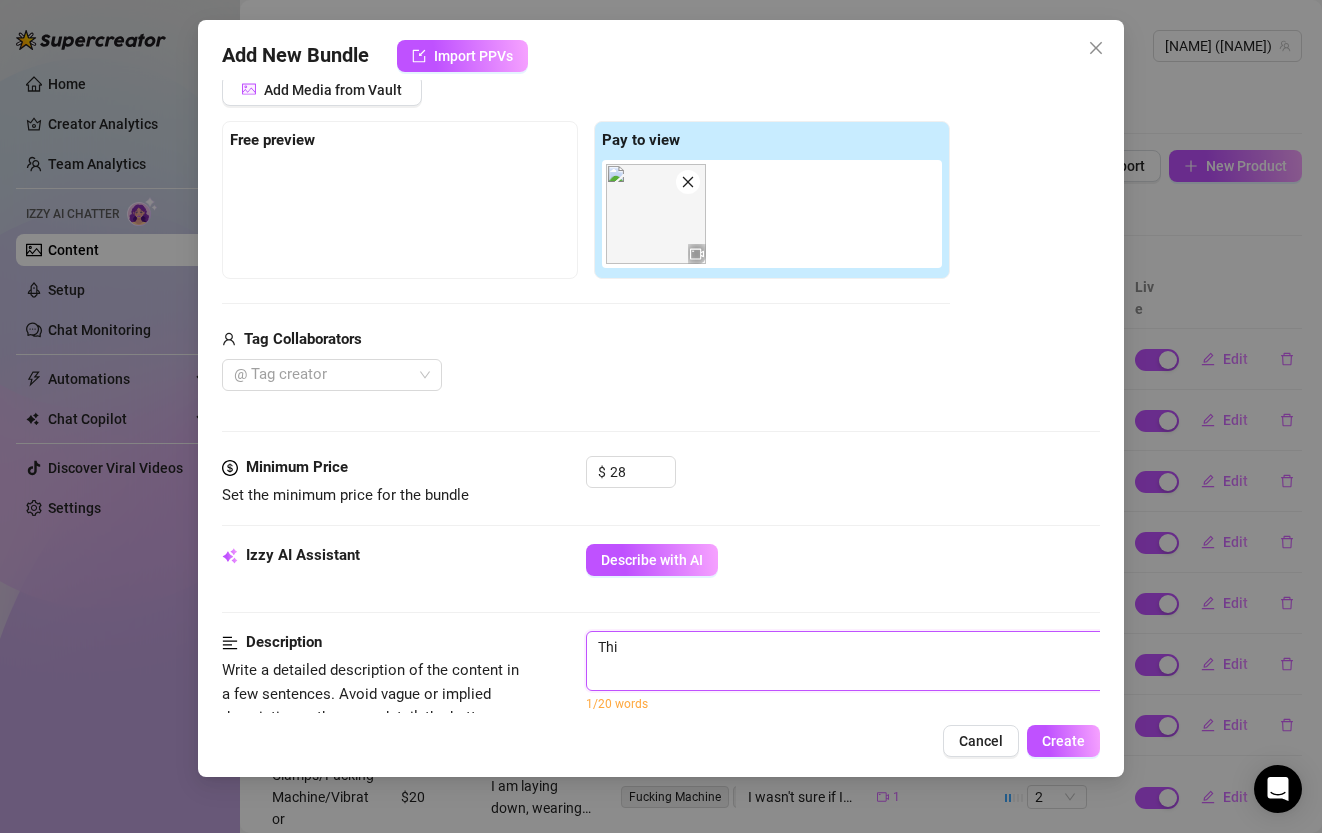 type on "This" 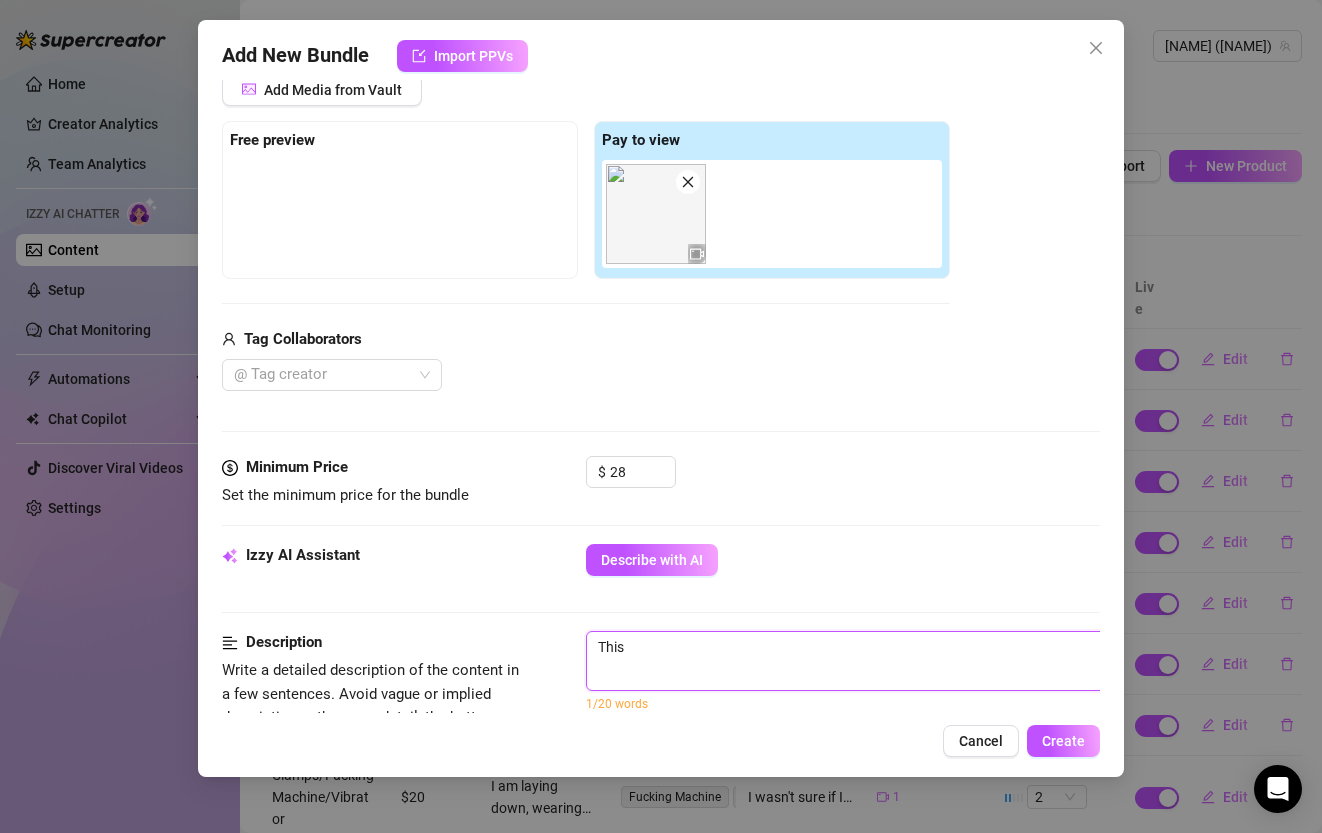 type on "This" 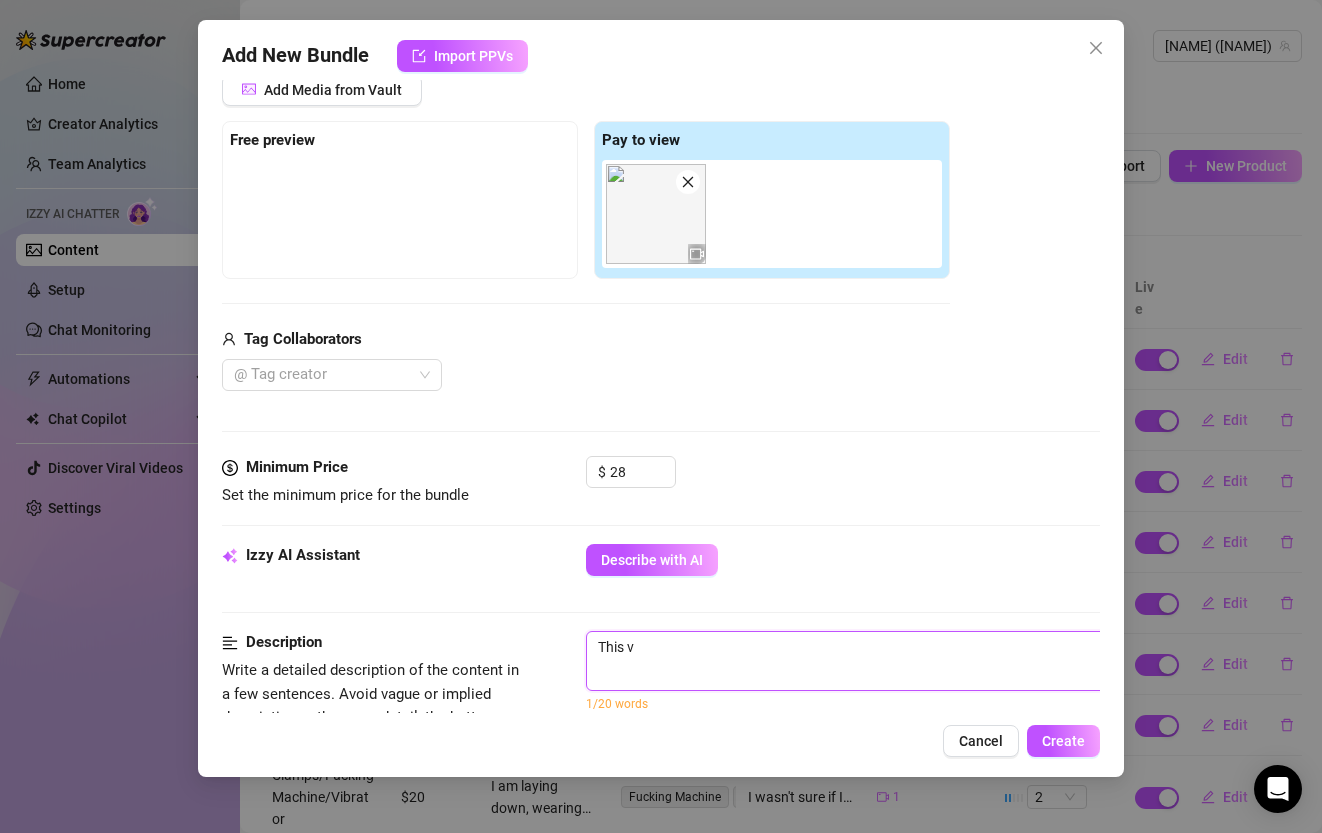 type on "This vi" 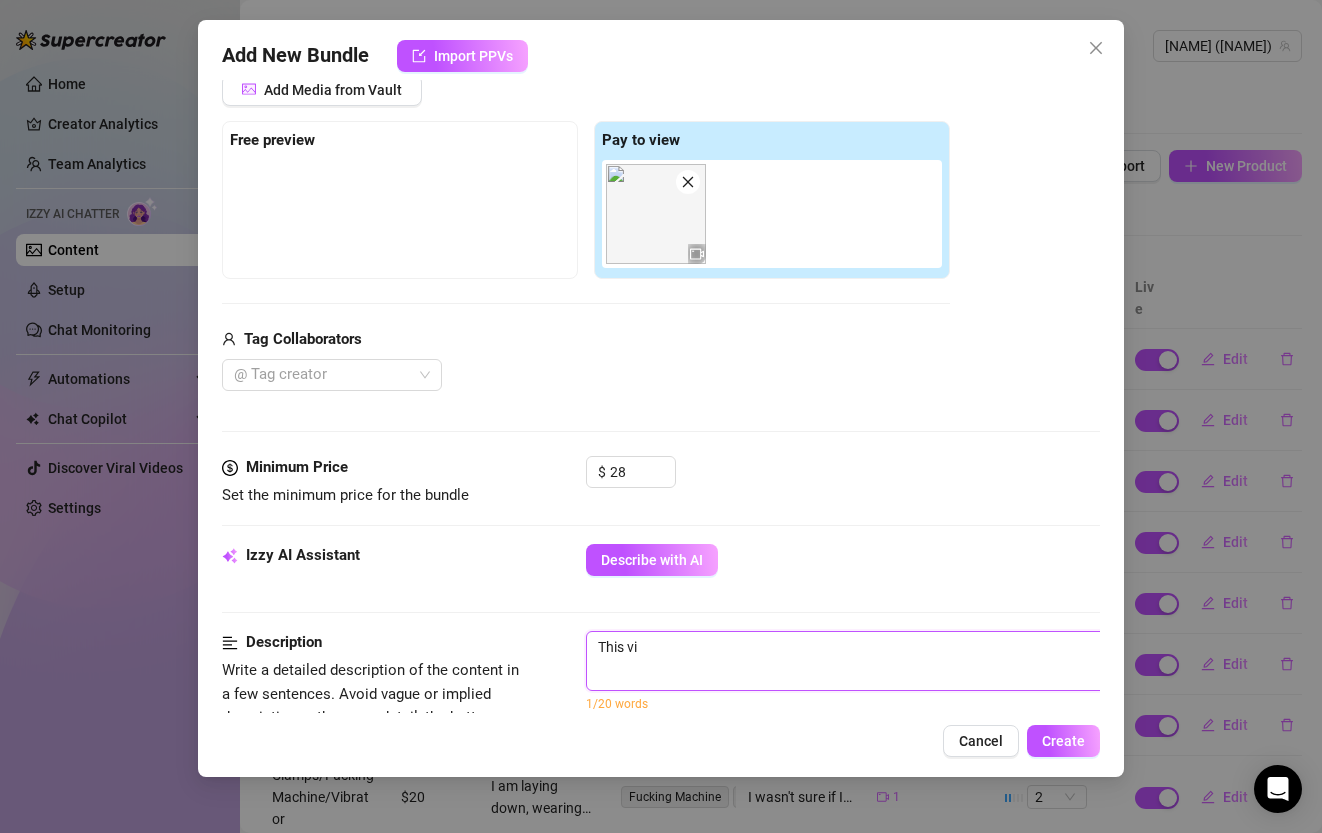 type on "This vid" 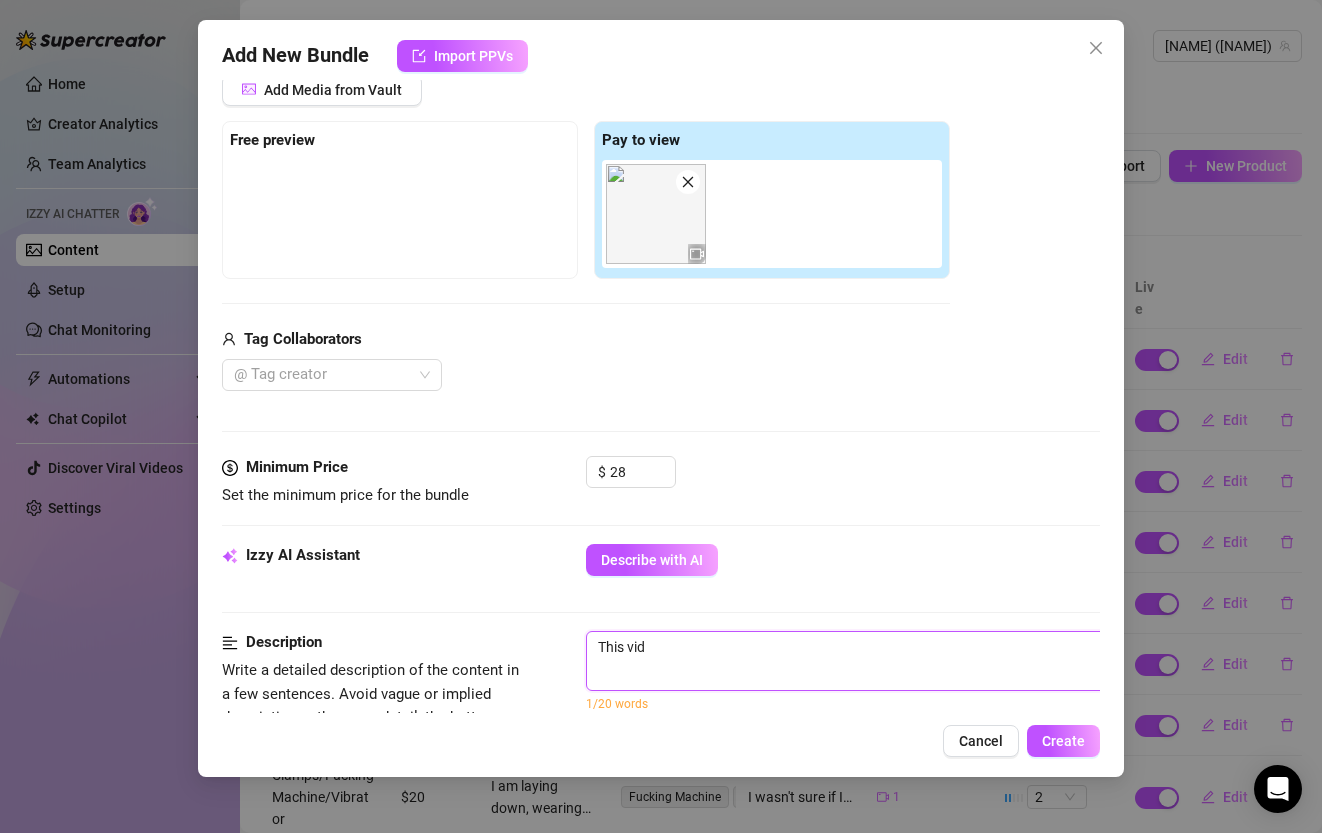 type on "This vide" 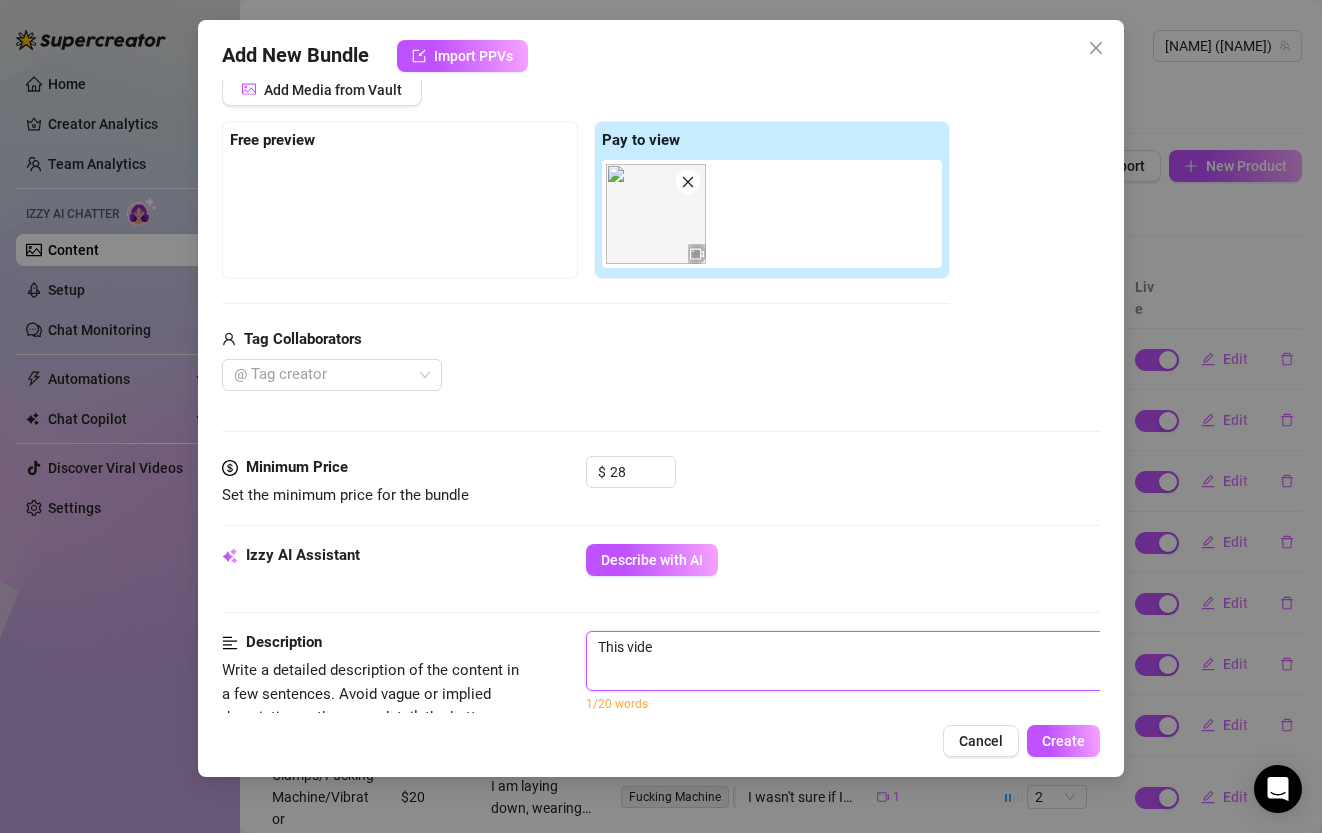type on "This video" 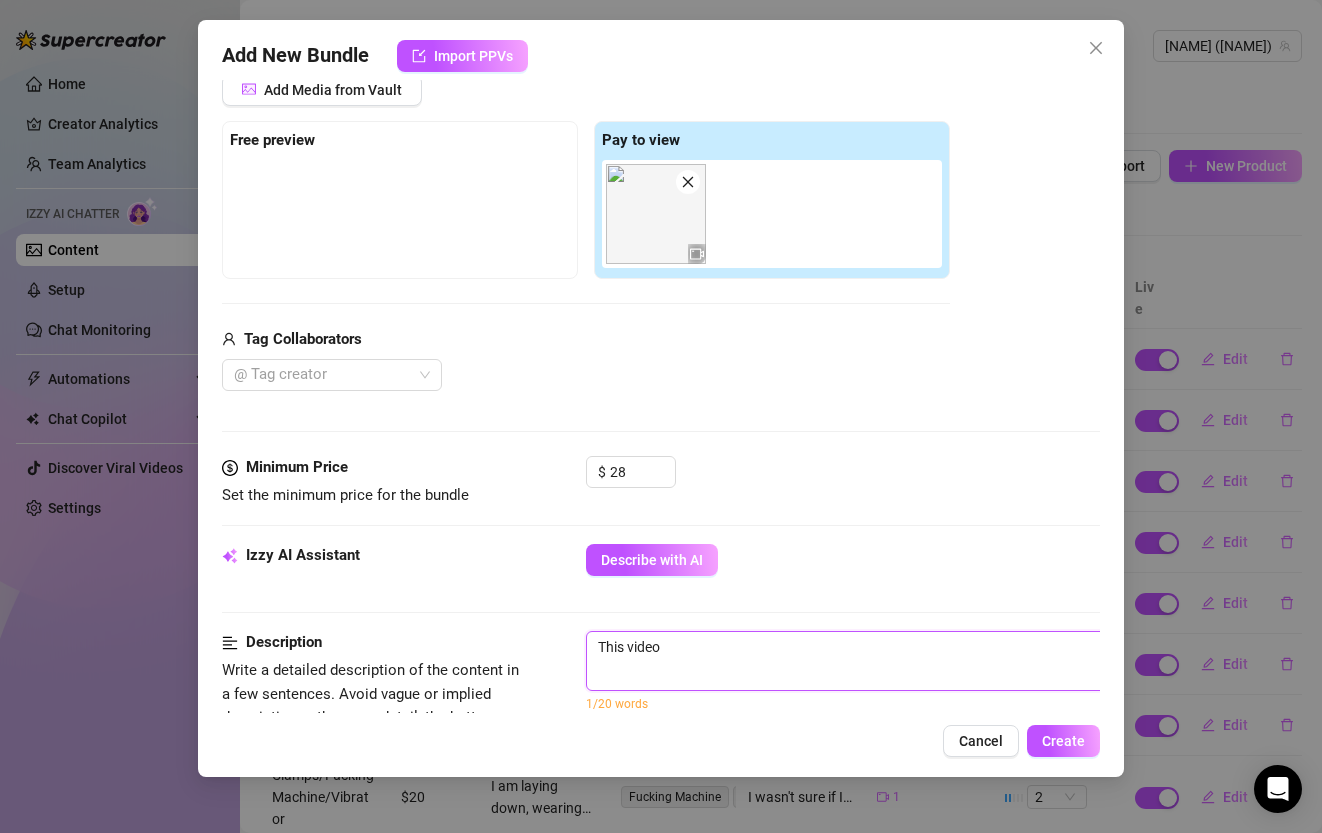 type on "This video" 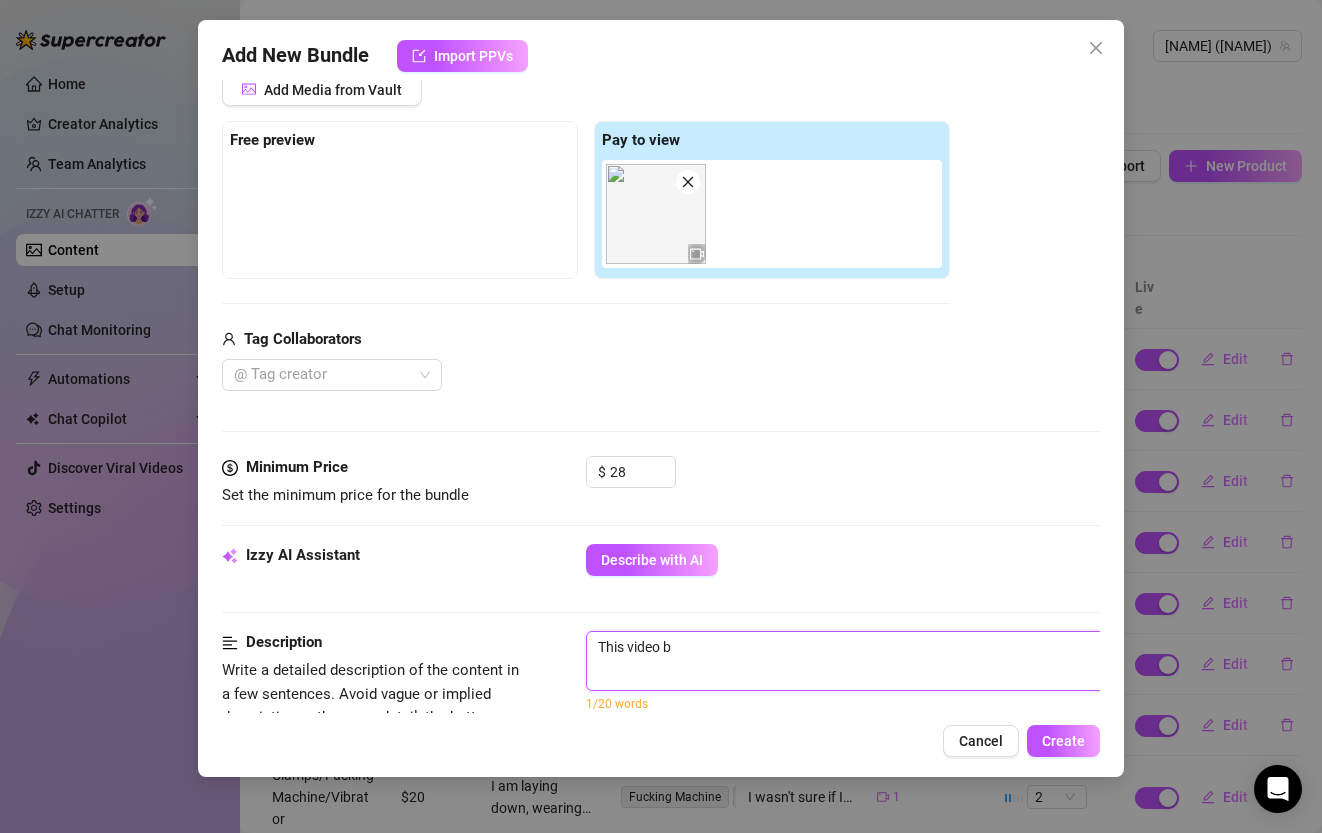 type on "This video be" 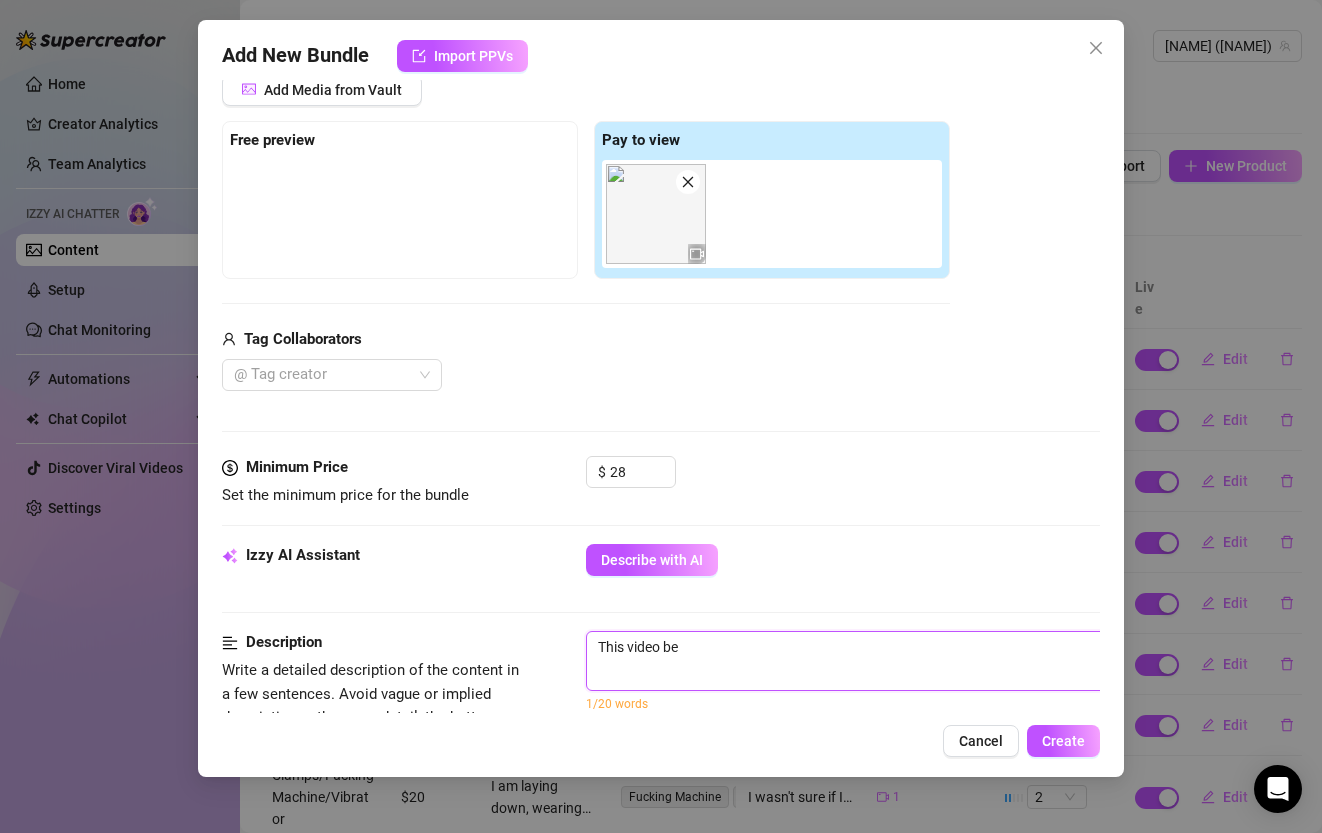 type on "This video beg" 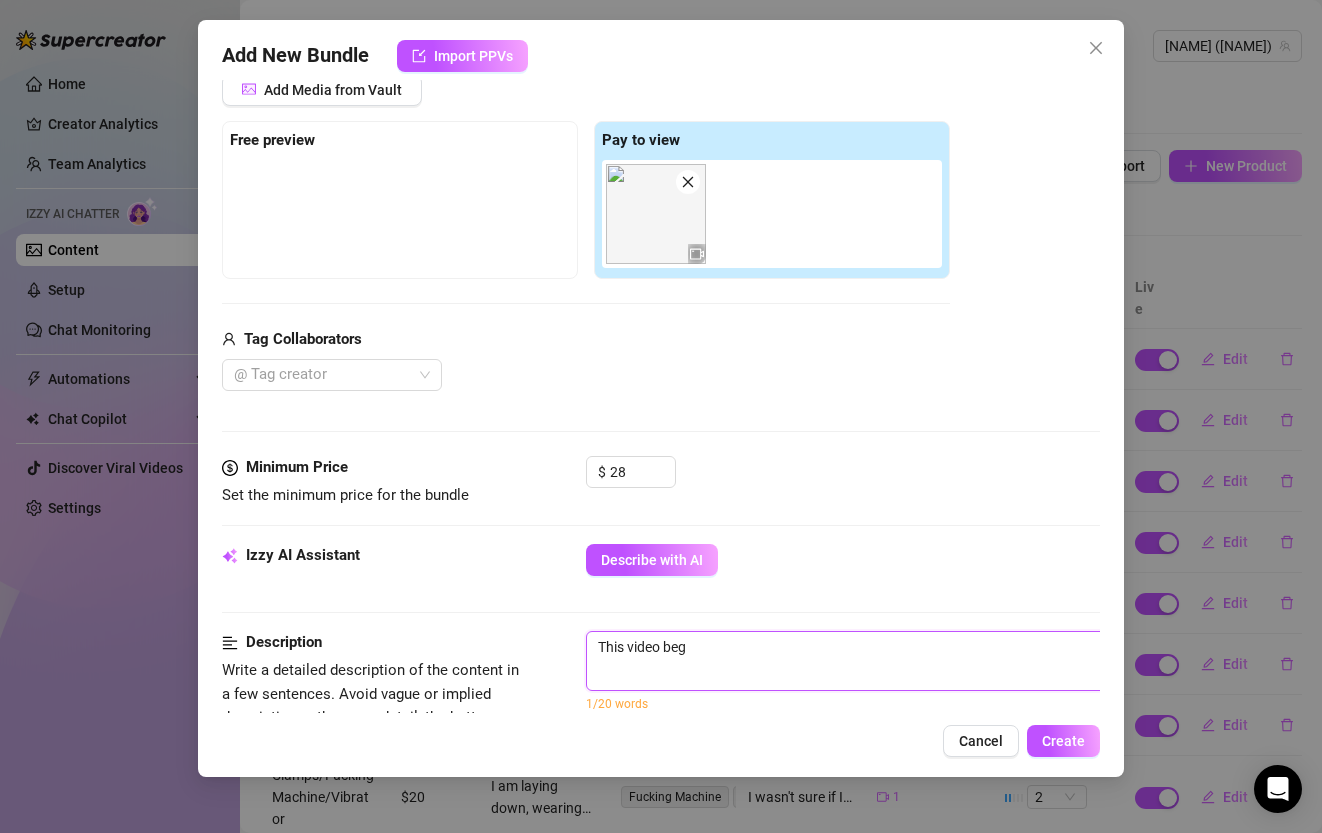 type on "This video begi" 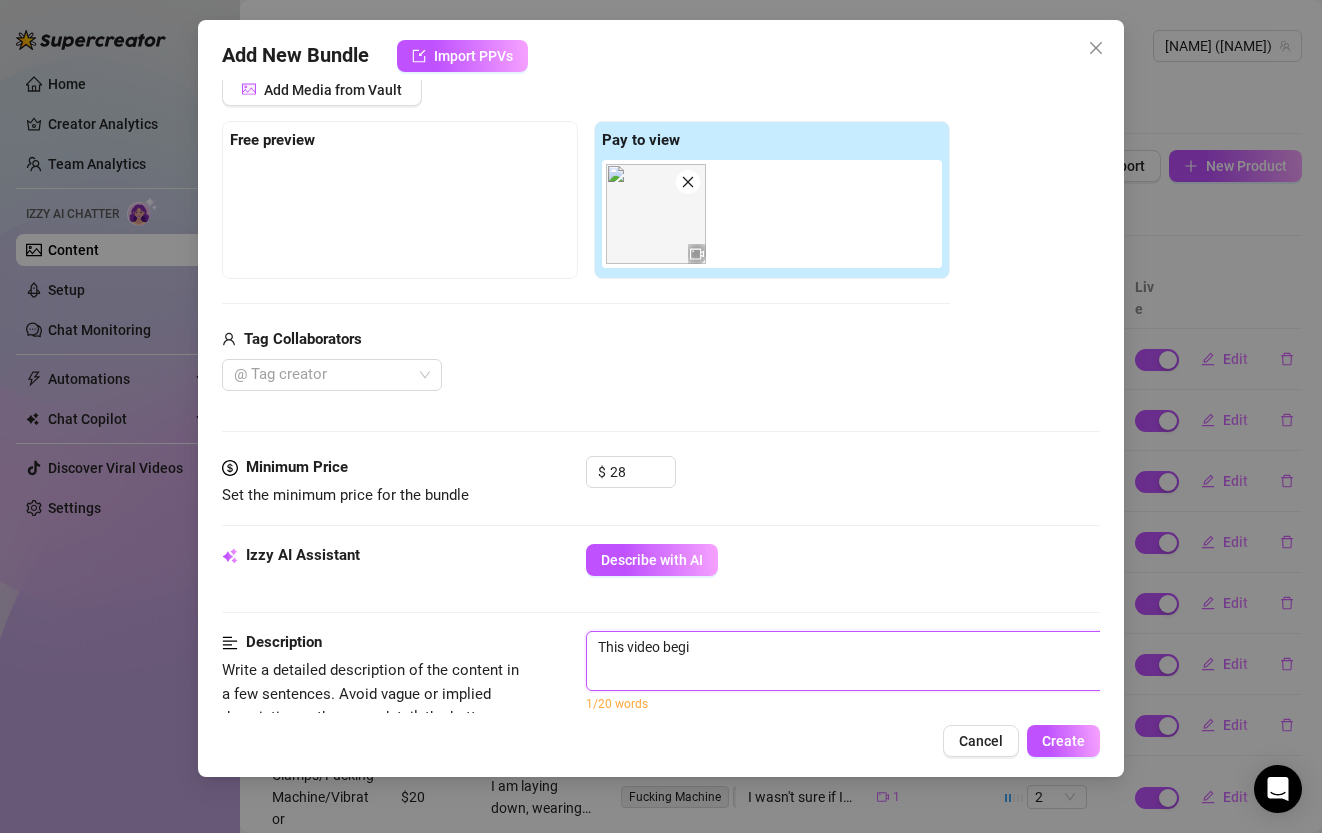 type on "This video begin" 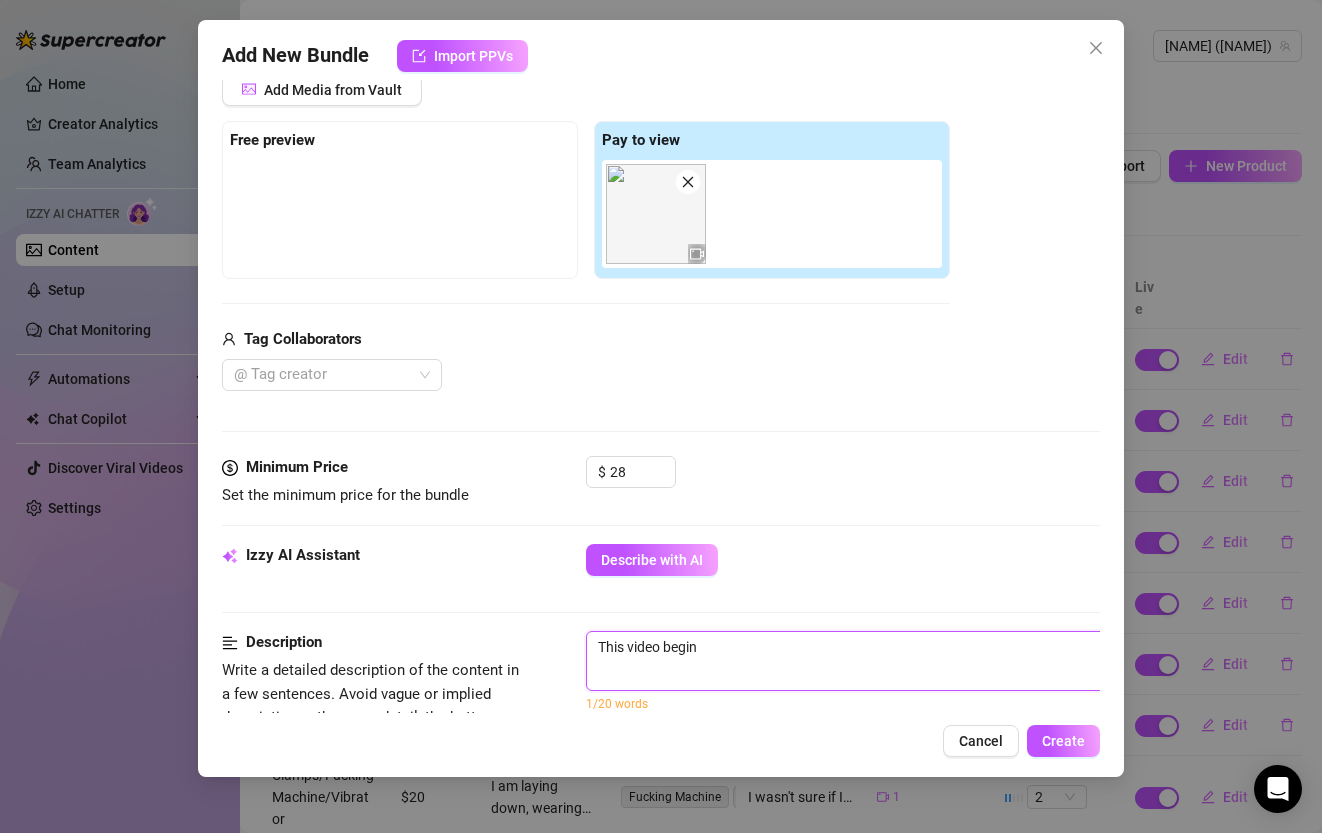type on "This video begins" 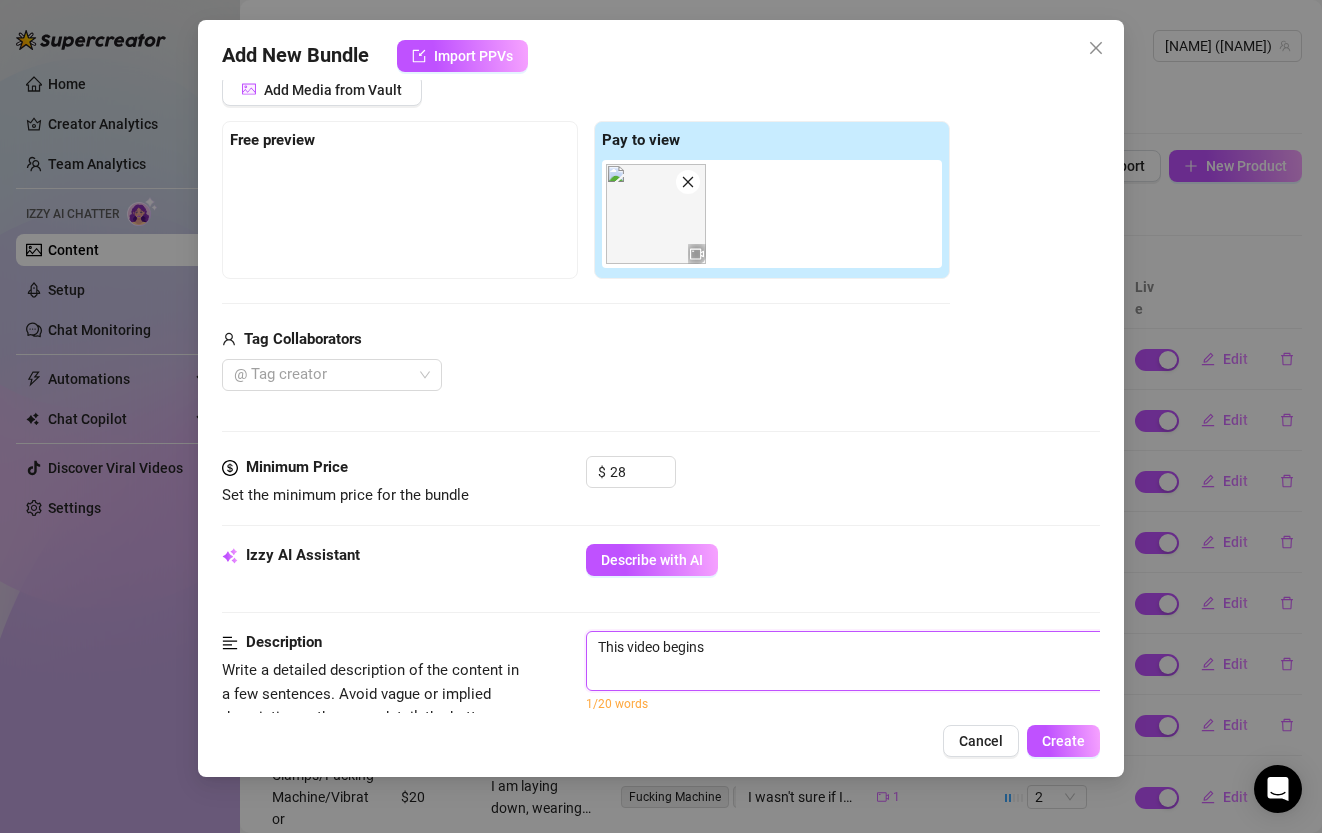 type on "This video begins" 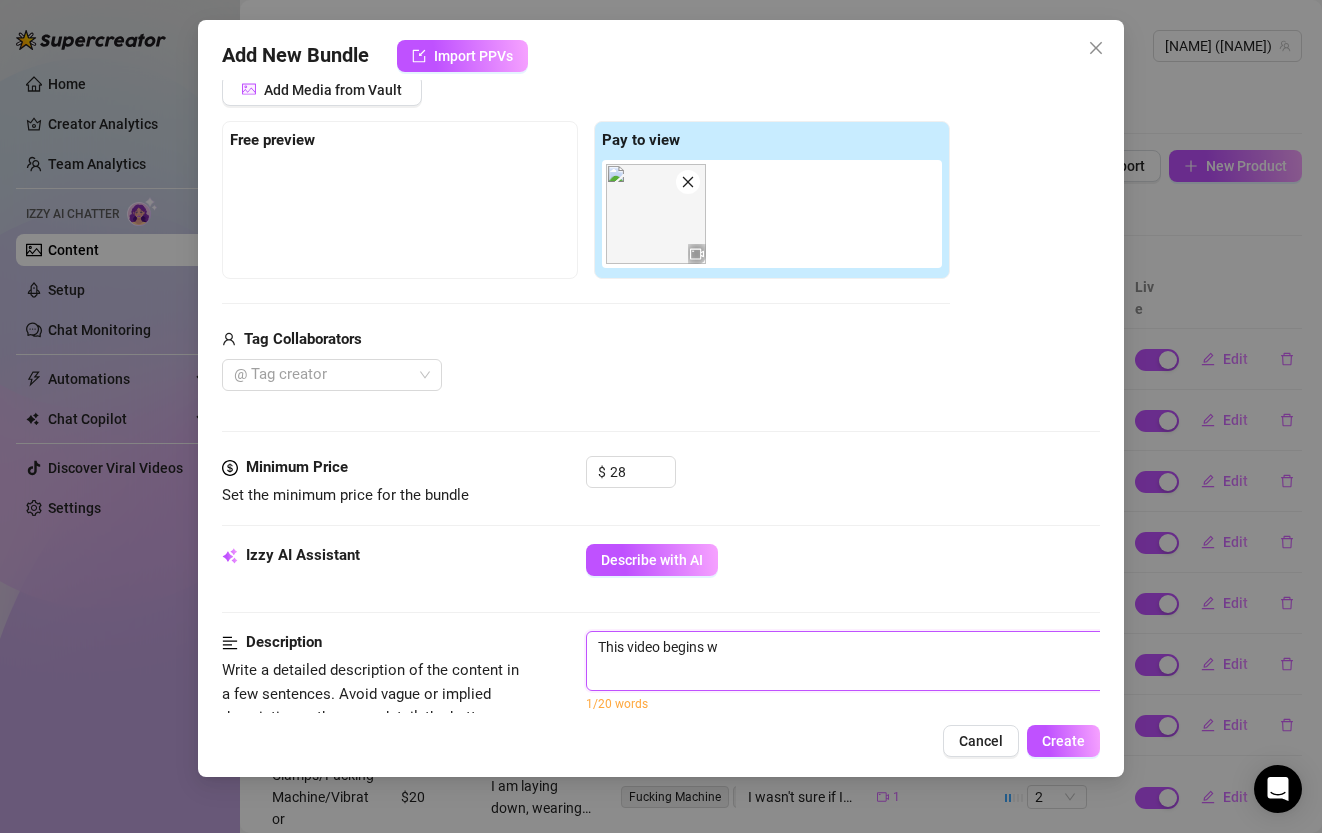 type on "This video begins wi" 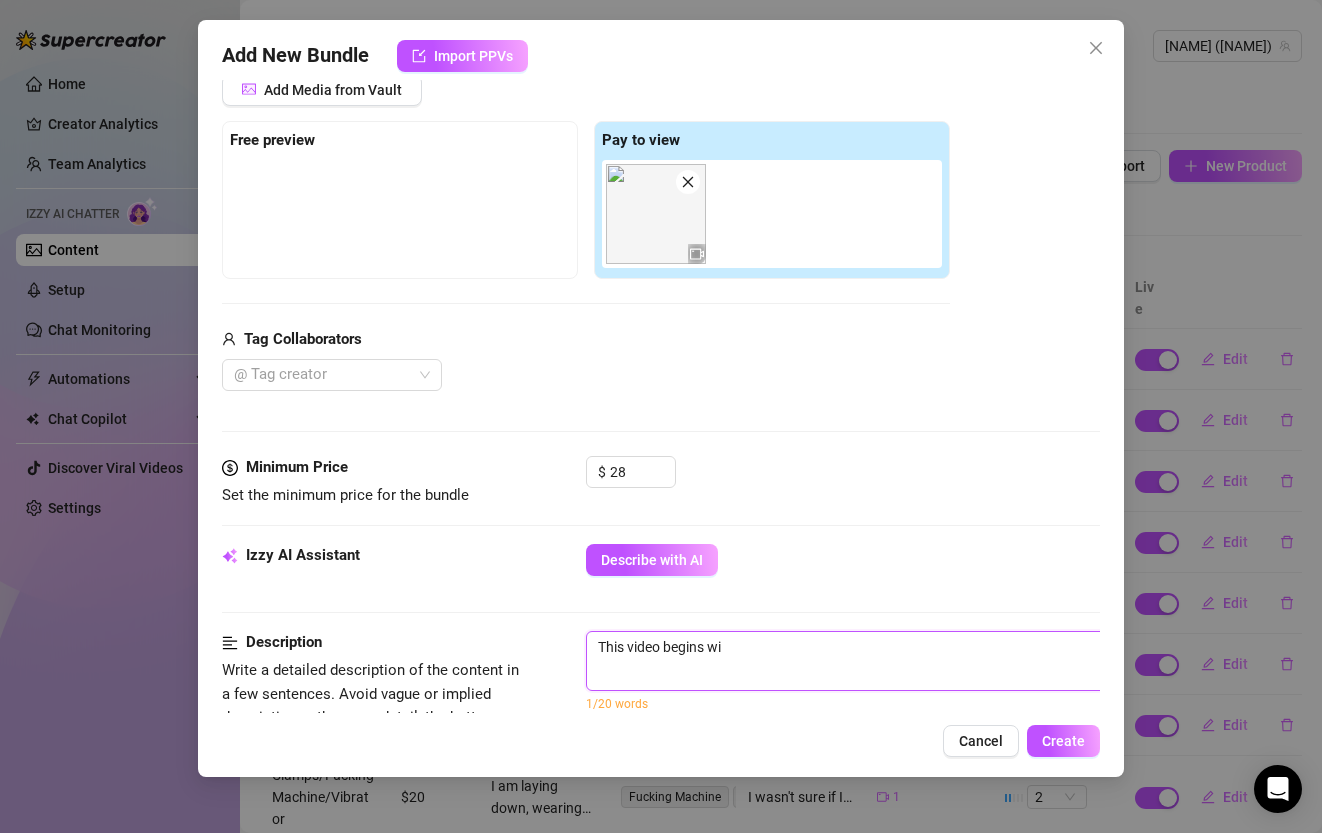 type on "This video begins wit" 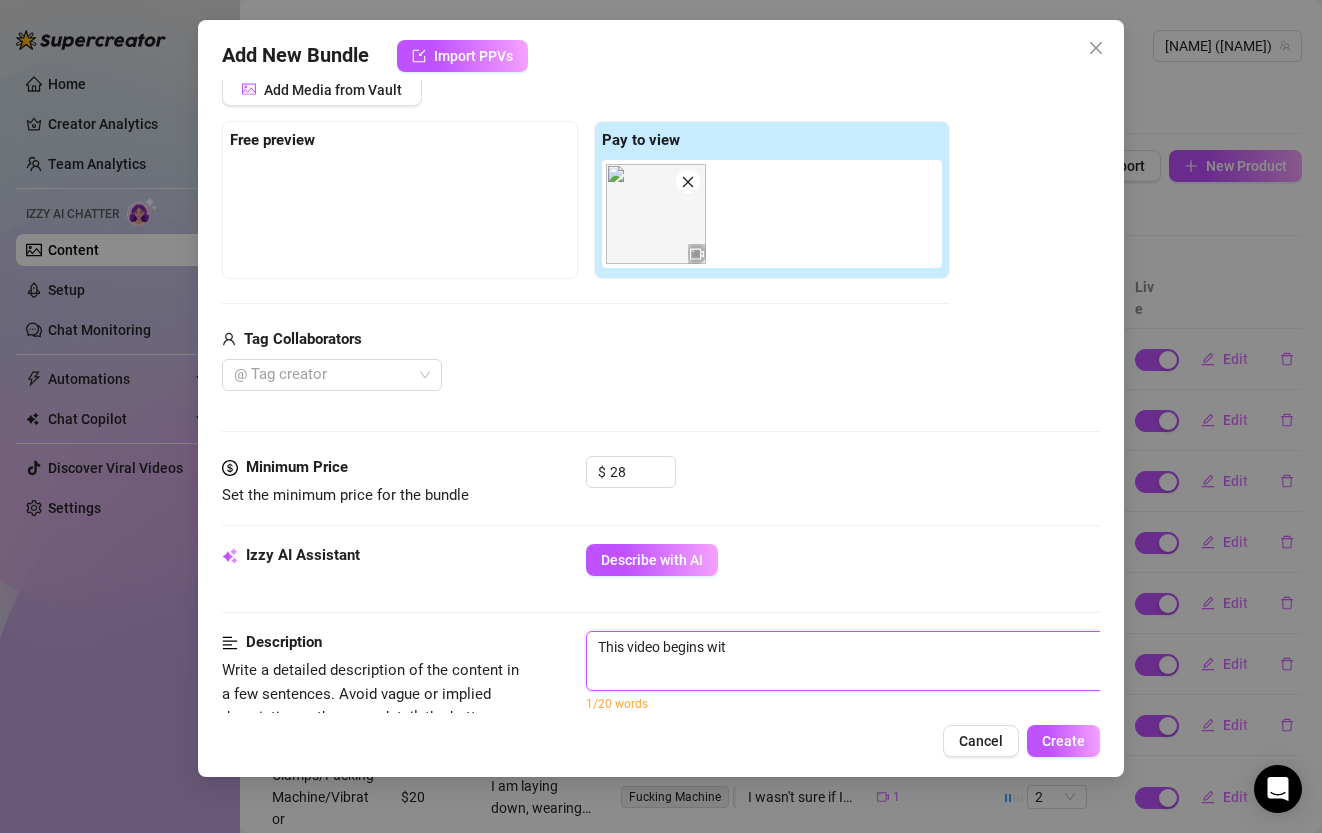 type on "This video begins witg" 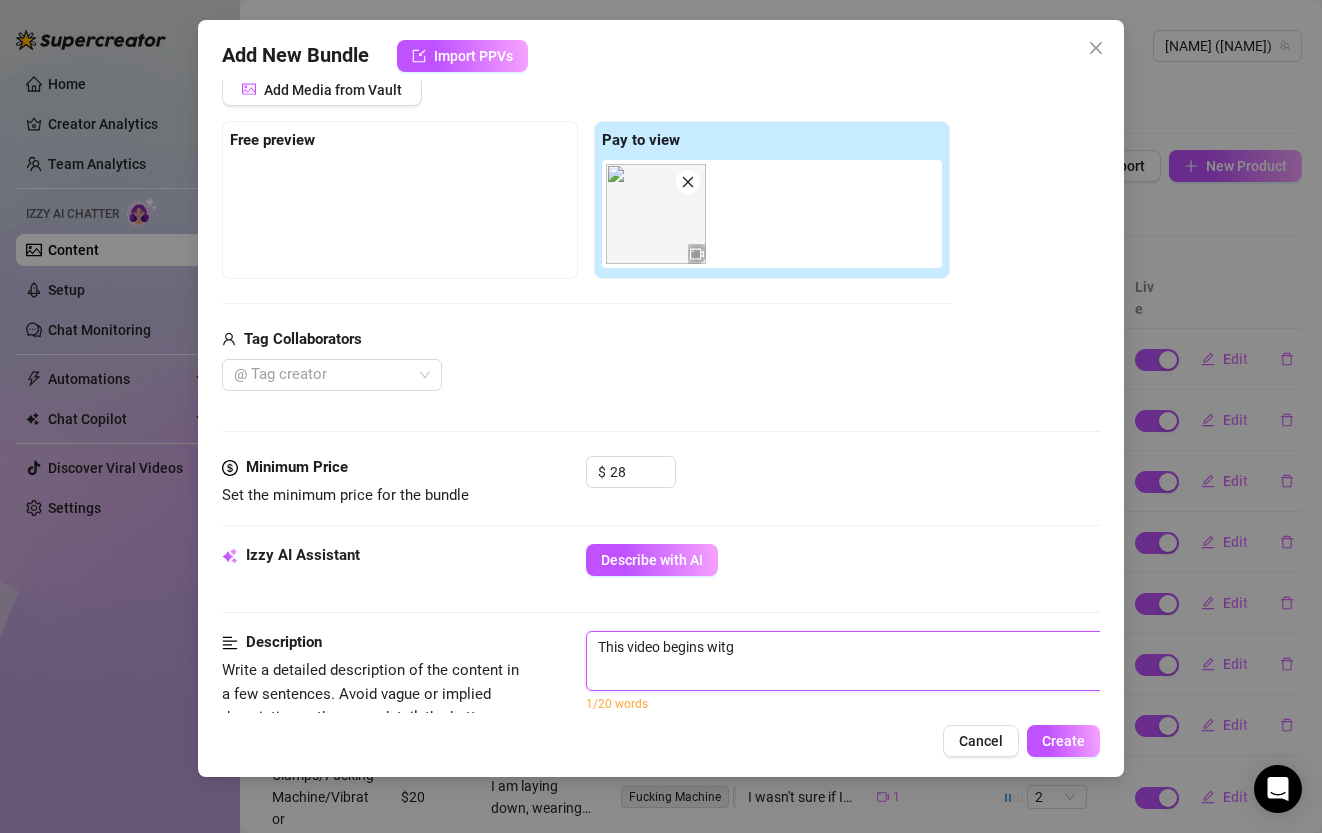 type on "This video begins witg" 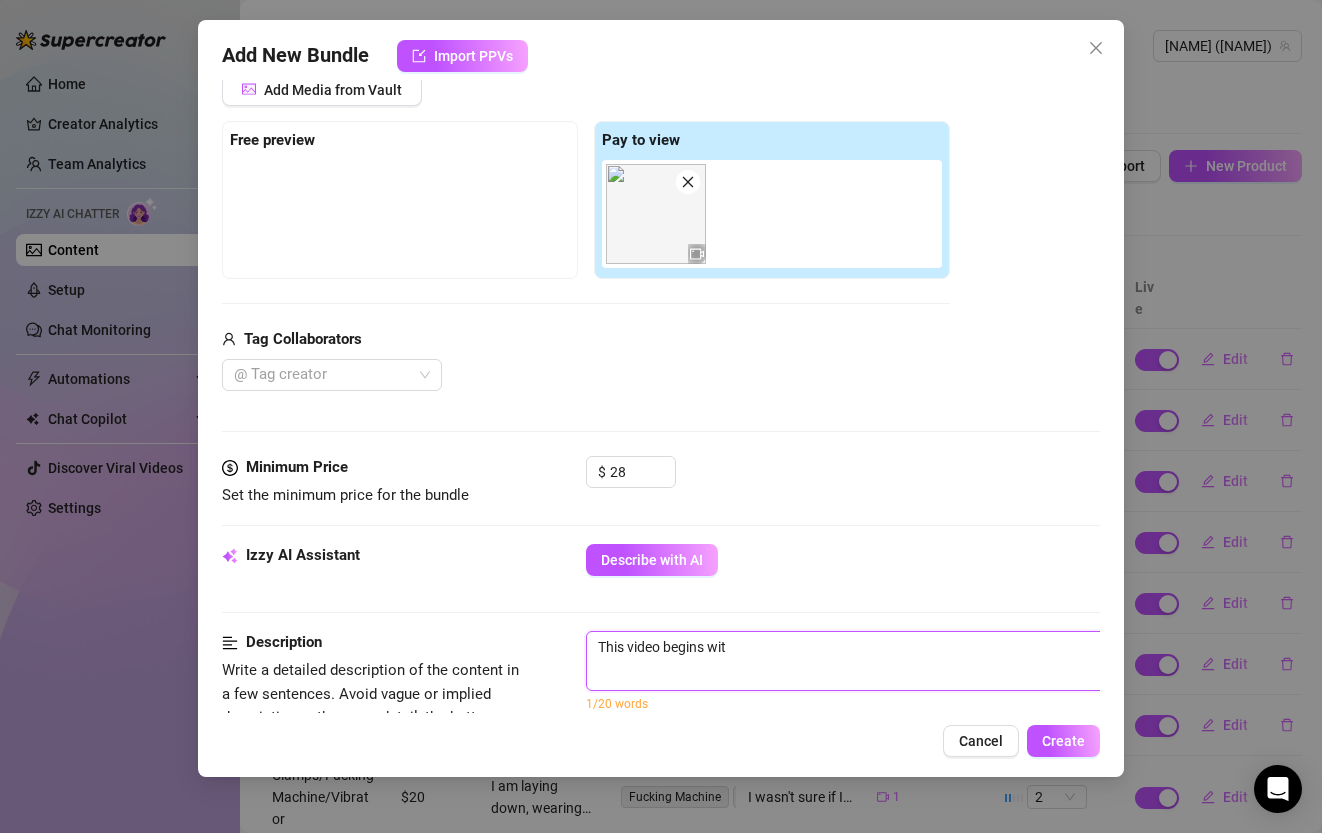 type on "This video begins with" 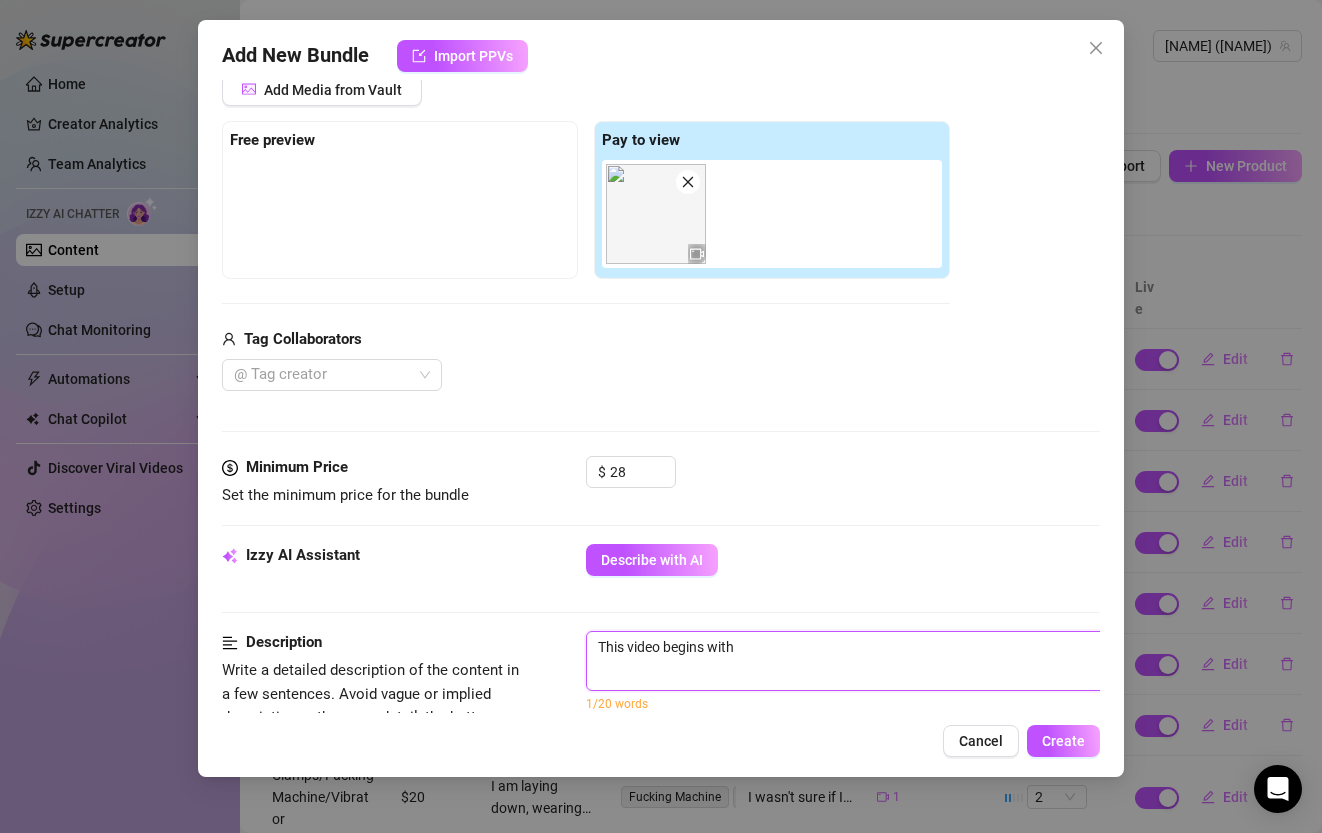 type on "This video begins with" 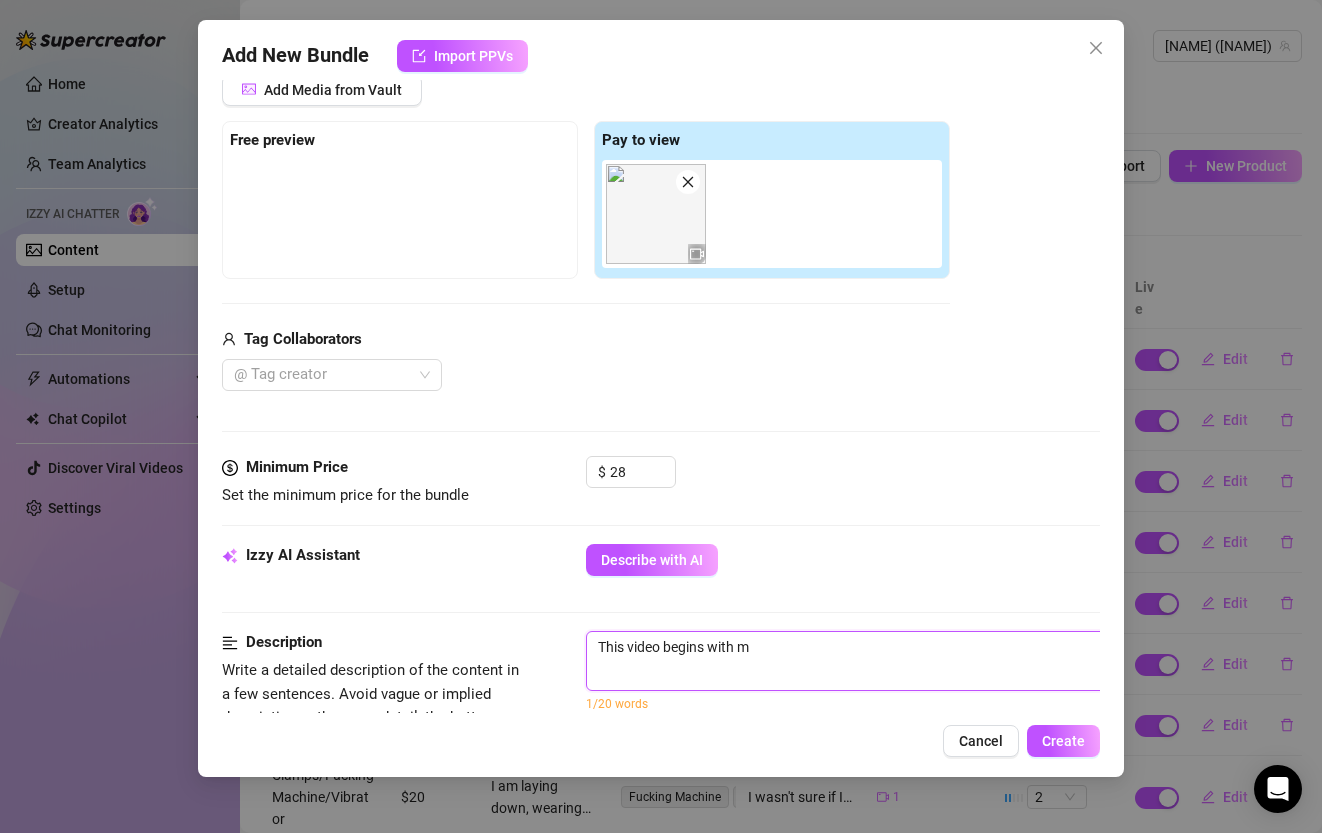 type on "This video begins with me" 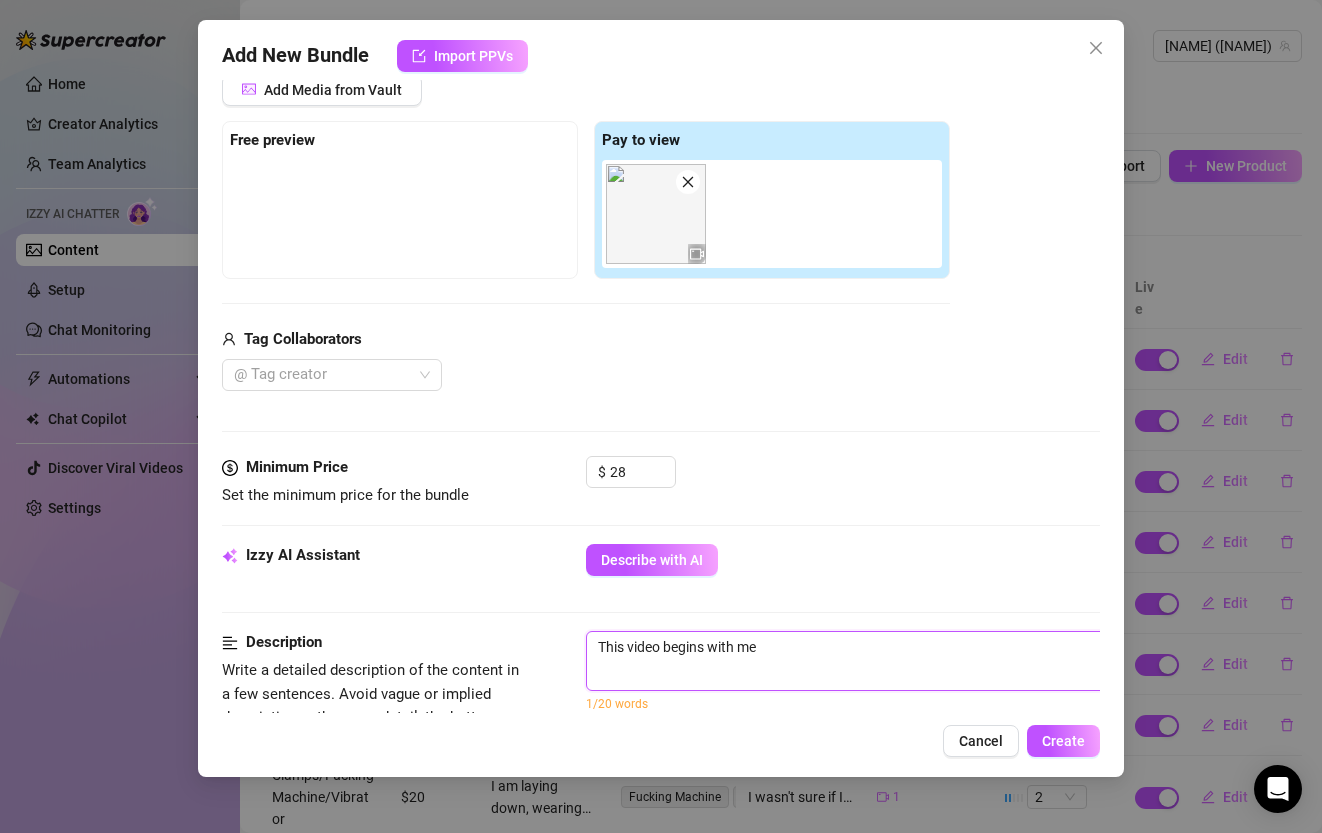 type on "This video begins with me" 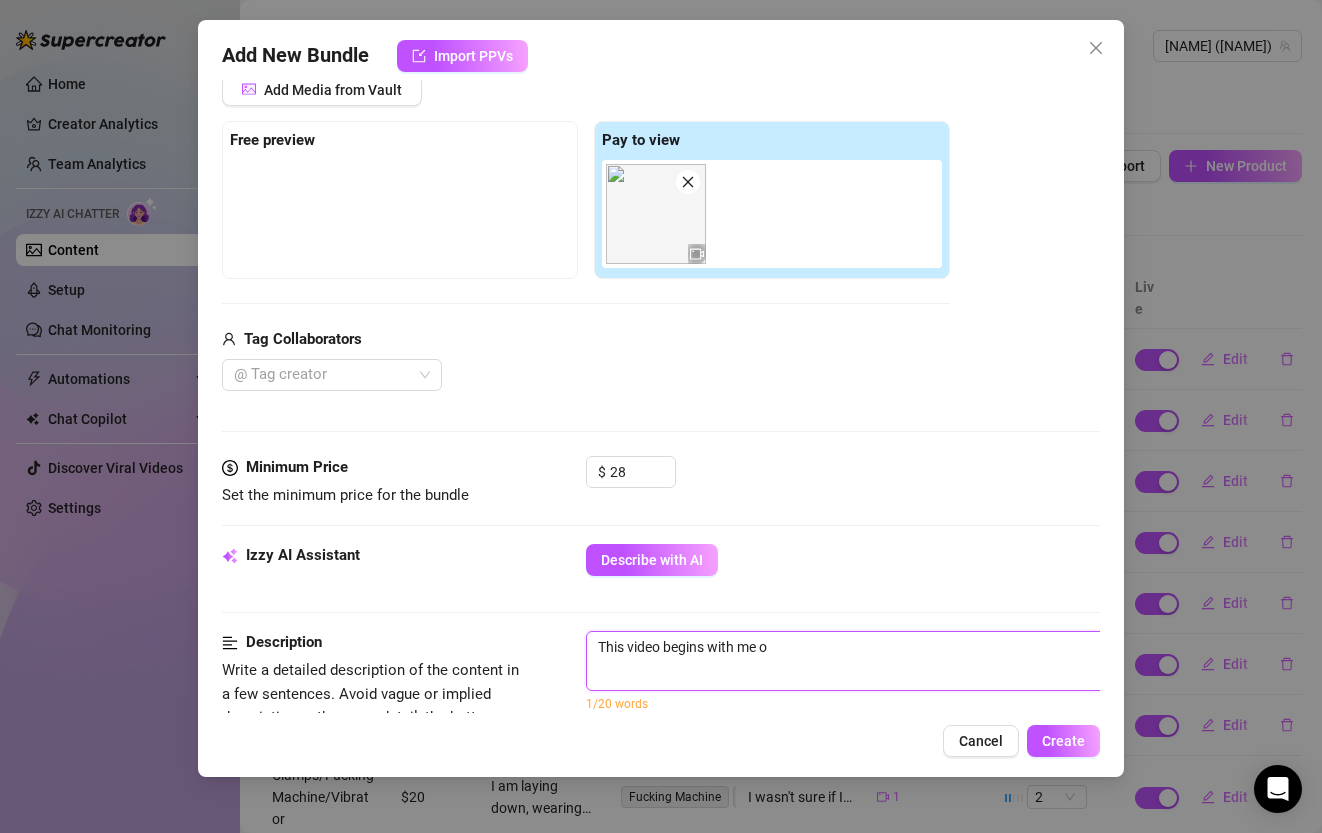 type on "This video begins with me oi" 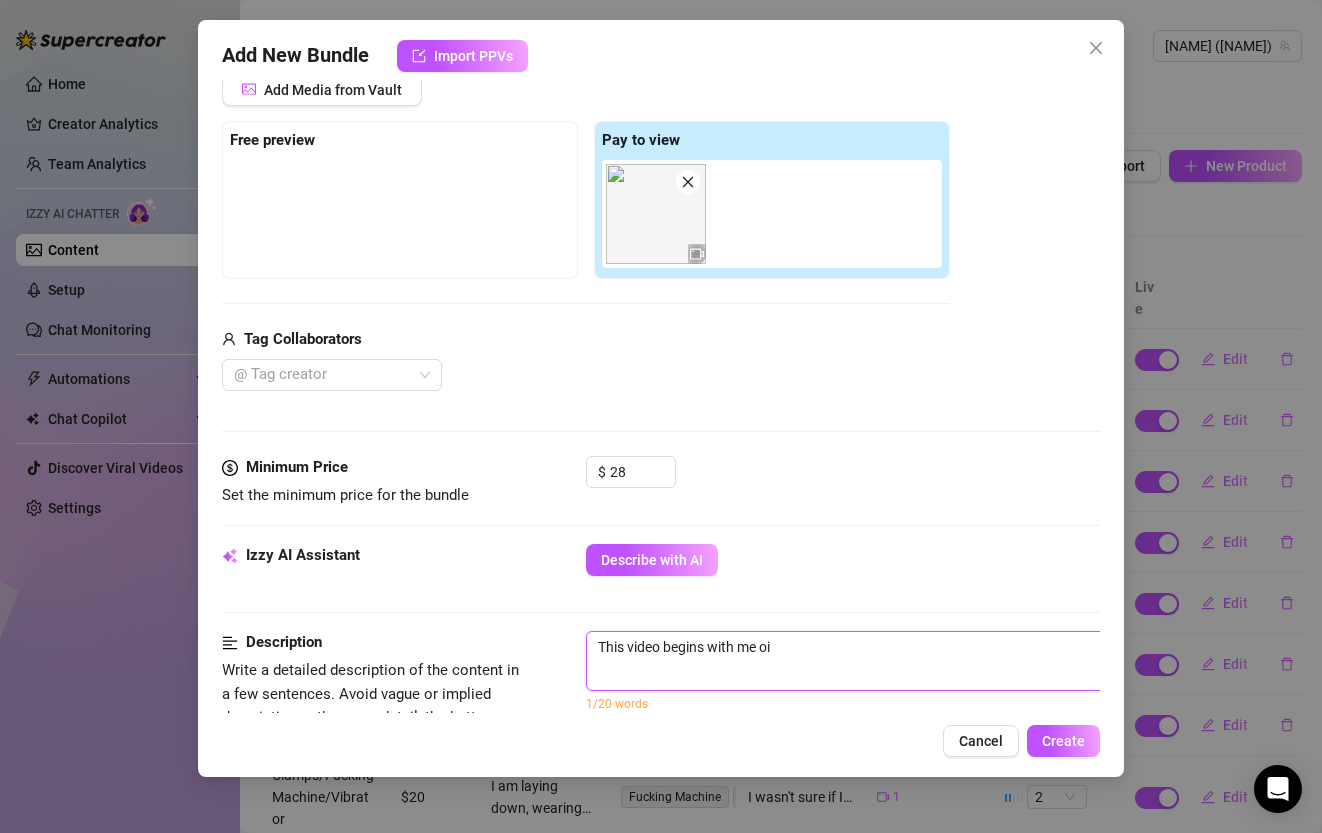 type on "This video begins with me oil" 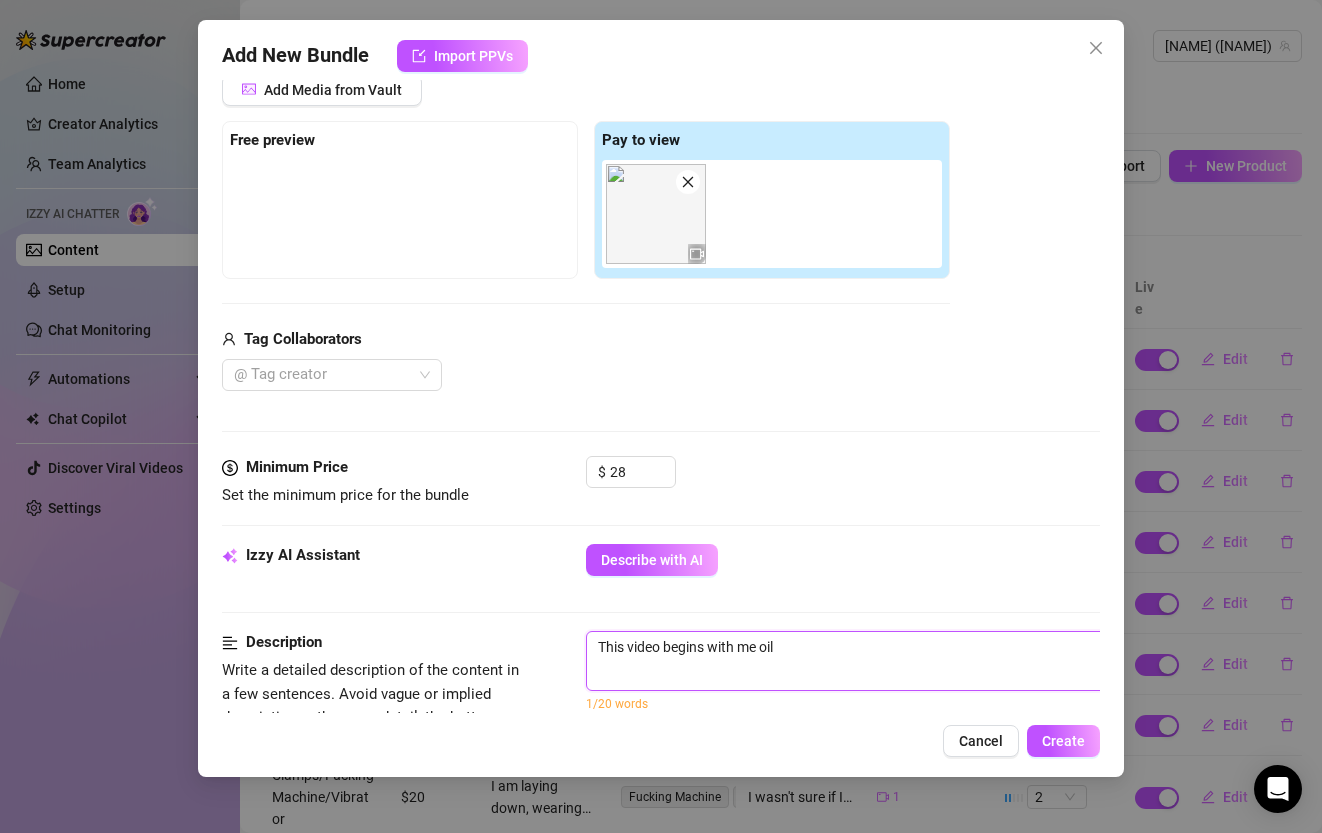 type on "This video begins with me oili" 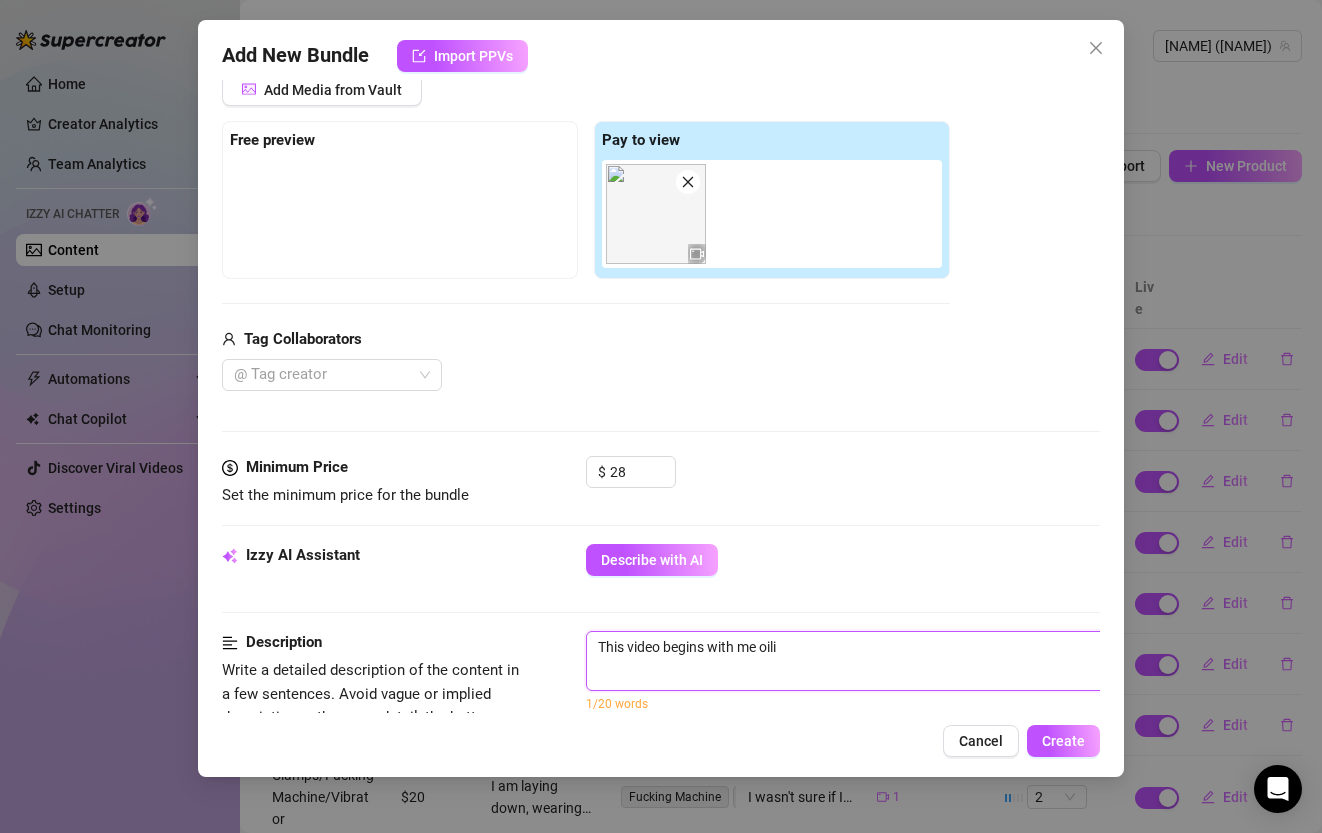type on "This video begins with me oilin" 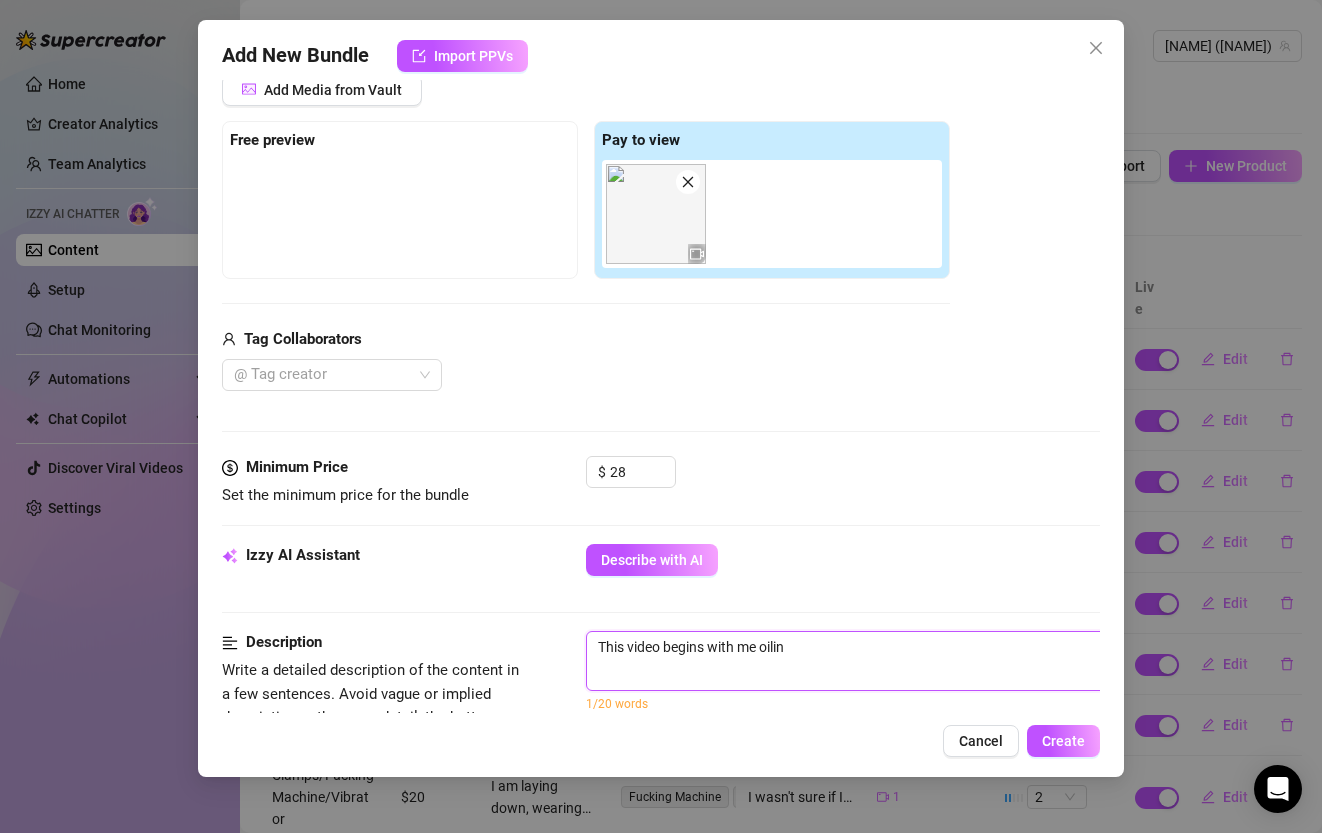 type on "This video begins with me oiling" 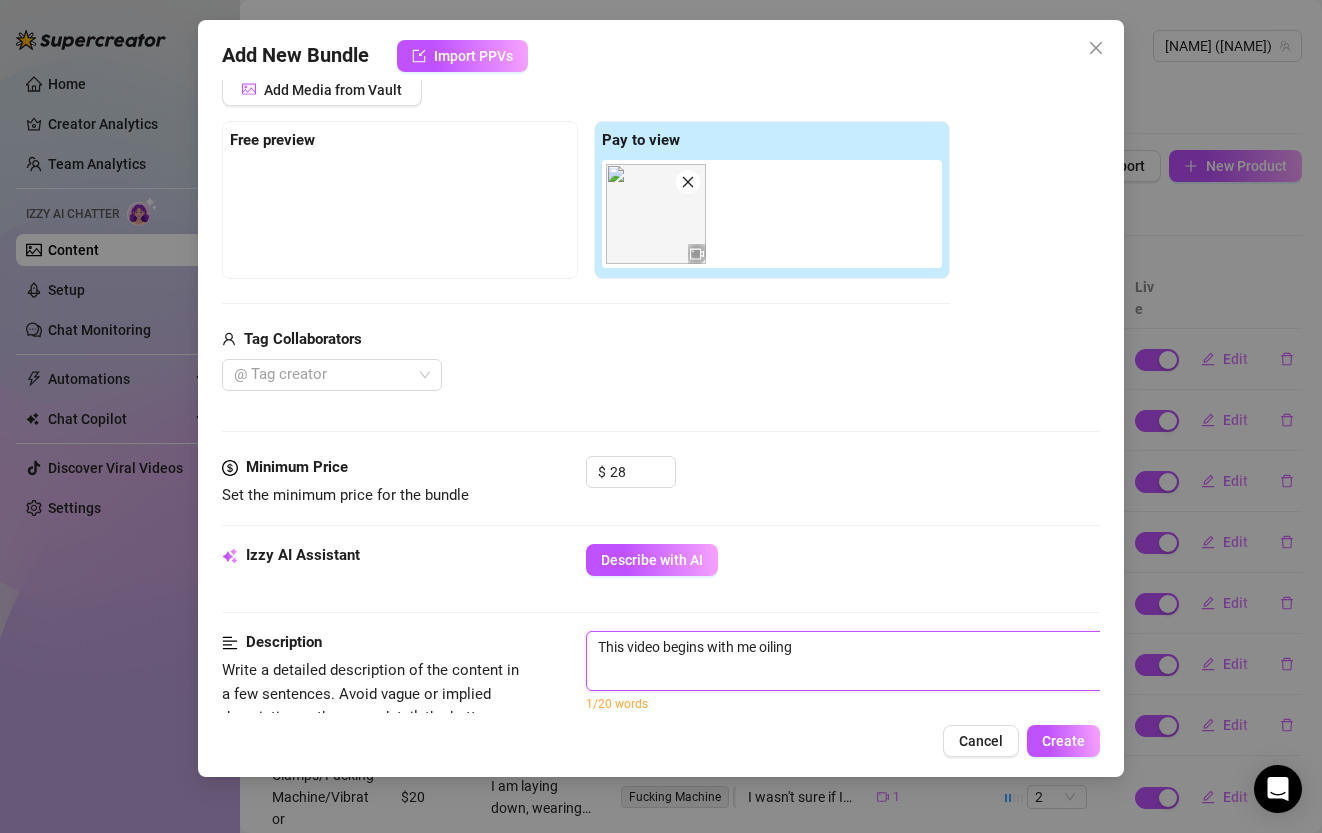 type on "This video begins with me oiling" 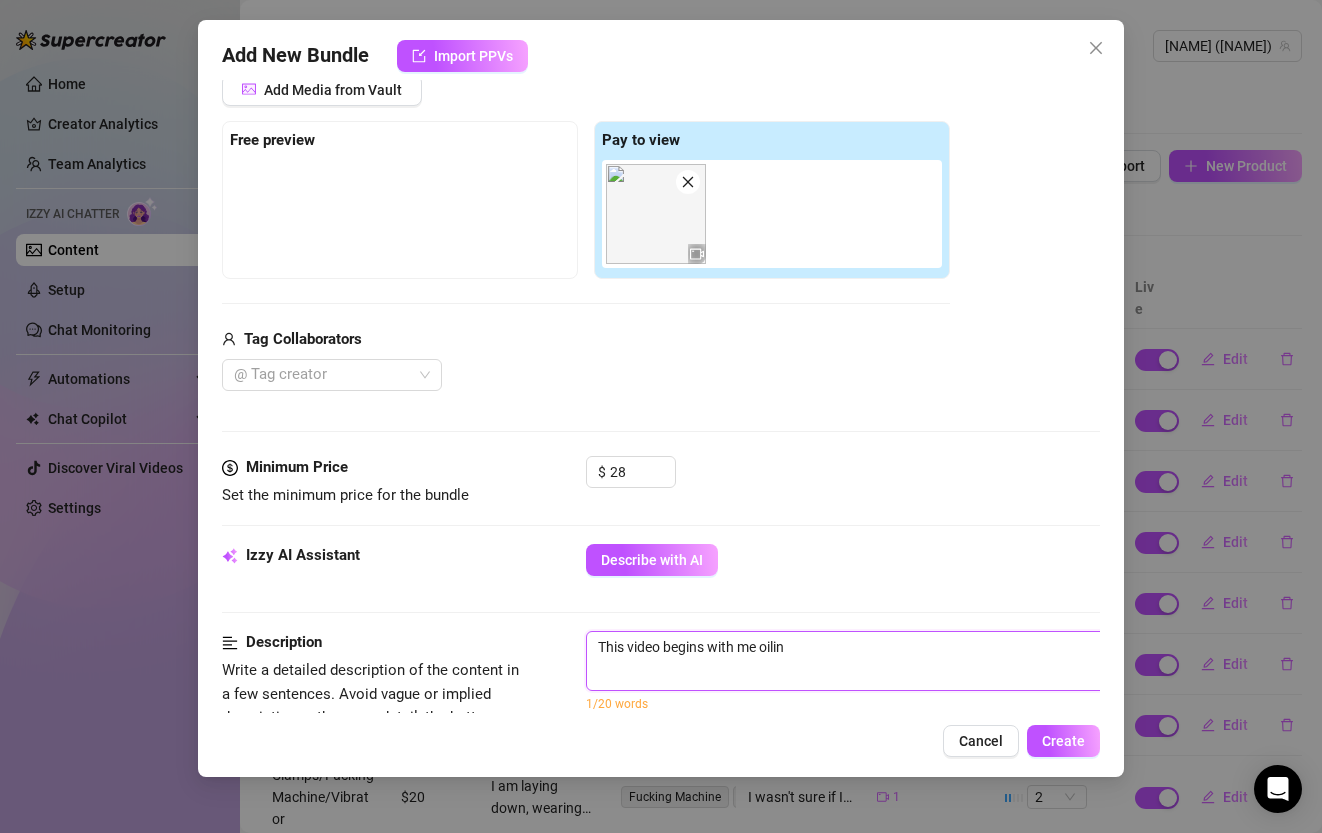 type on "This video begins with me oili" 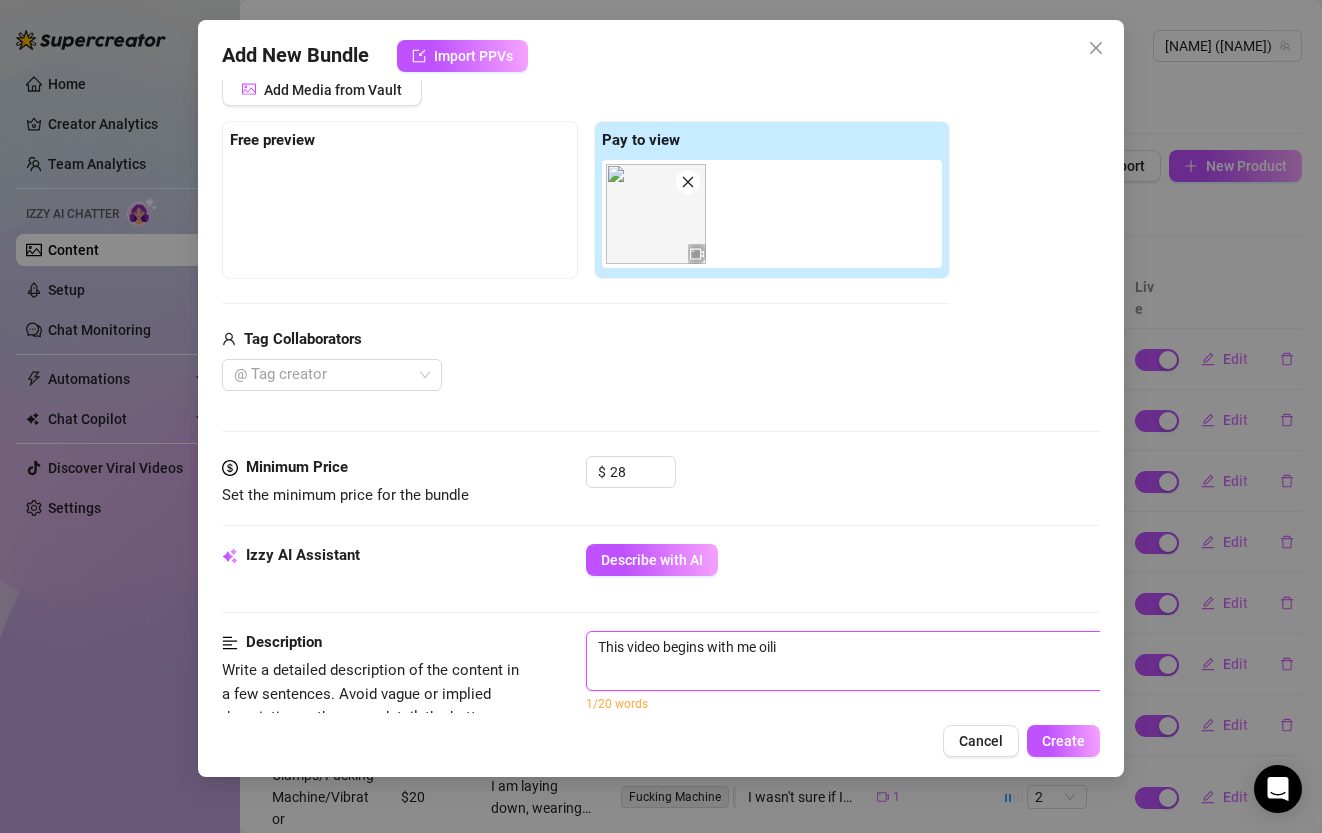 type on "This video begins with me oil" 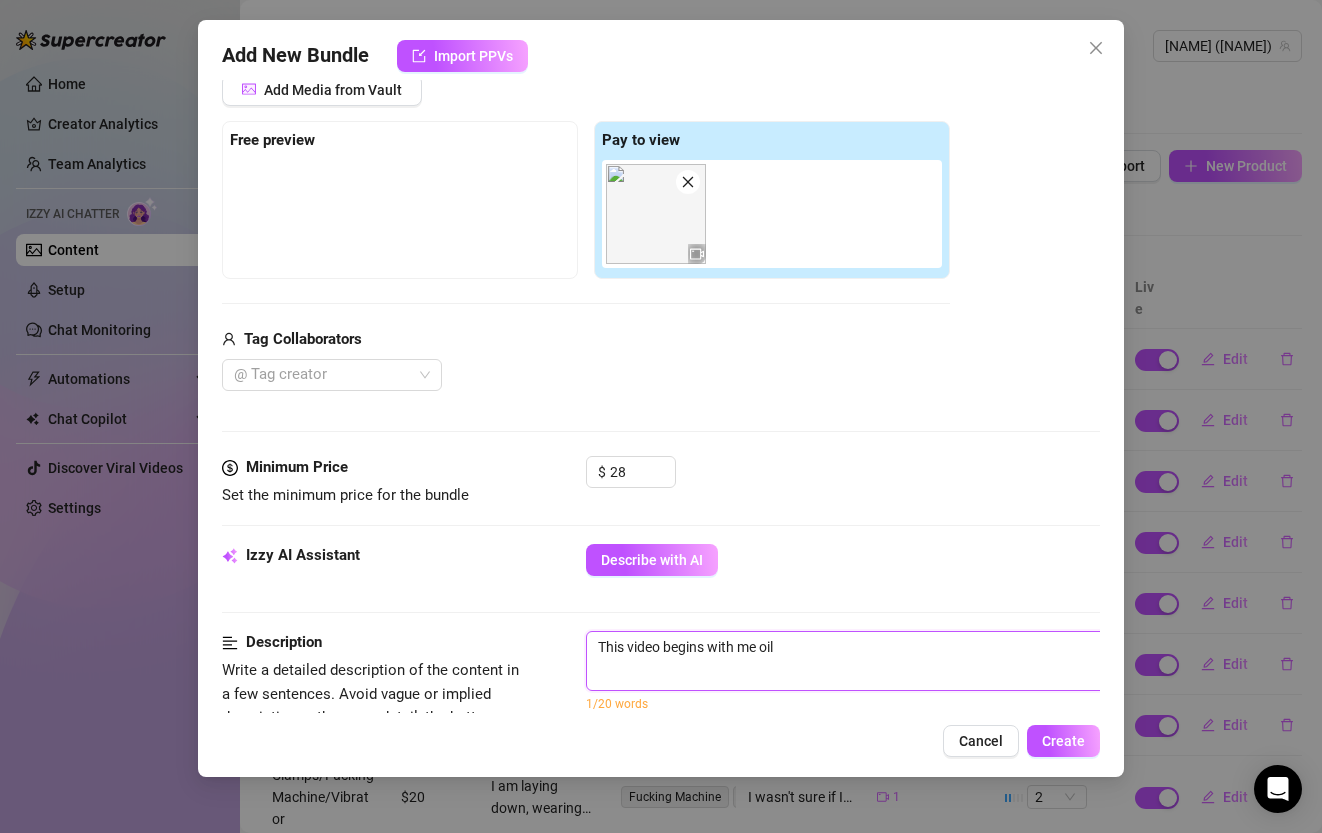 type on "This video begins with me oi" 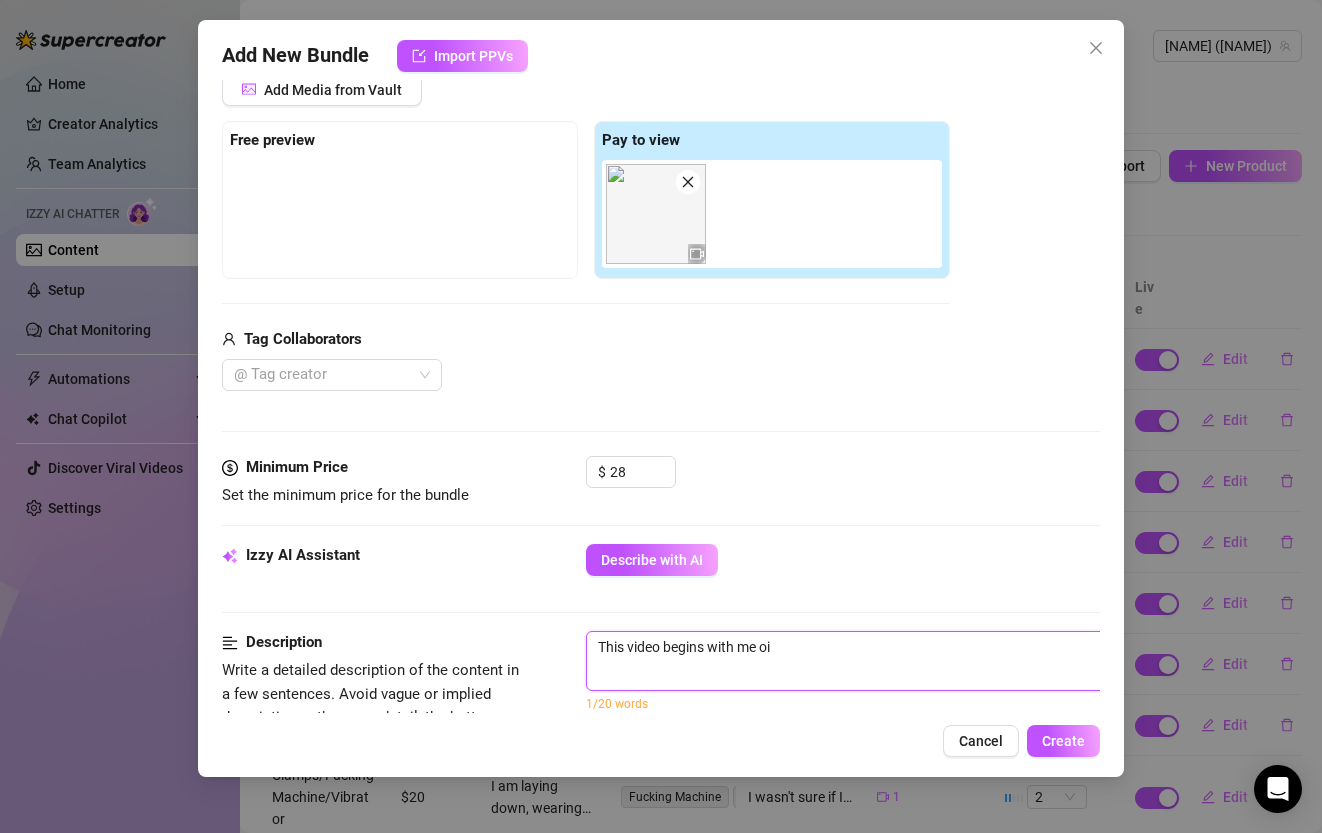 type on "This video begins with me o" 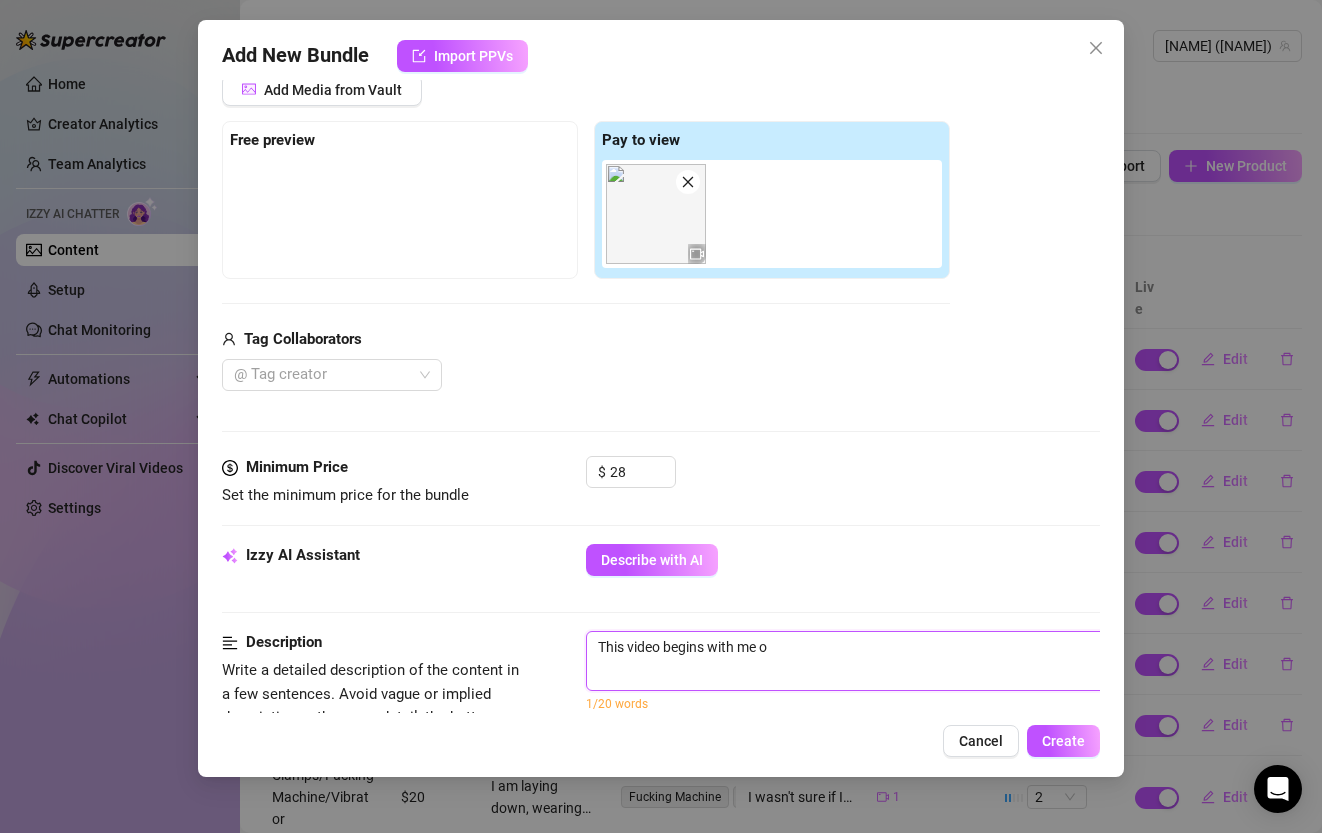 type on "This video begins with me" 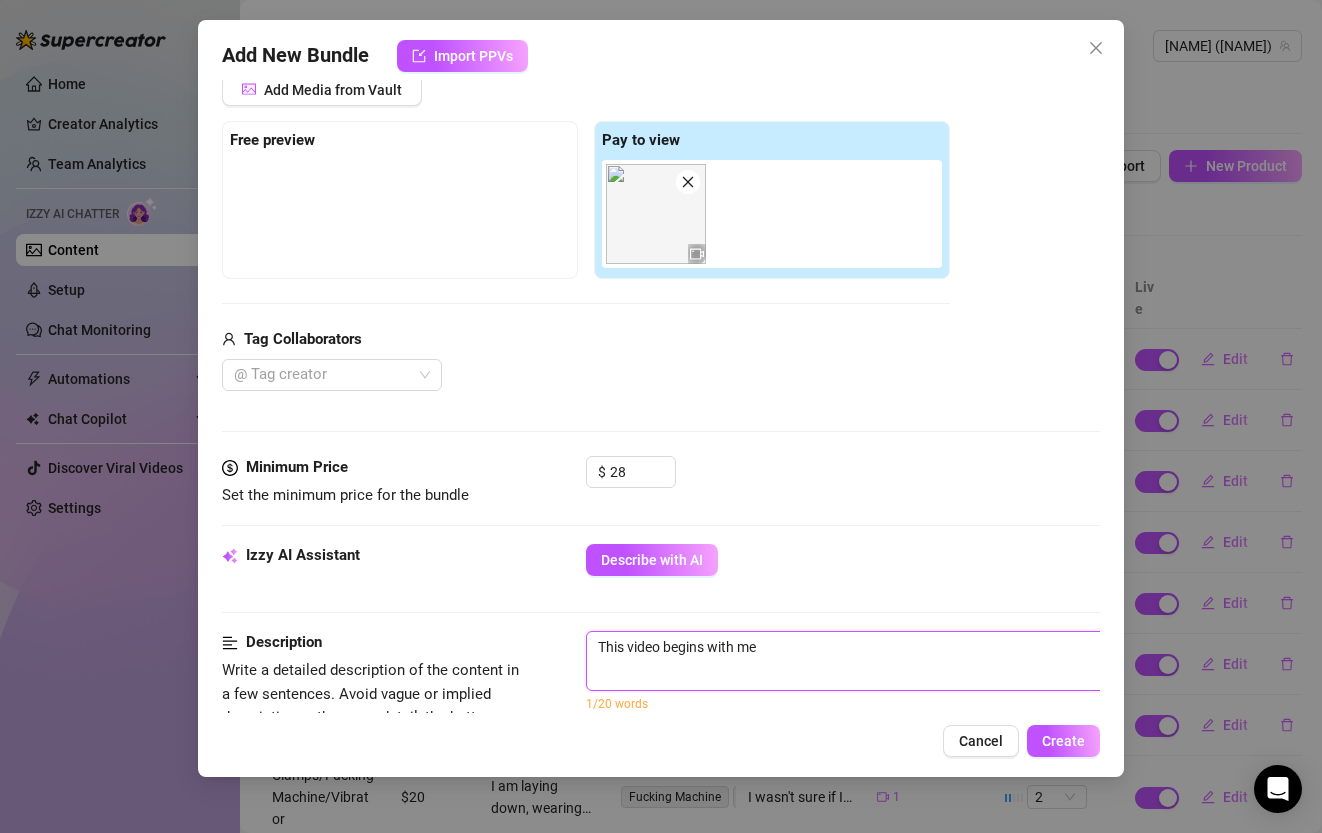type on "This video begins with me m" 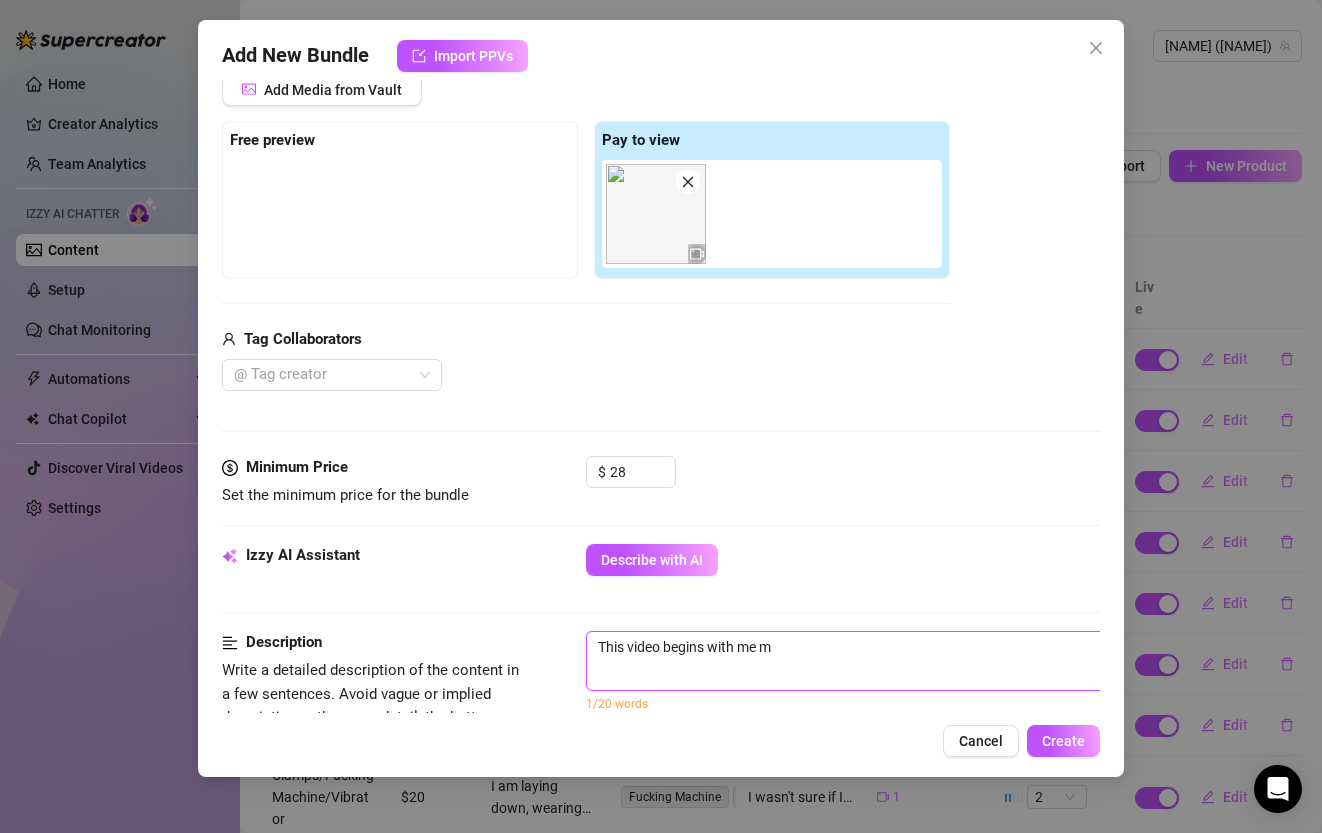 type on "This video begins with me ma" 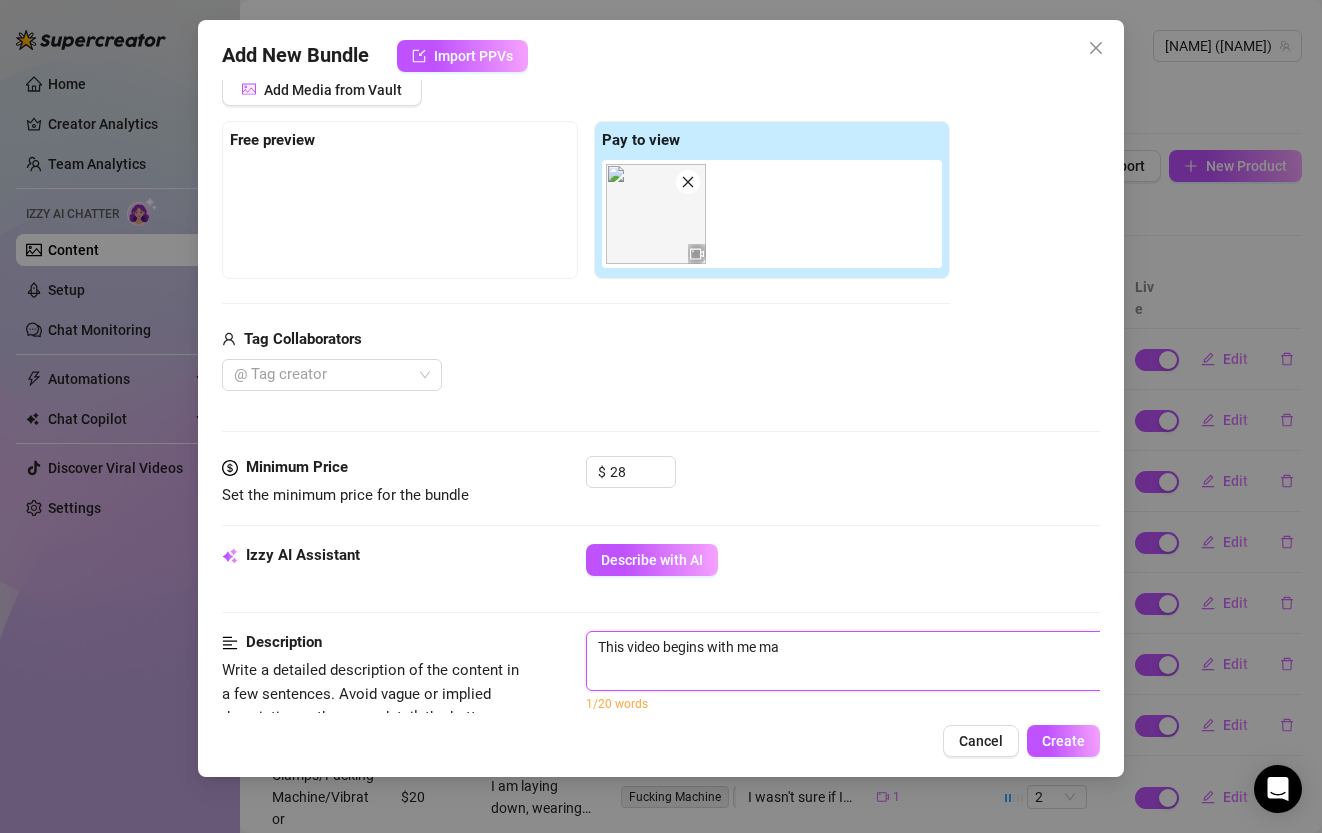 type on "This video begins with me mas" 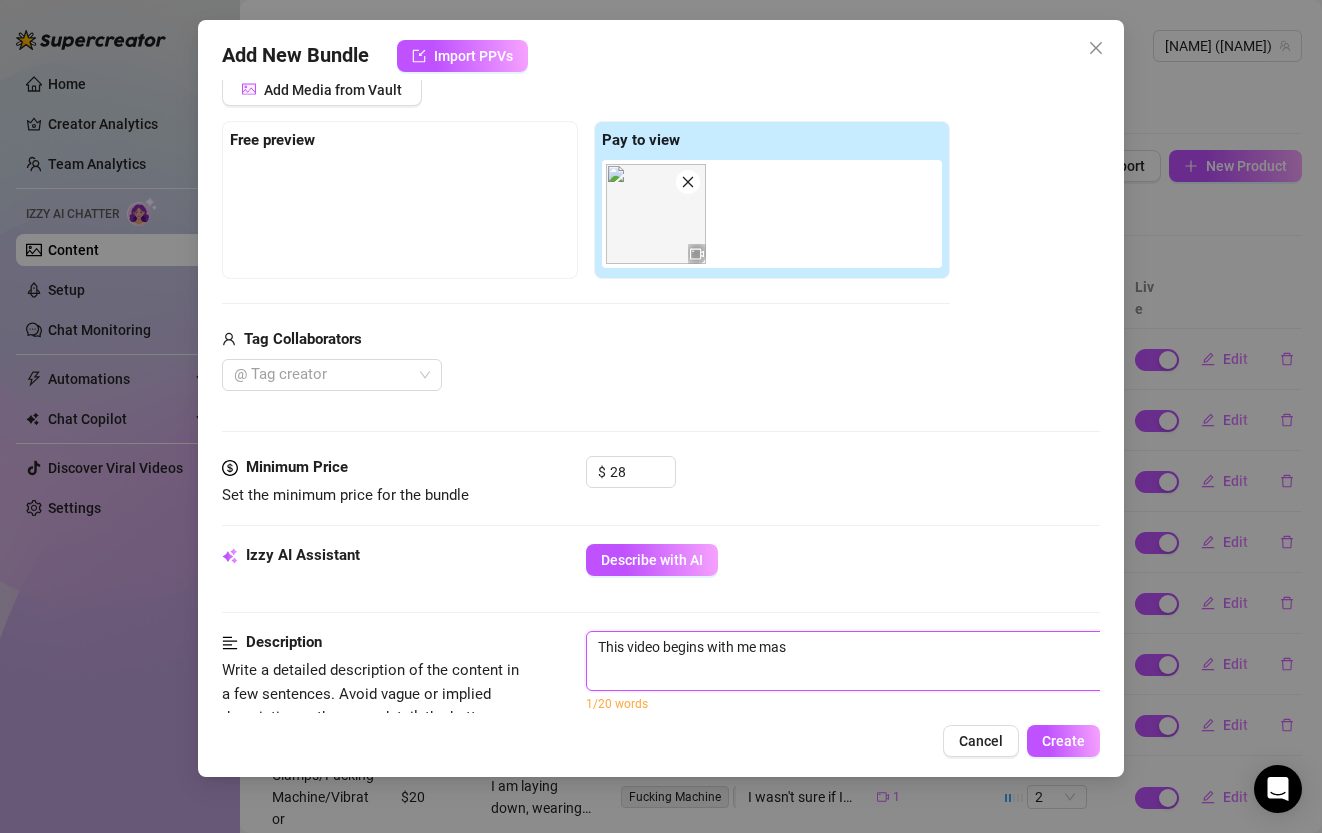 type on "This video begins with me mass" 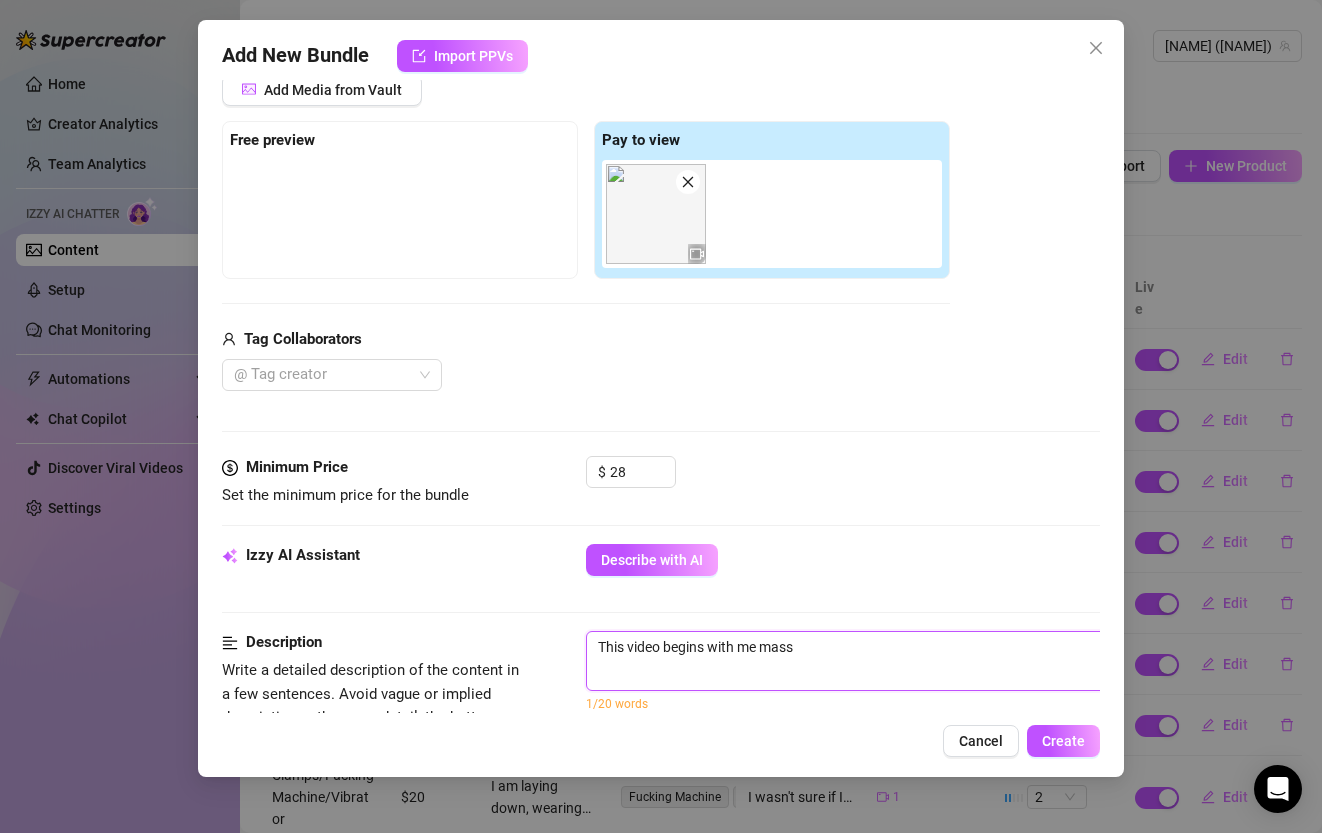 type on "This video begins with me massa" 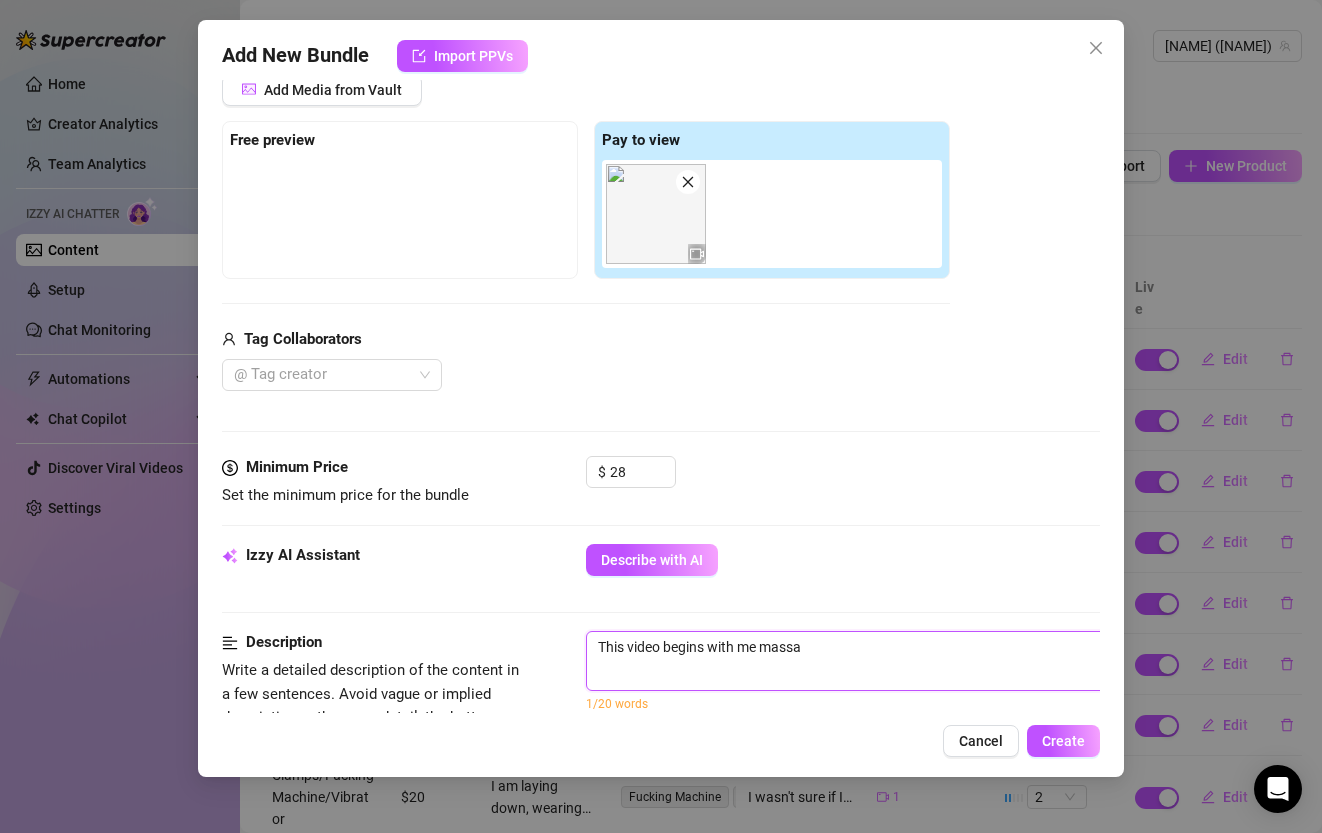 type on "This video begins with me massag" 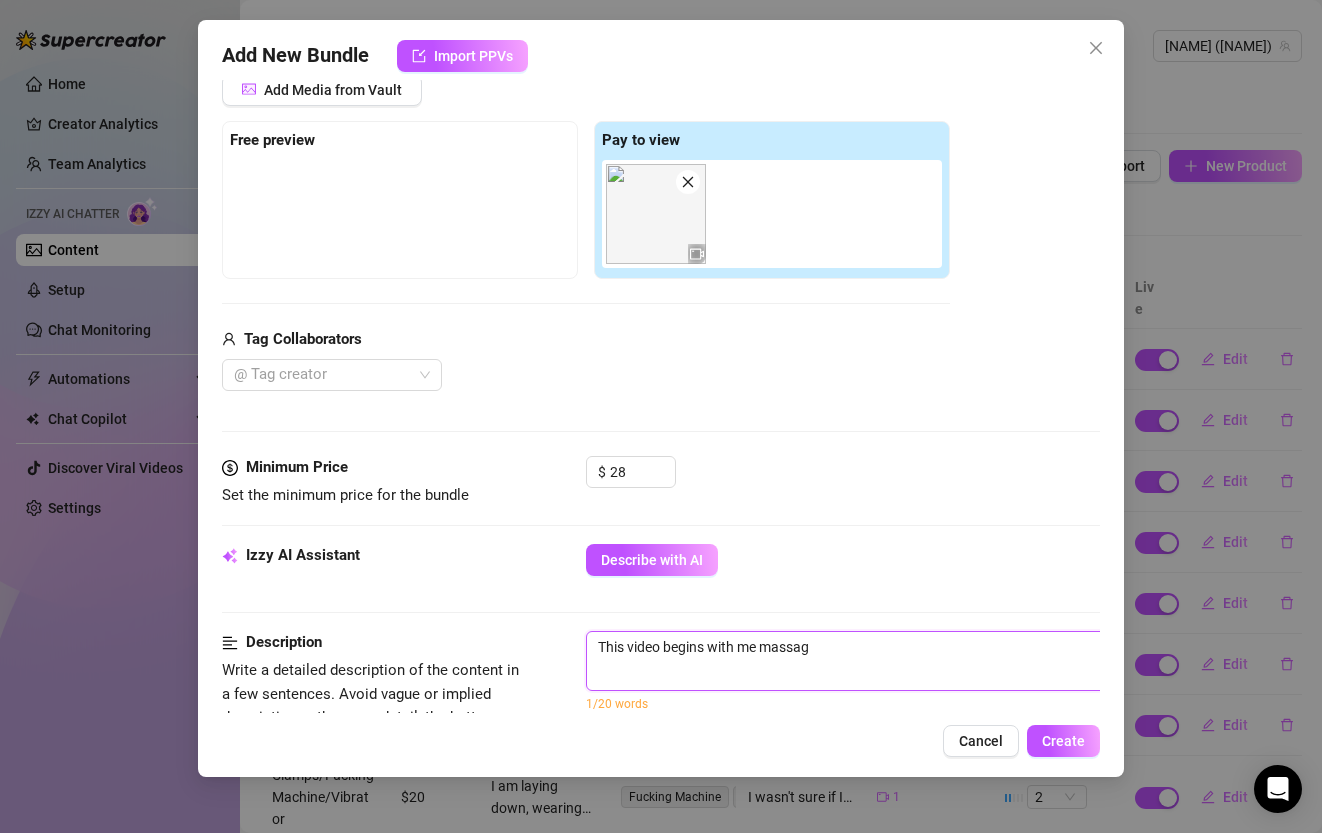 type on "This video begins with me massagi" 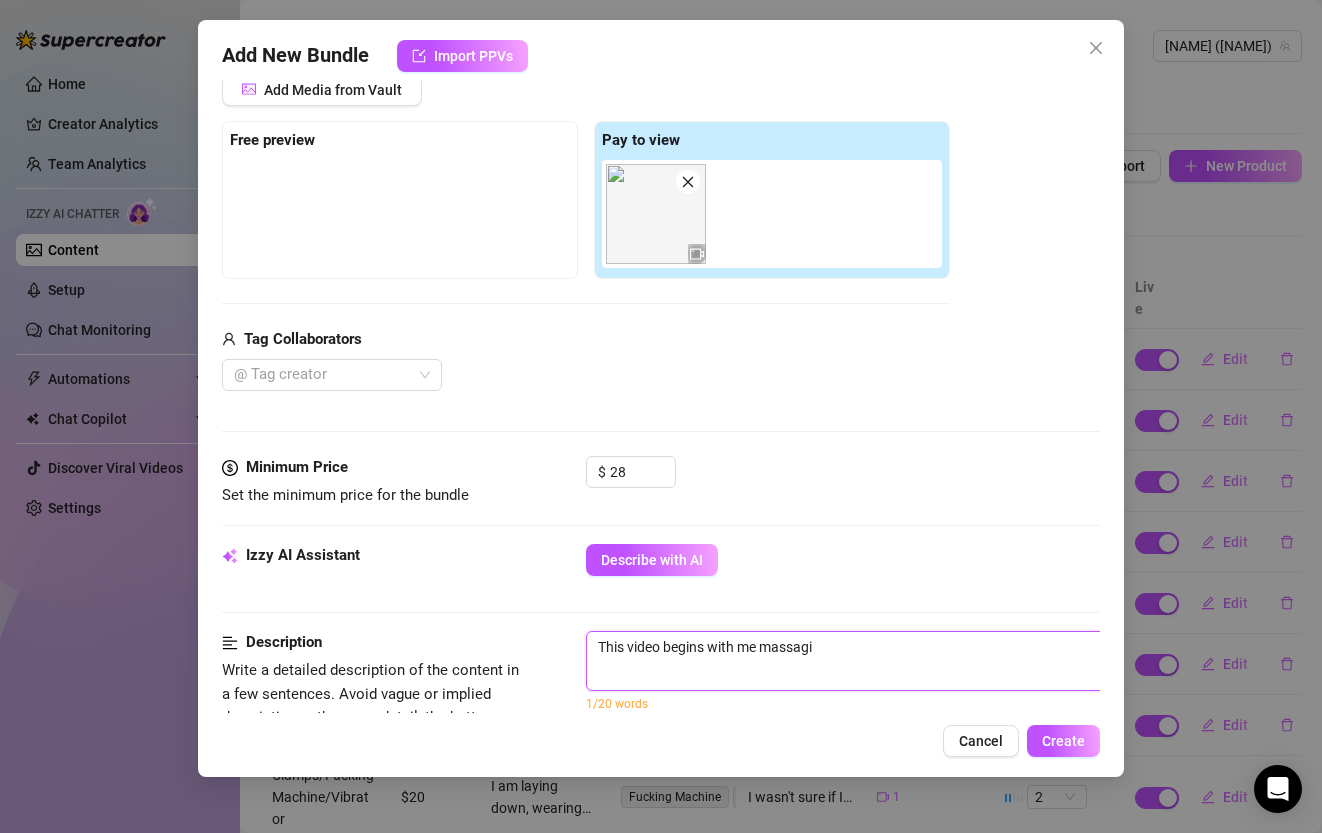 type on "This video begins with me massagin" 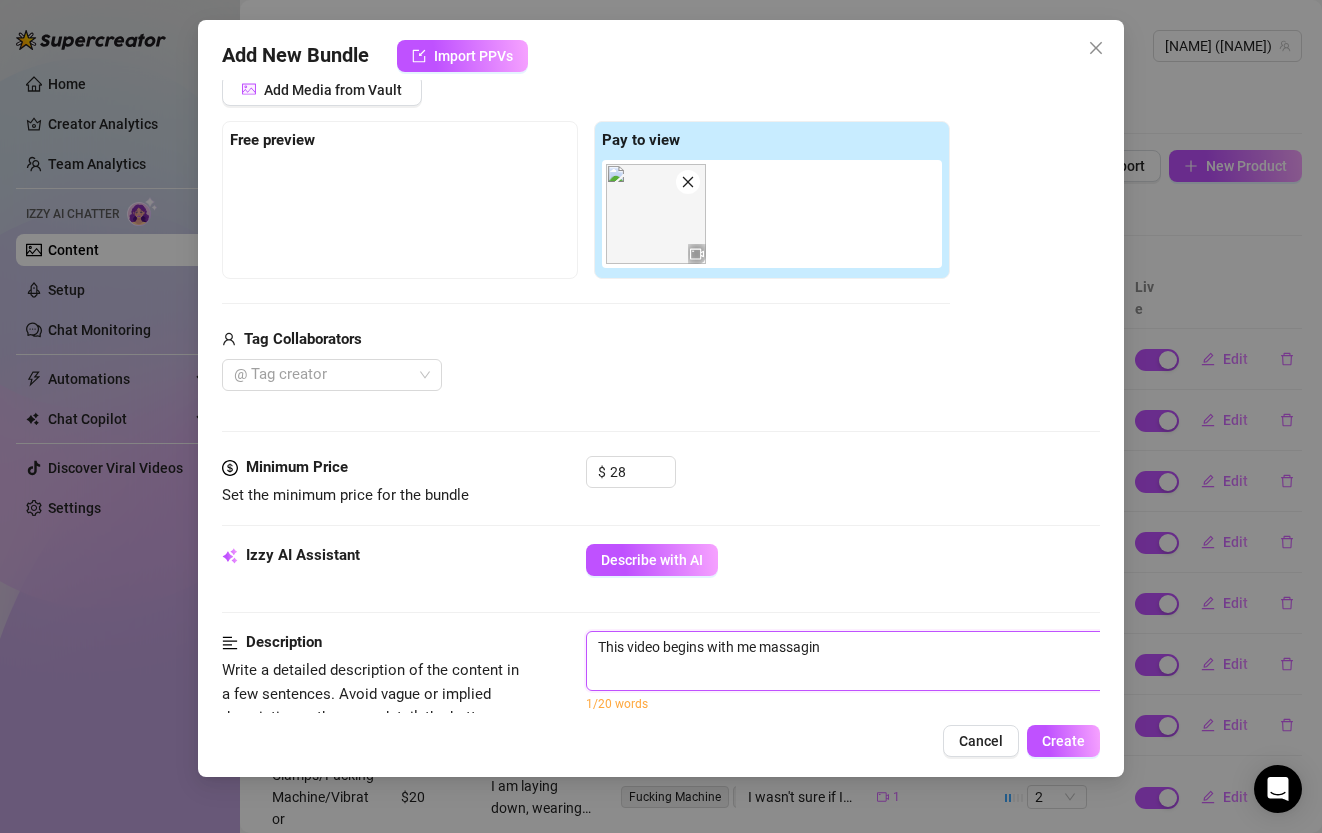 type on "This video begins with me massaging" 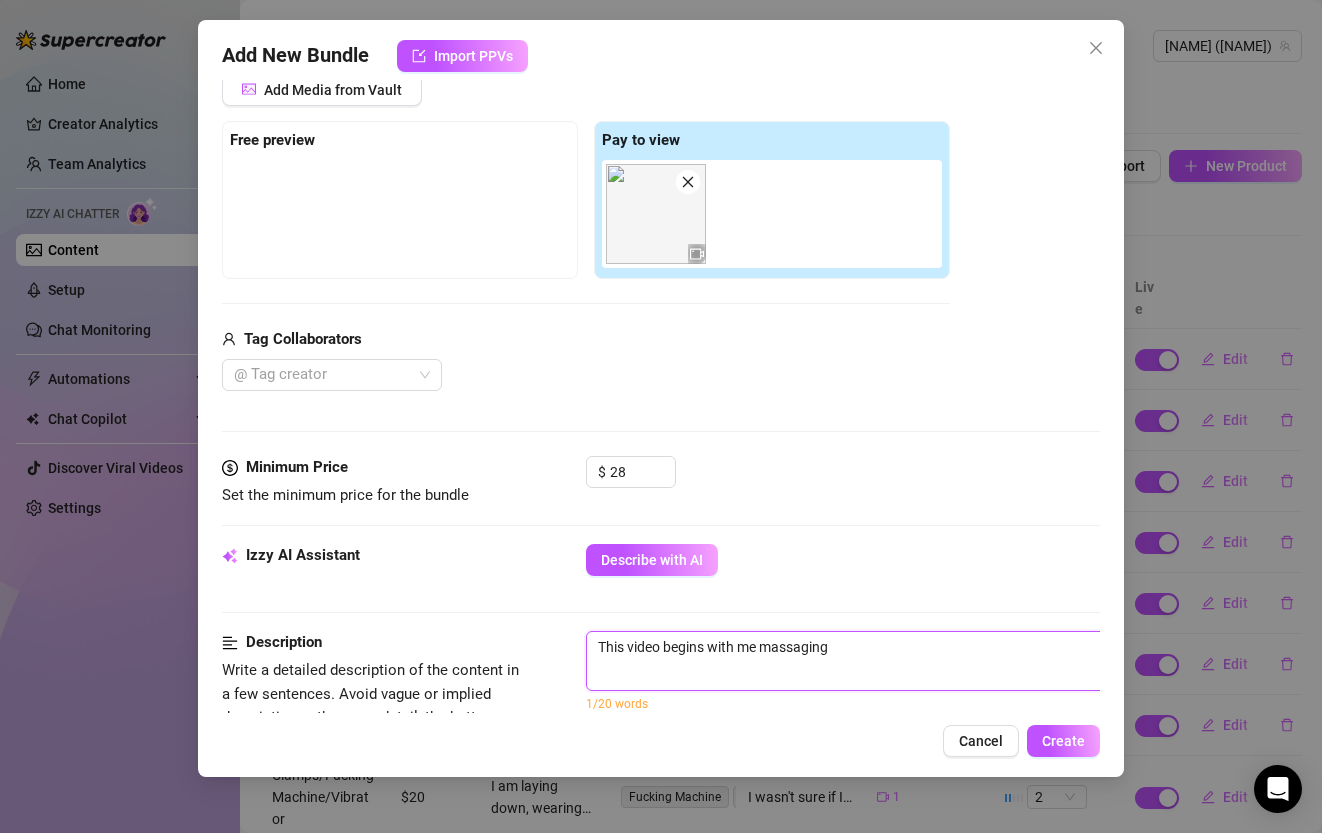 type on "This video begins with me massagingo" 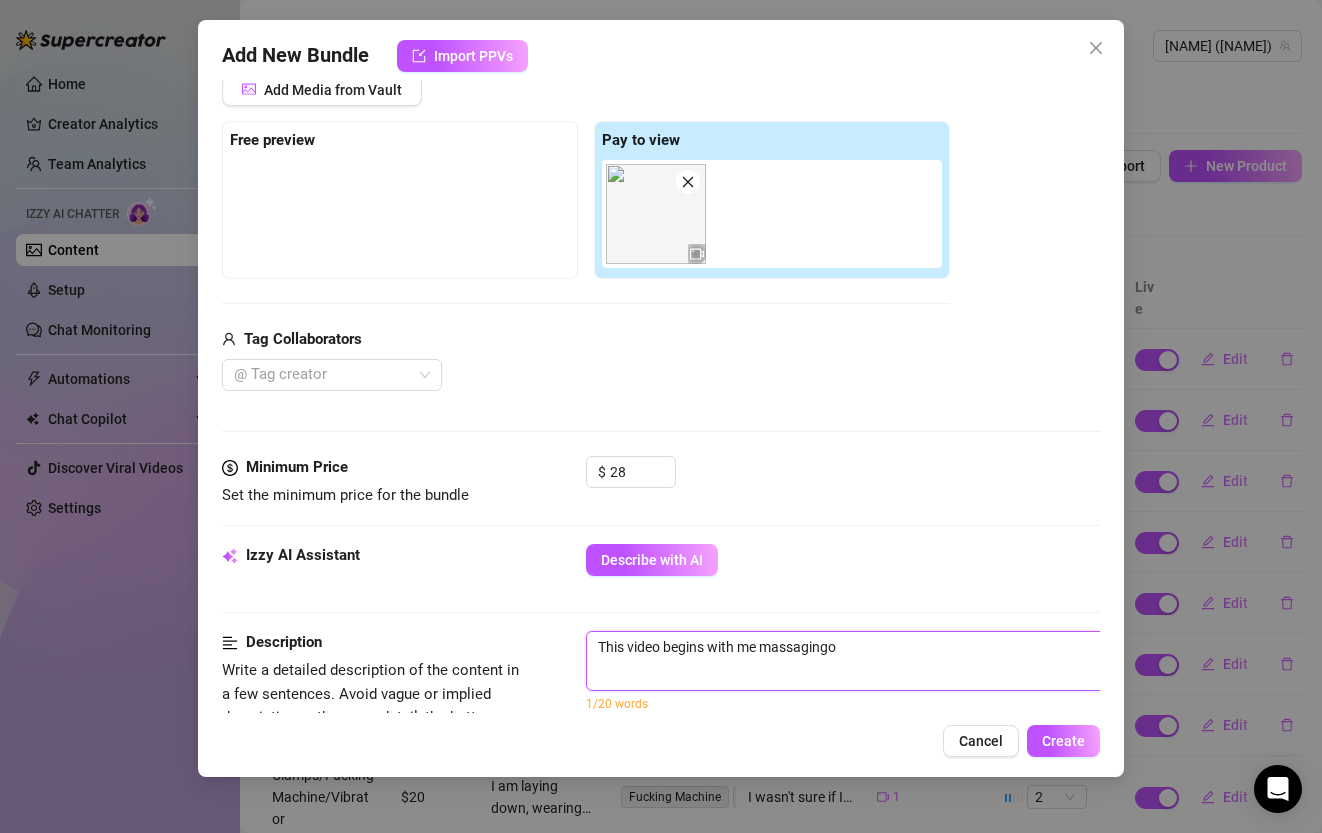 type on "This video begins with me massaging" 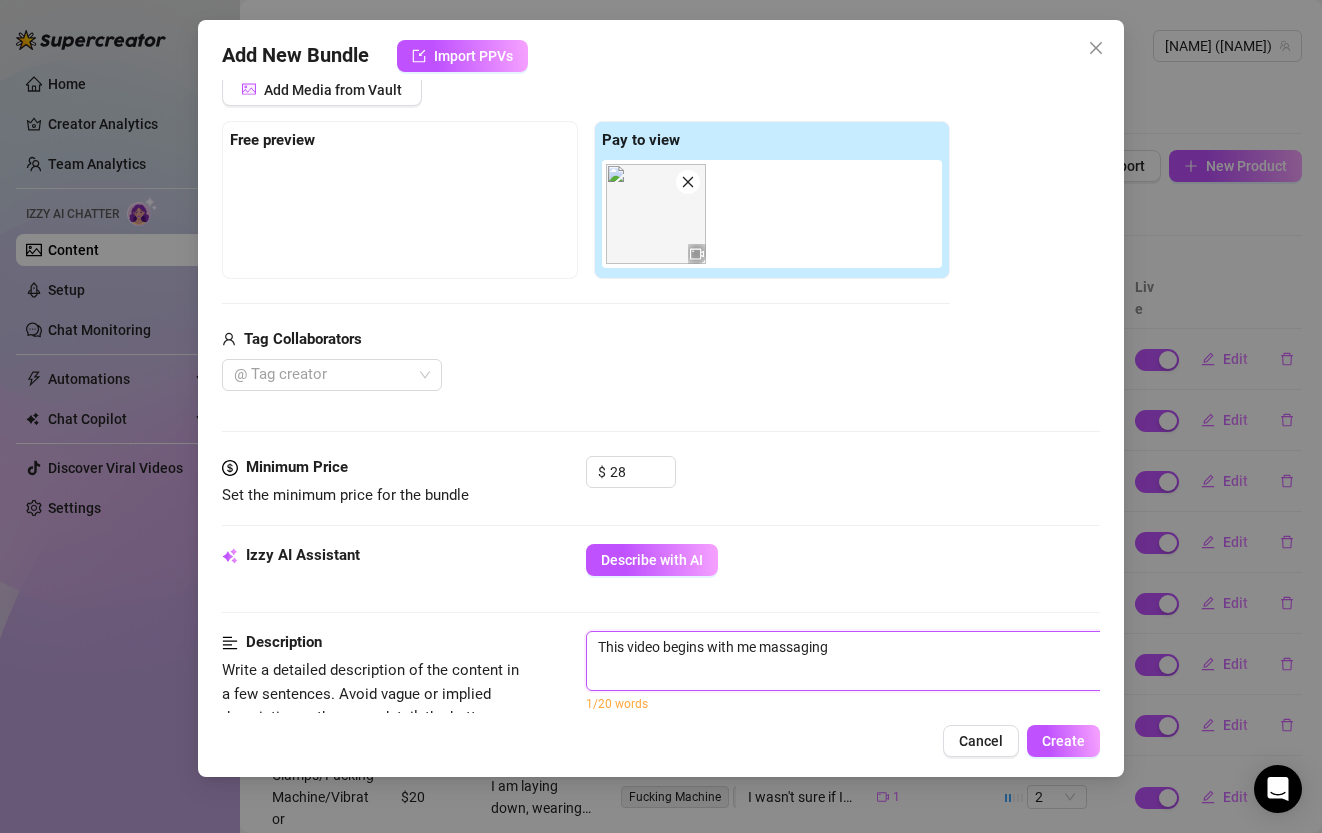 type on "This video begins with me massaging" 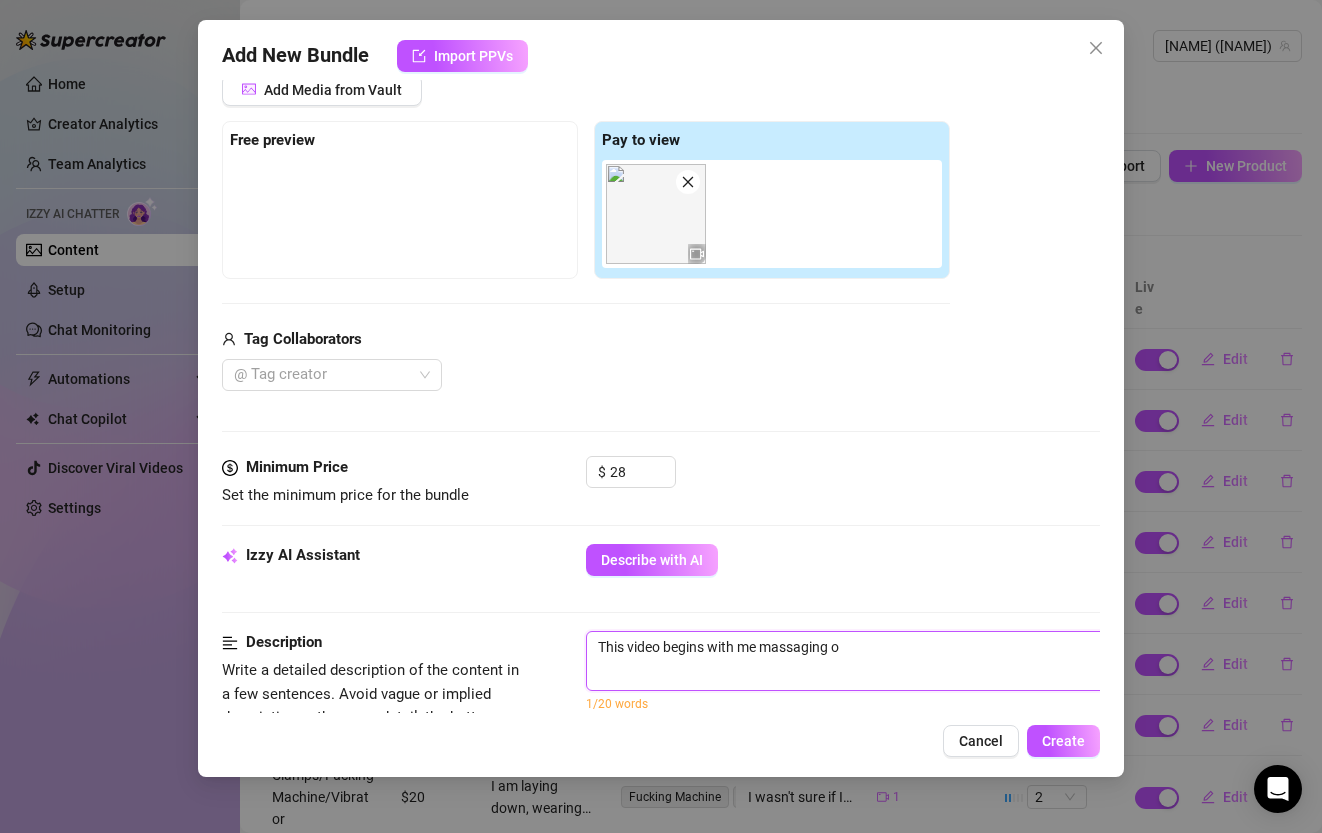 type on "This video begins with me massaging oi" 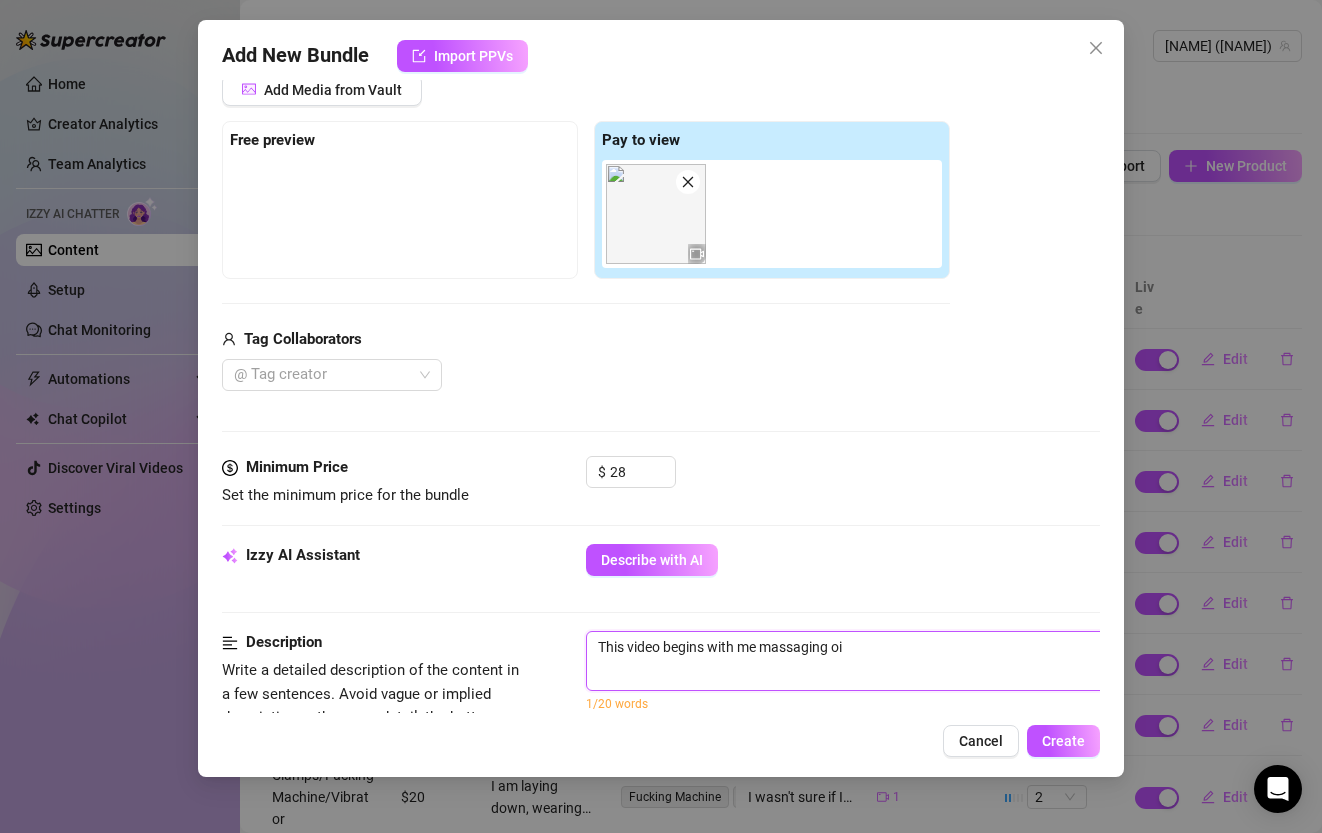 type on "This video begins with me massaging oil" 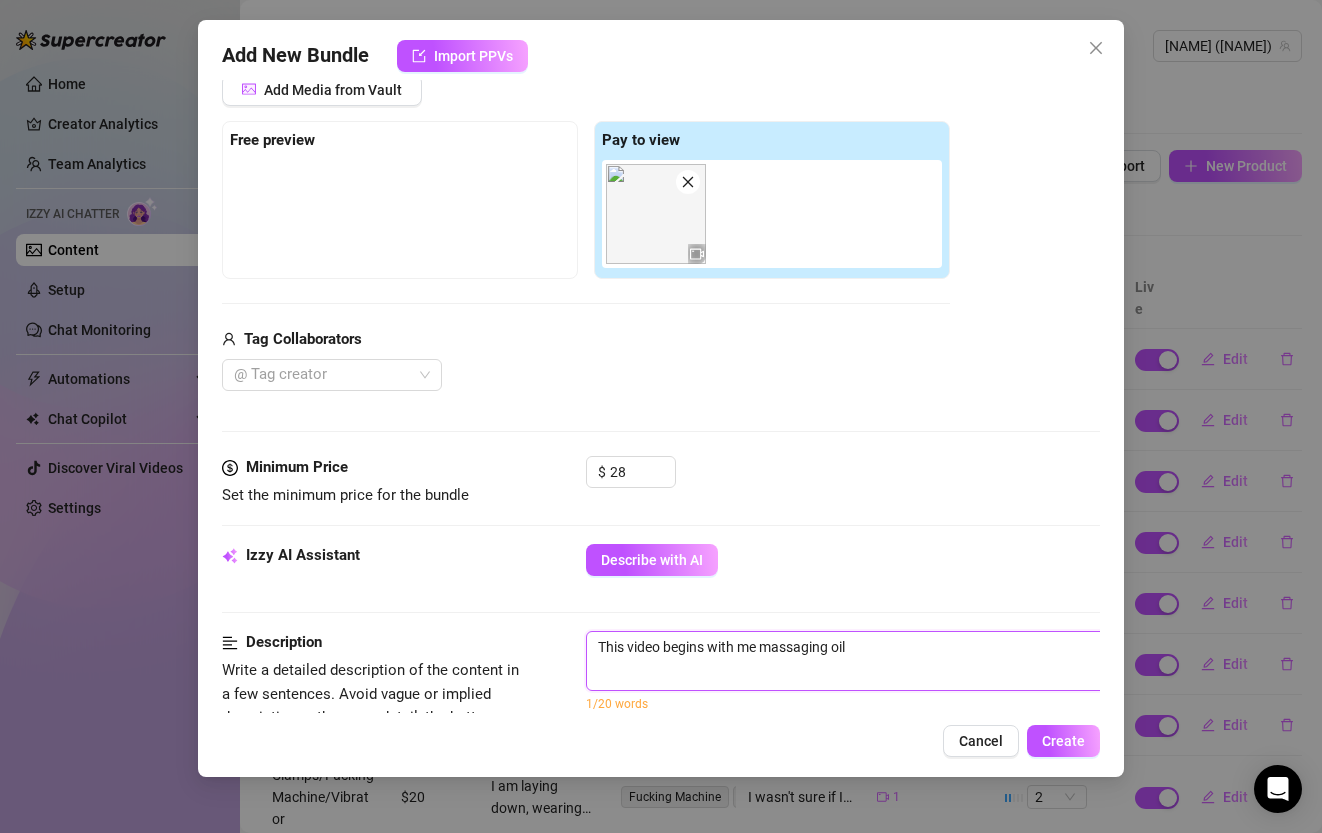 type on "This video begins with me massaging oil" 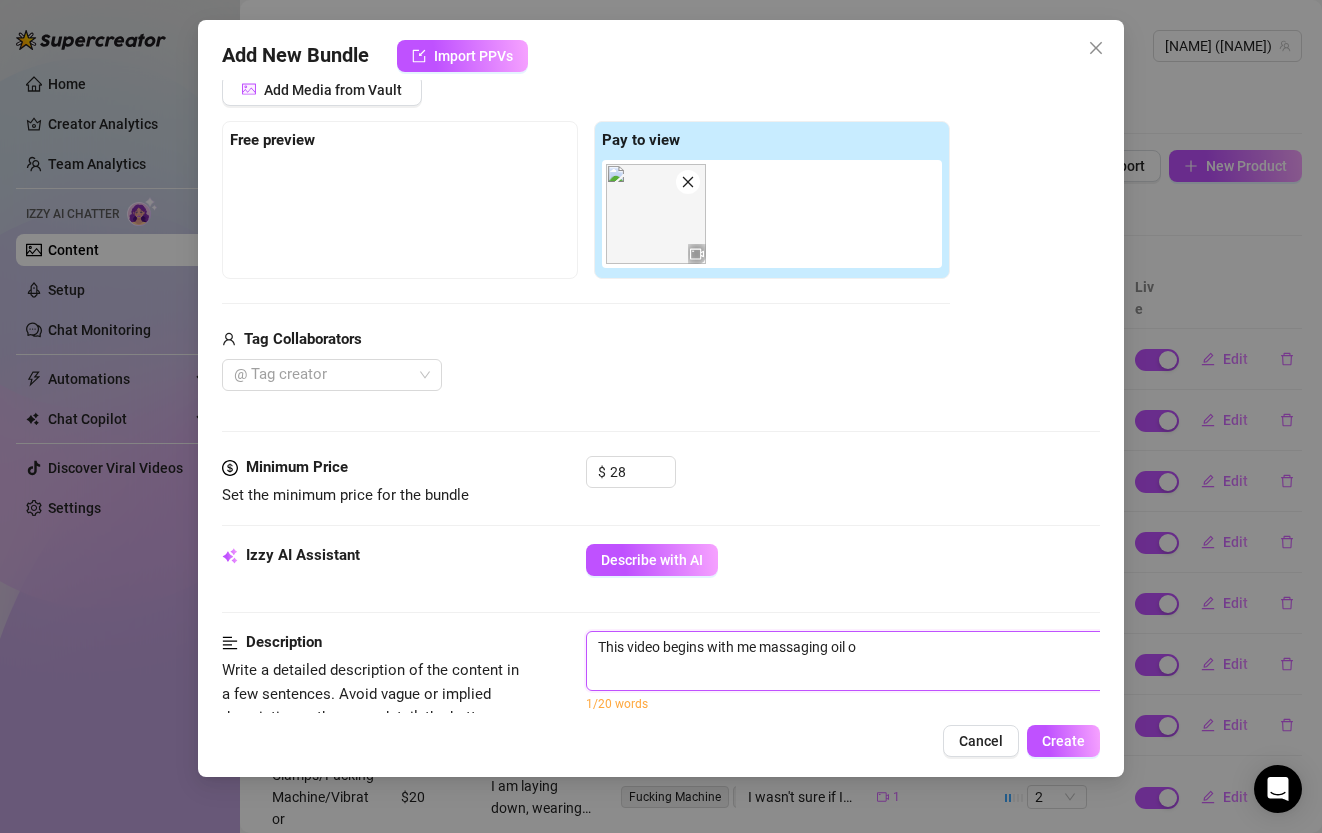 type on "This video begins with me massaging oil on" 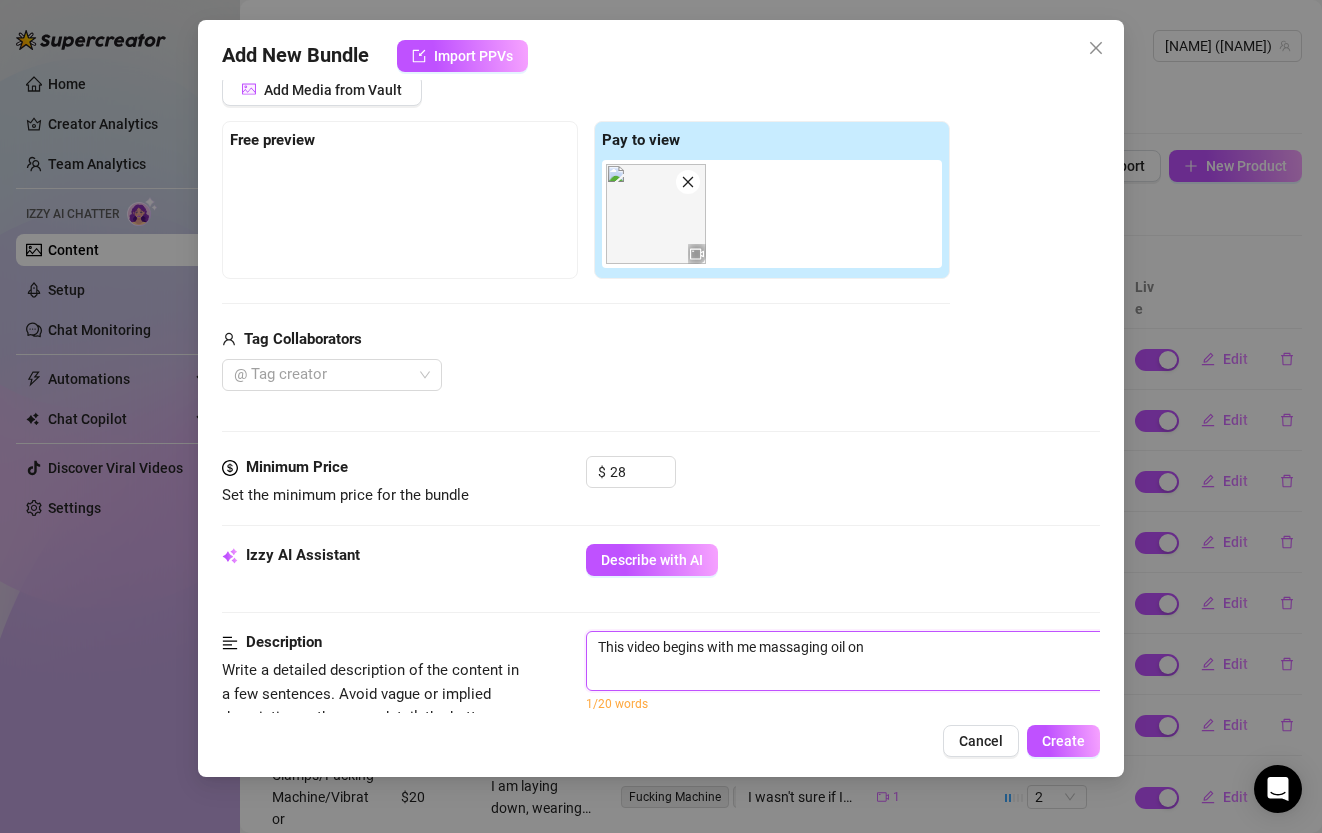 type on "This video begins with me massaging oil ony" 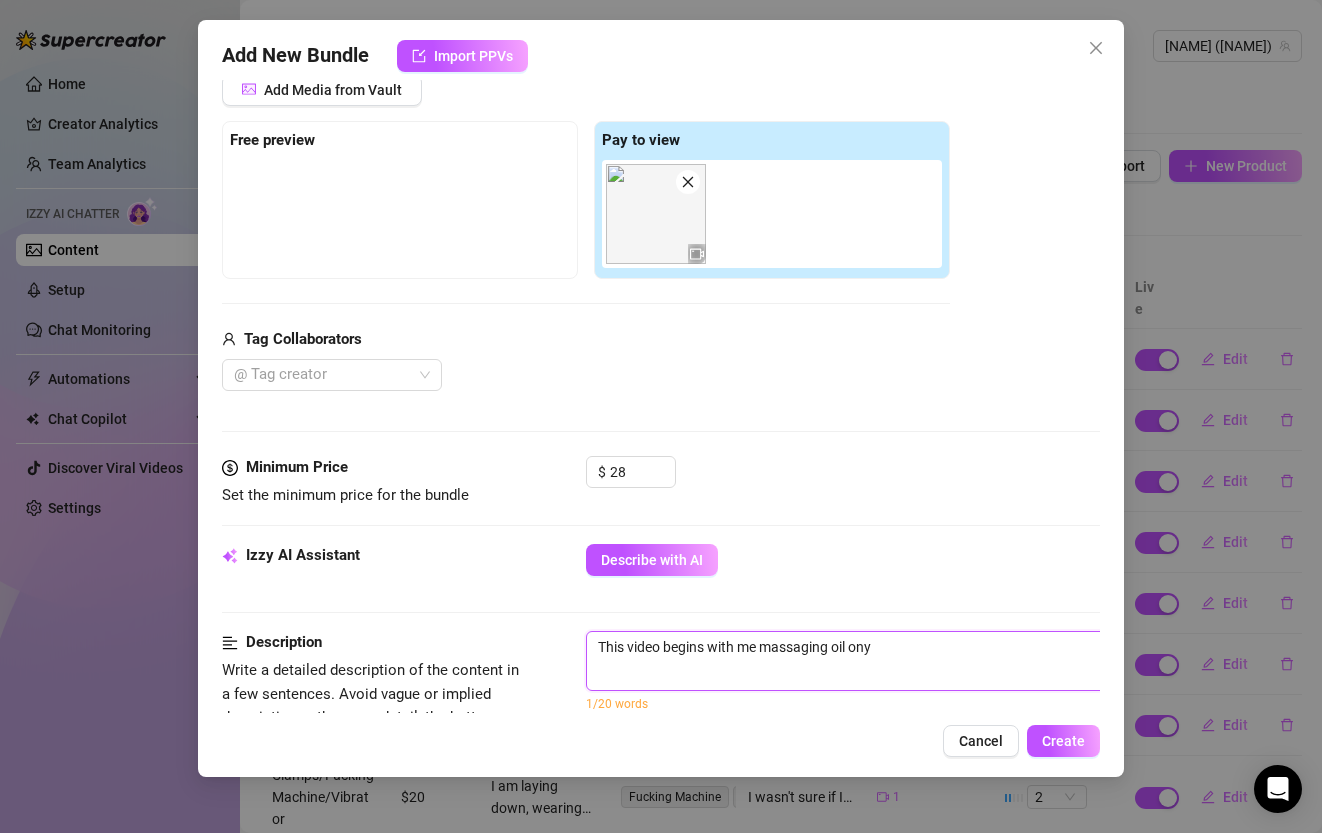 type on "This video begins with me massaging oil on" 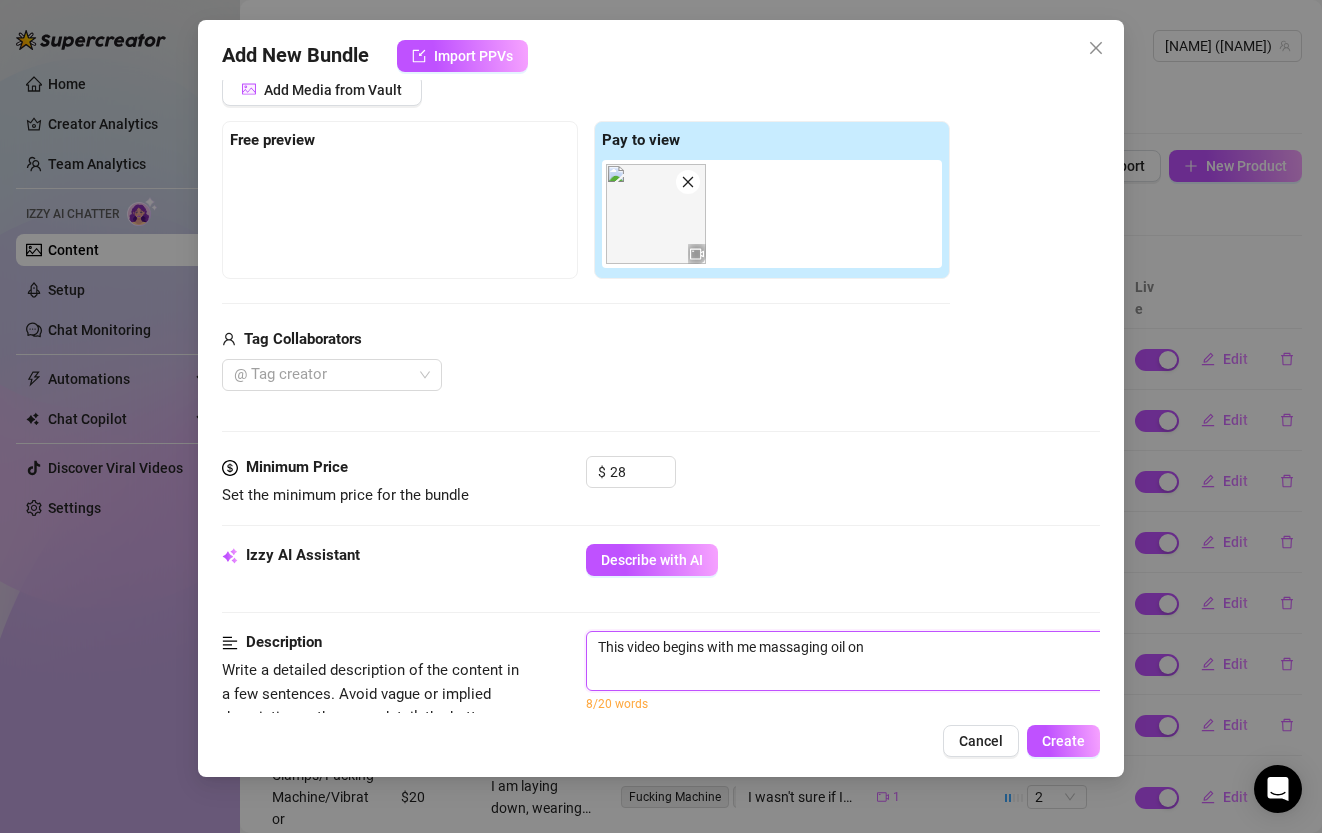 type on "This video begins with me massaging oil ont" 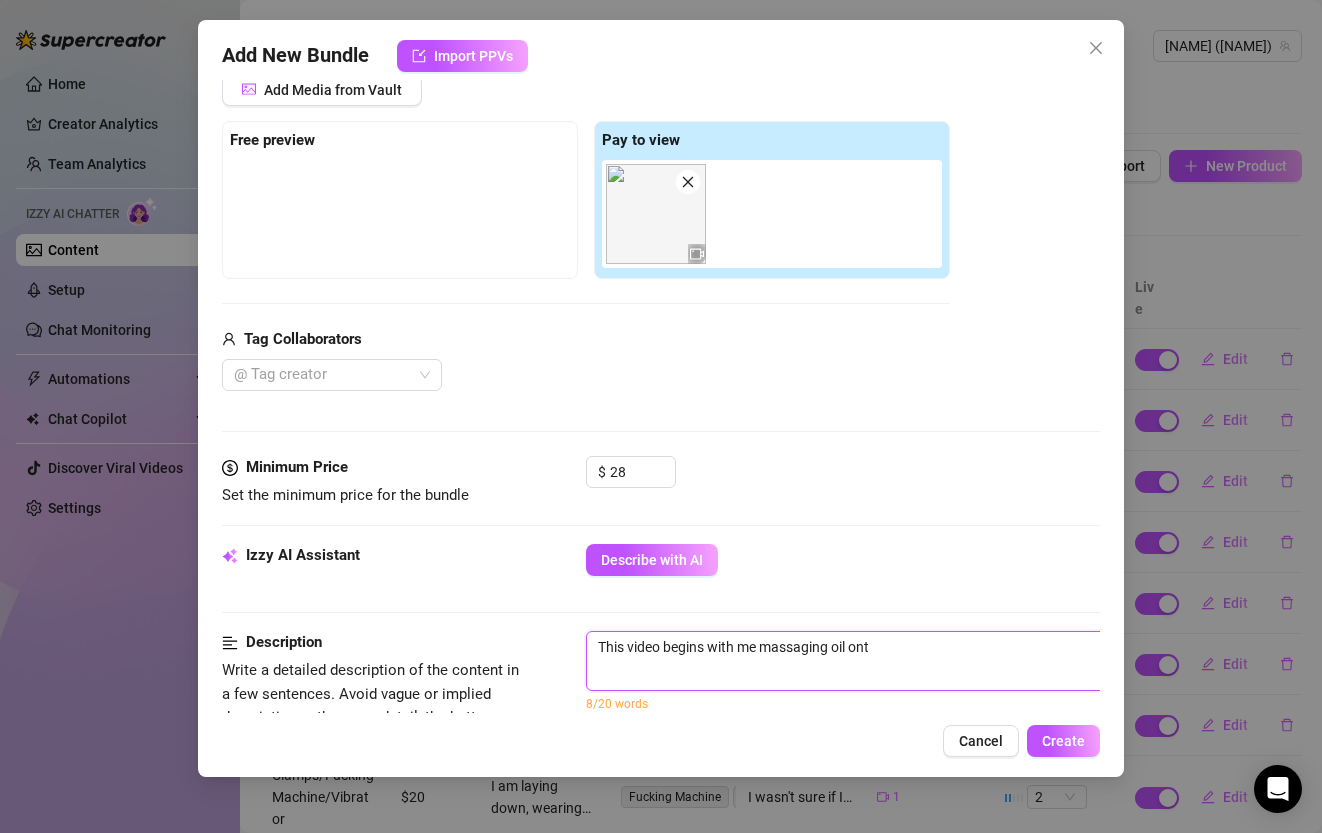 type on "This video begins with me massaging oil onto" 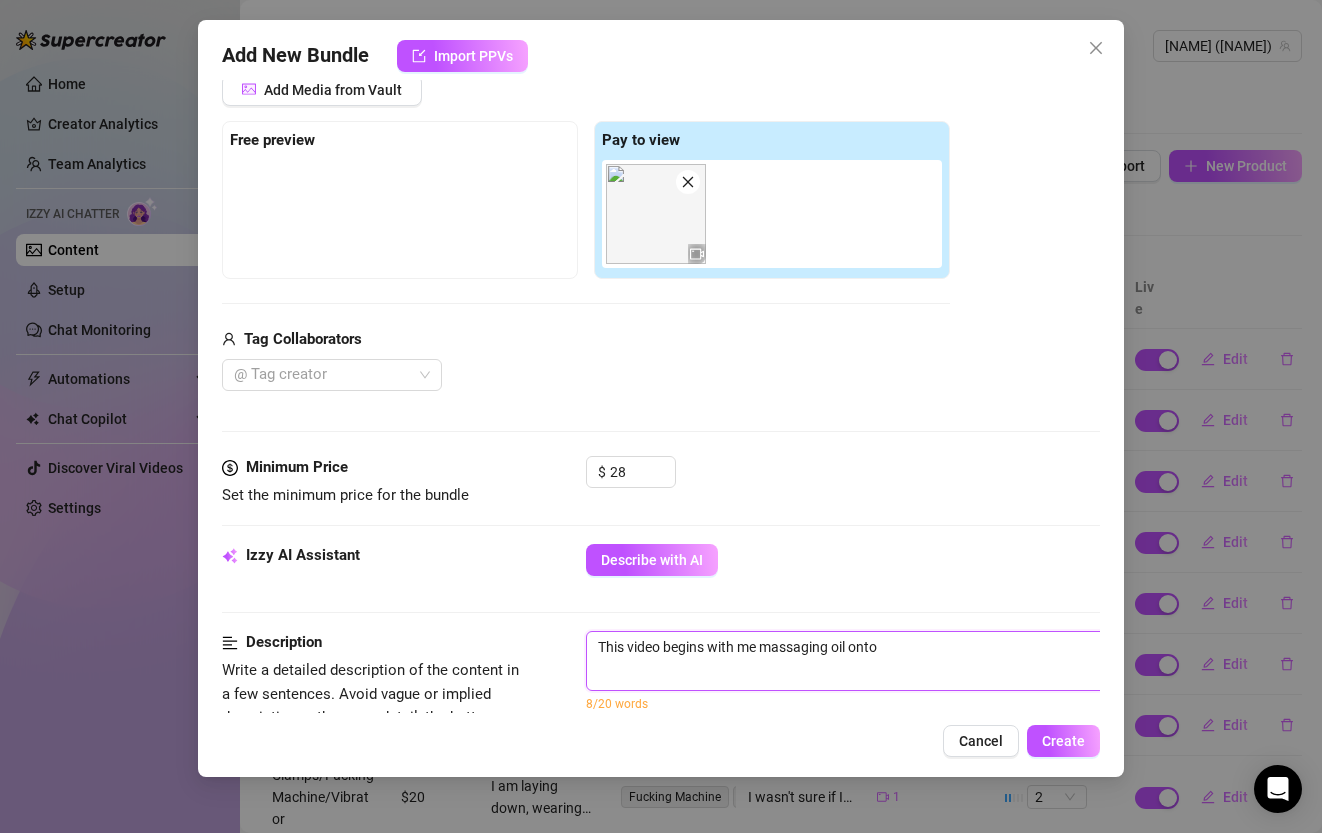 type on "This video begins with me massaging oil onto" 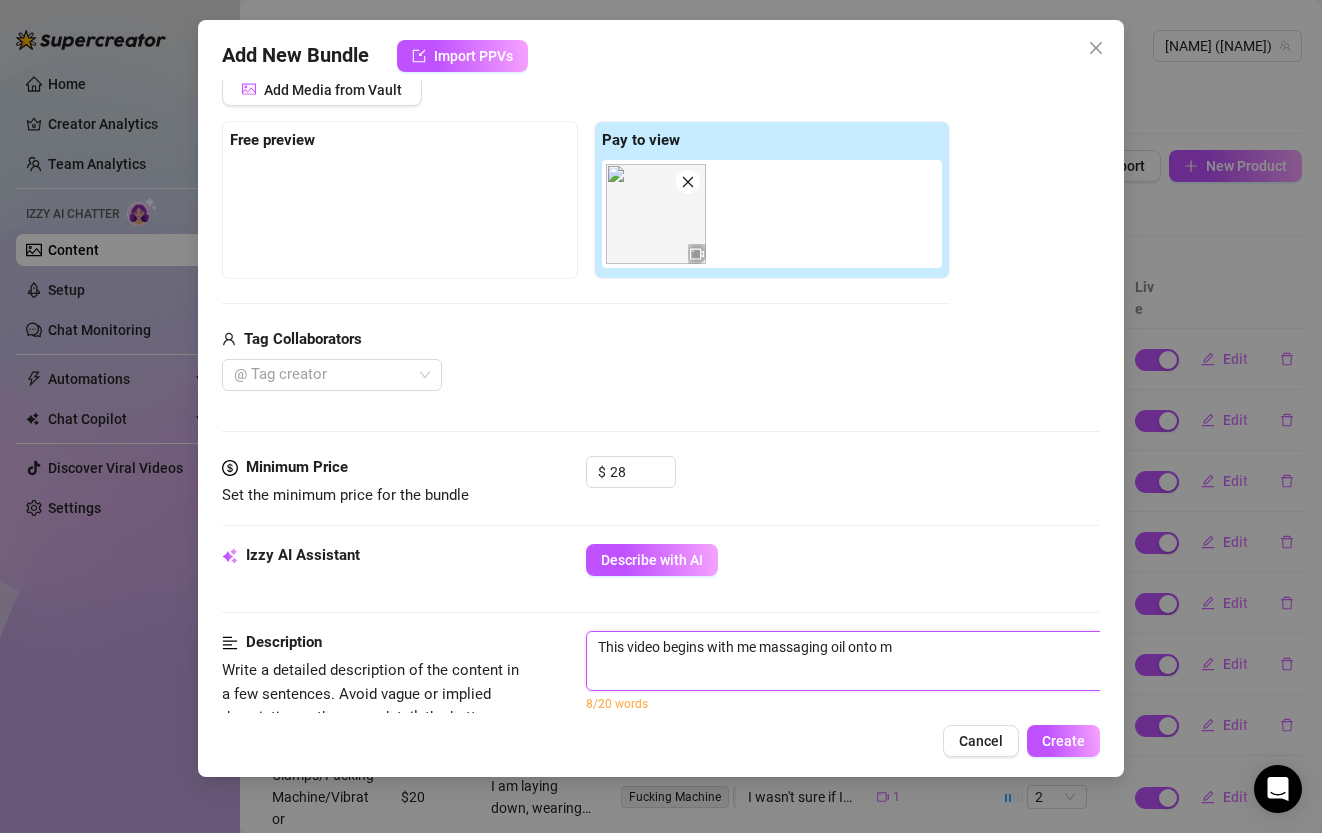 type on "This video begins with me massaging oil onto my" 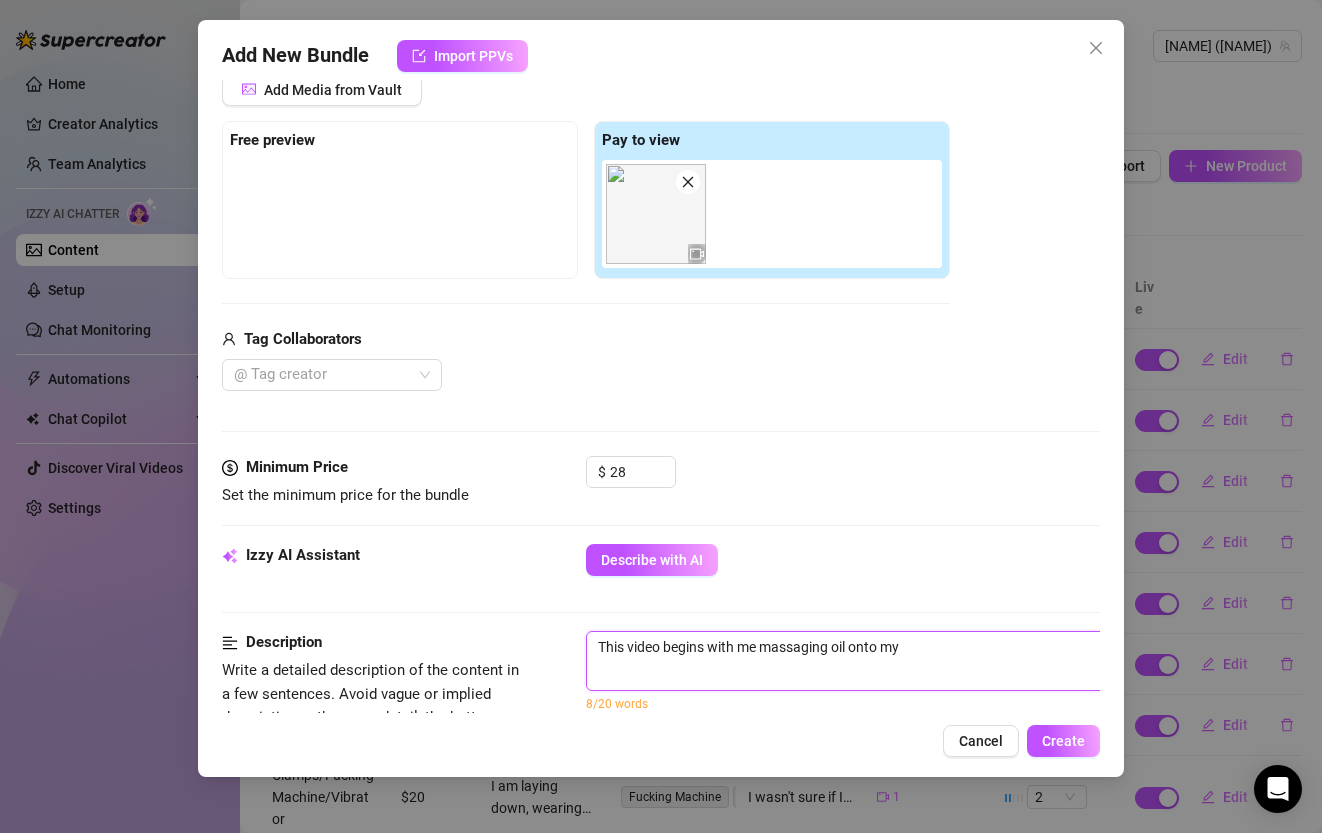 type on "This video begins with me massaging oil onto my" 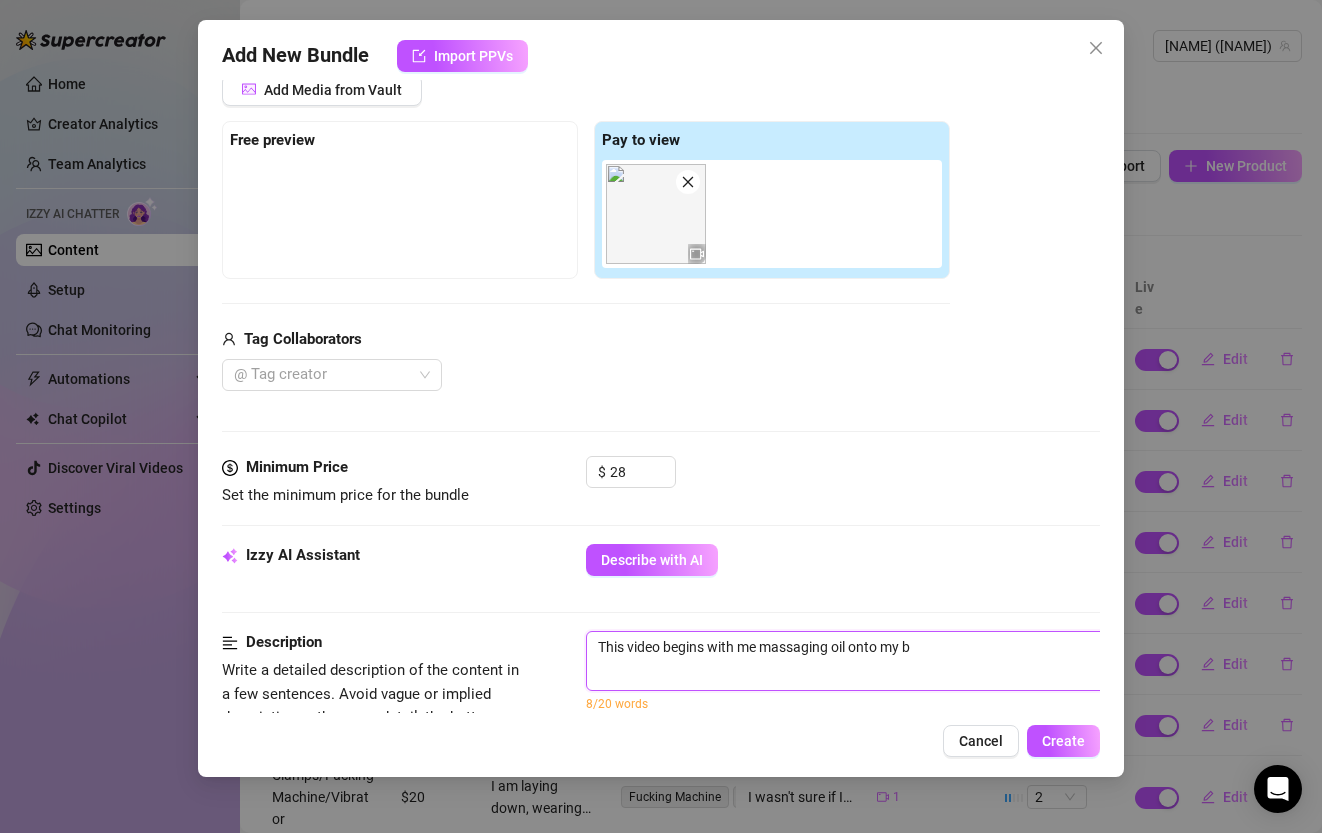 type on "This video begins with me massaging oil onto my br" 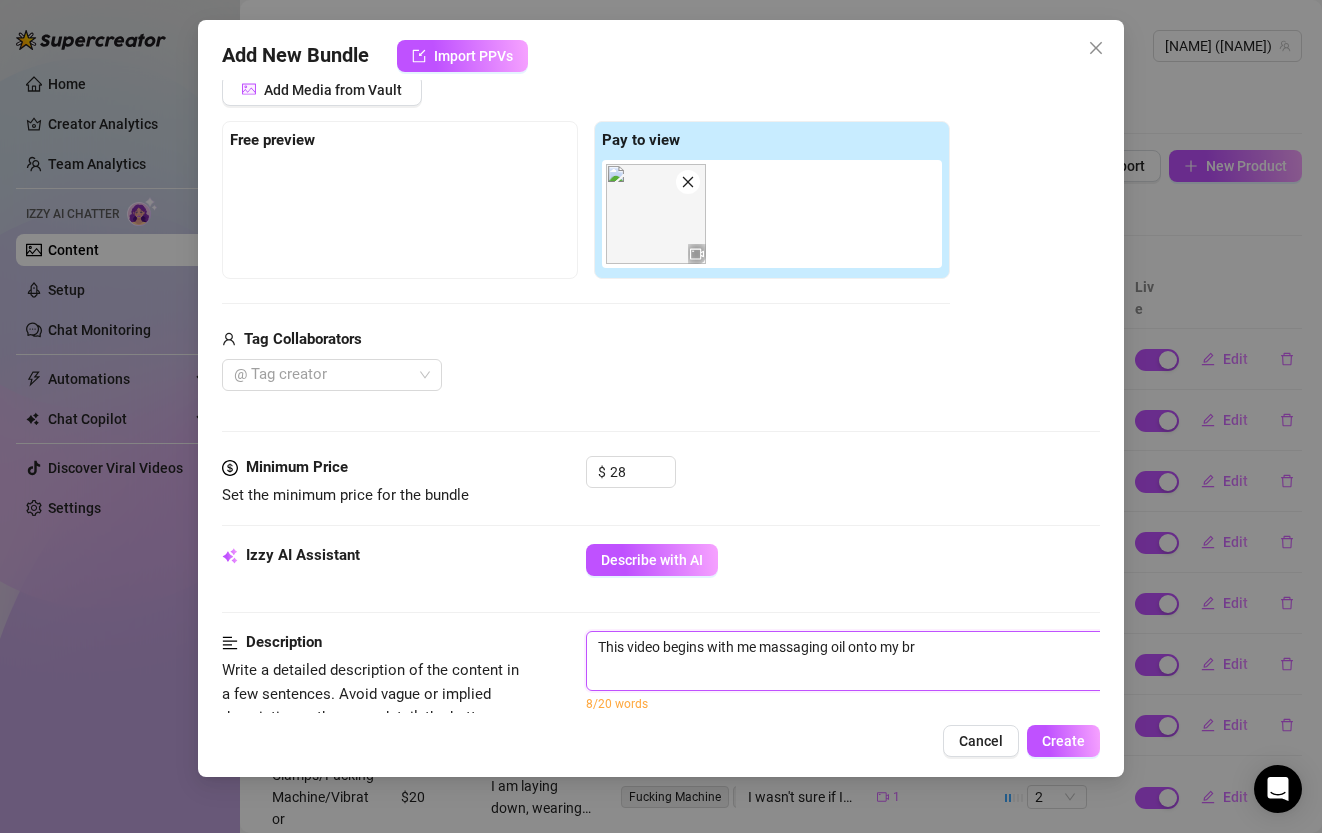 type on "This video begins with me massaging oil onto my bre" 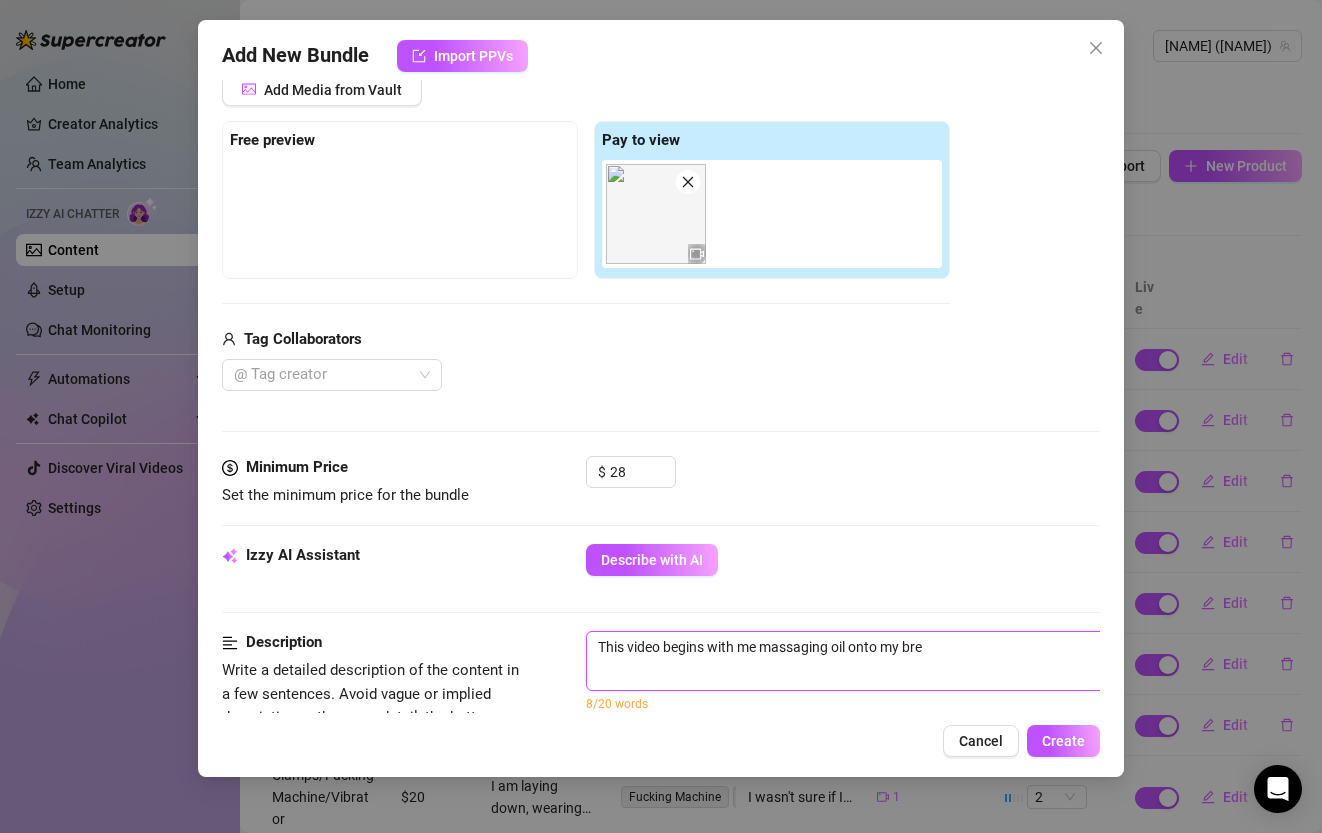 type on "This video begins with me massaging oil onto my brew" 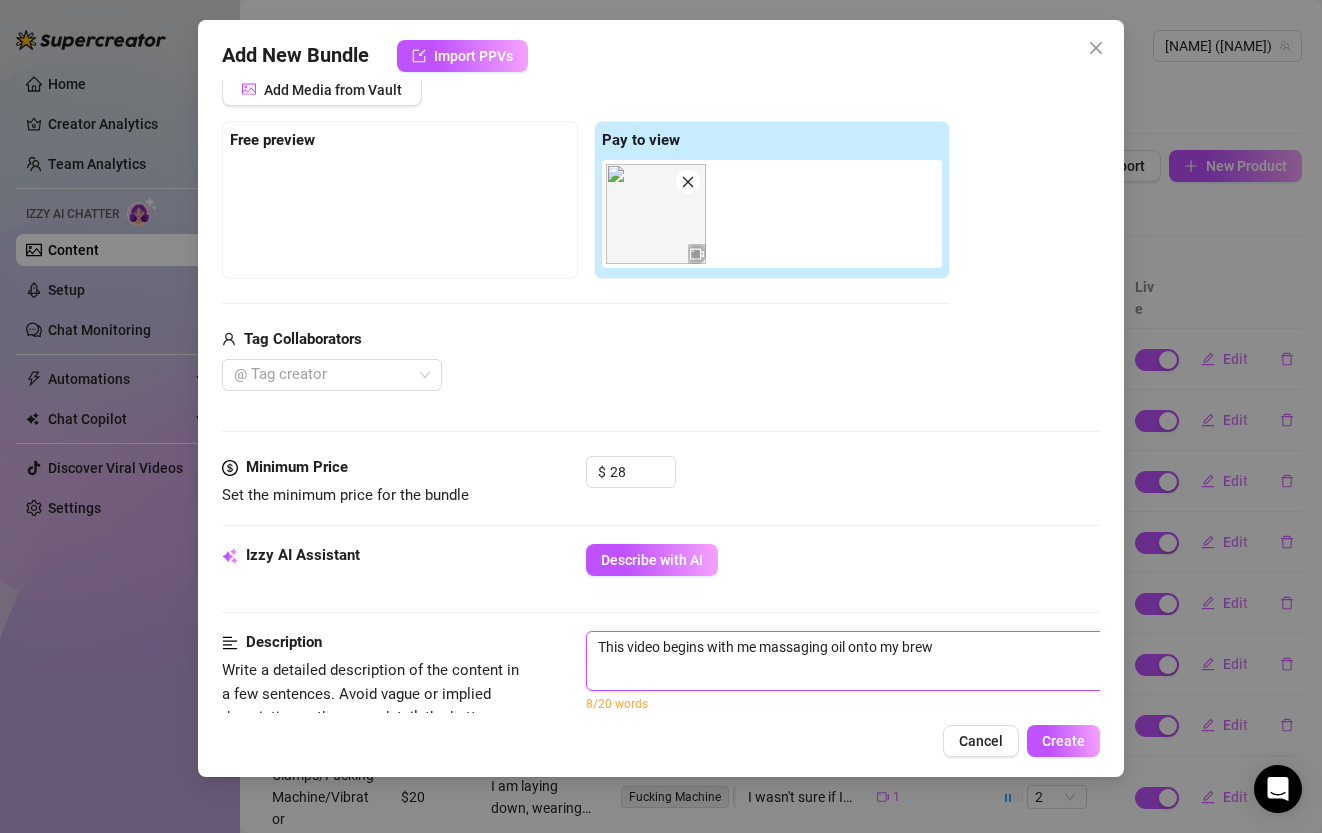 type on "This video begins with me massaging oil onto my brewa" 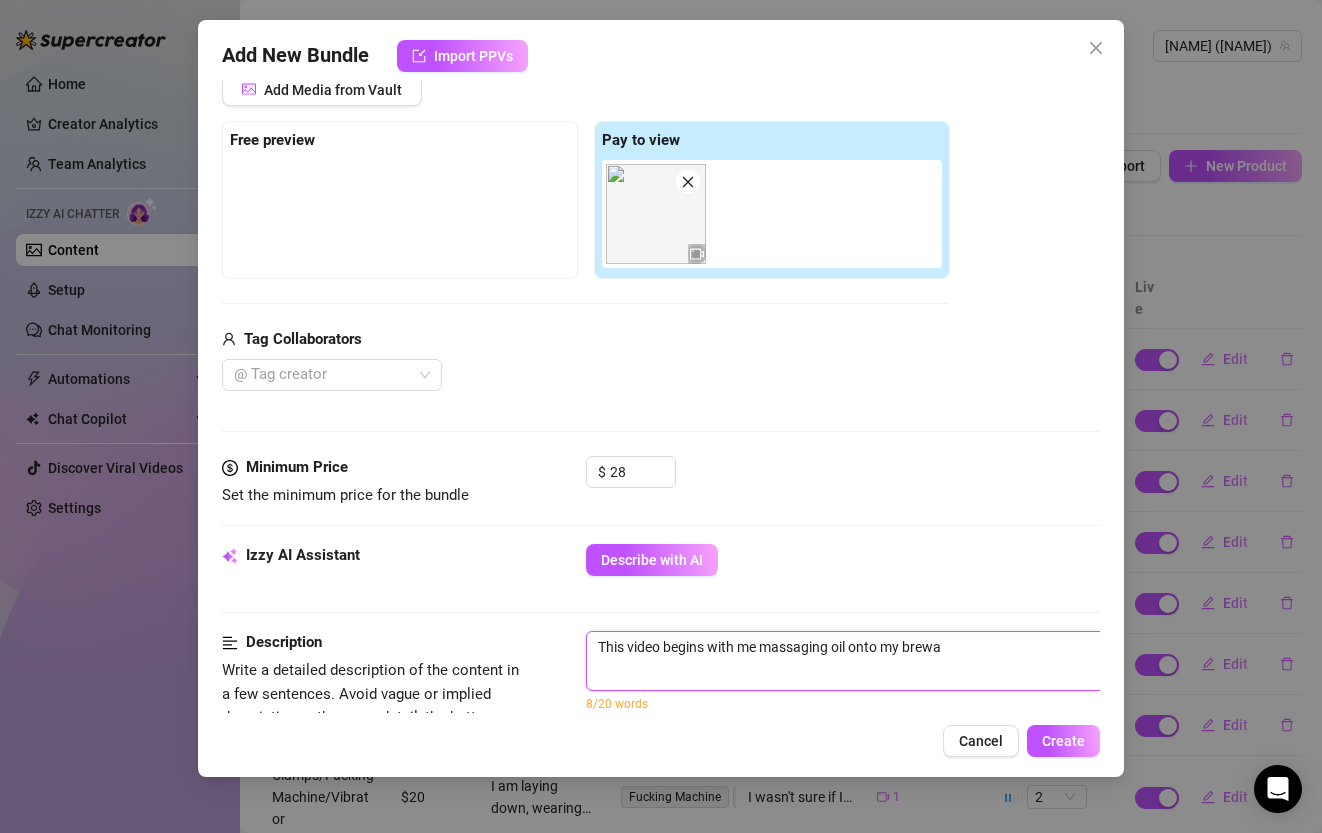 type on "This video begins with me massaging oil onto my brew" 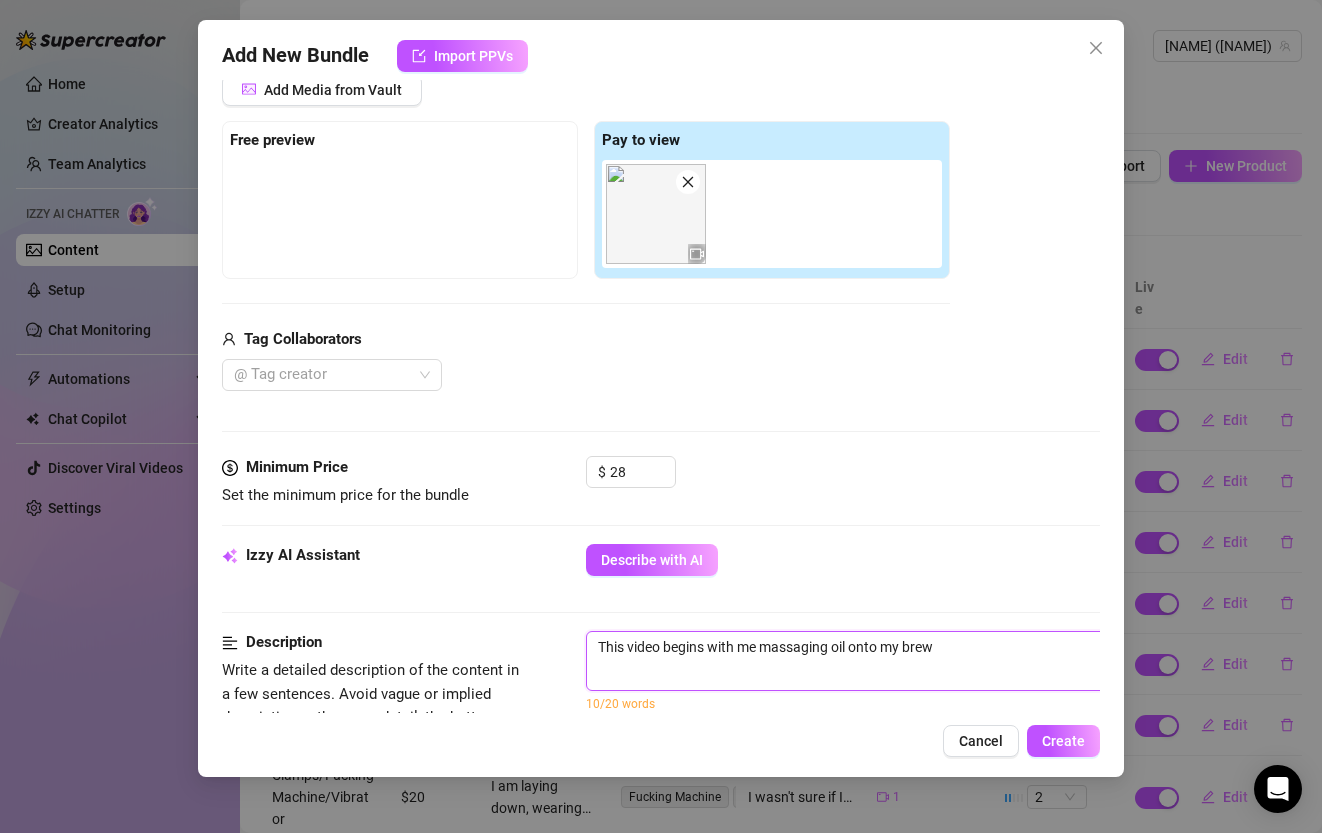 type on "This video begins with me massaging oil onto my bre" 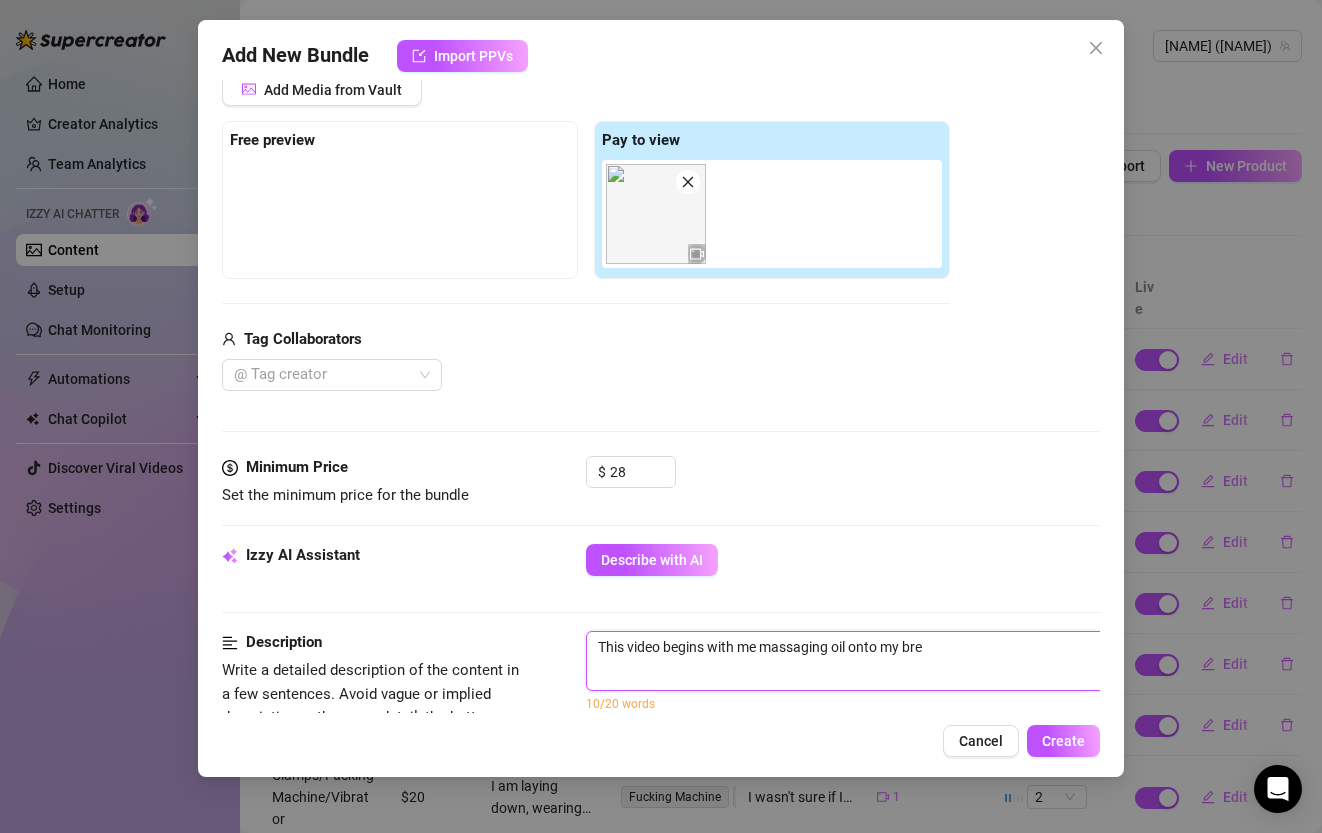 type on "This video begins with me massaging oil onto my brea" 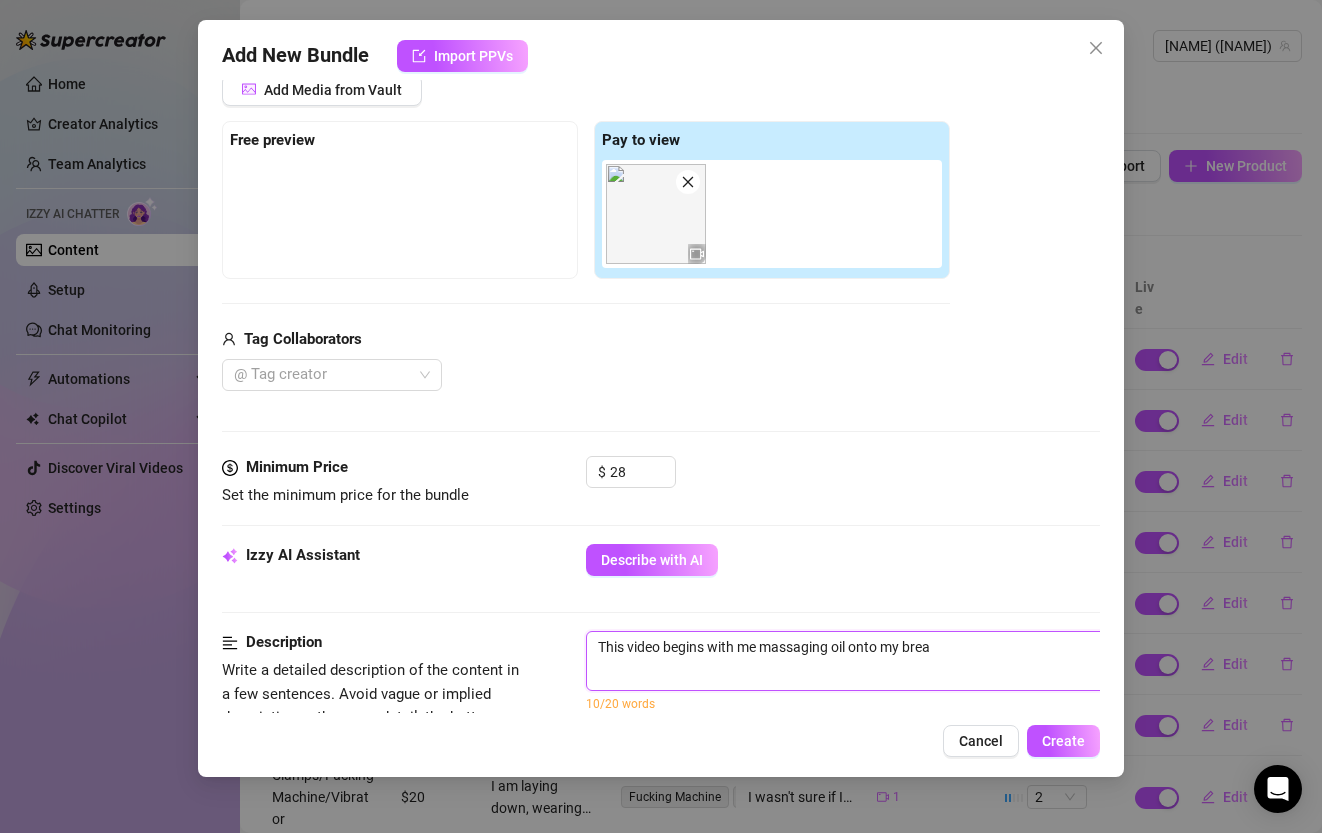 type on "This video begins with me massaging oil onto my breas" 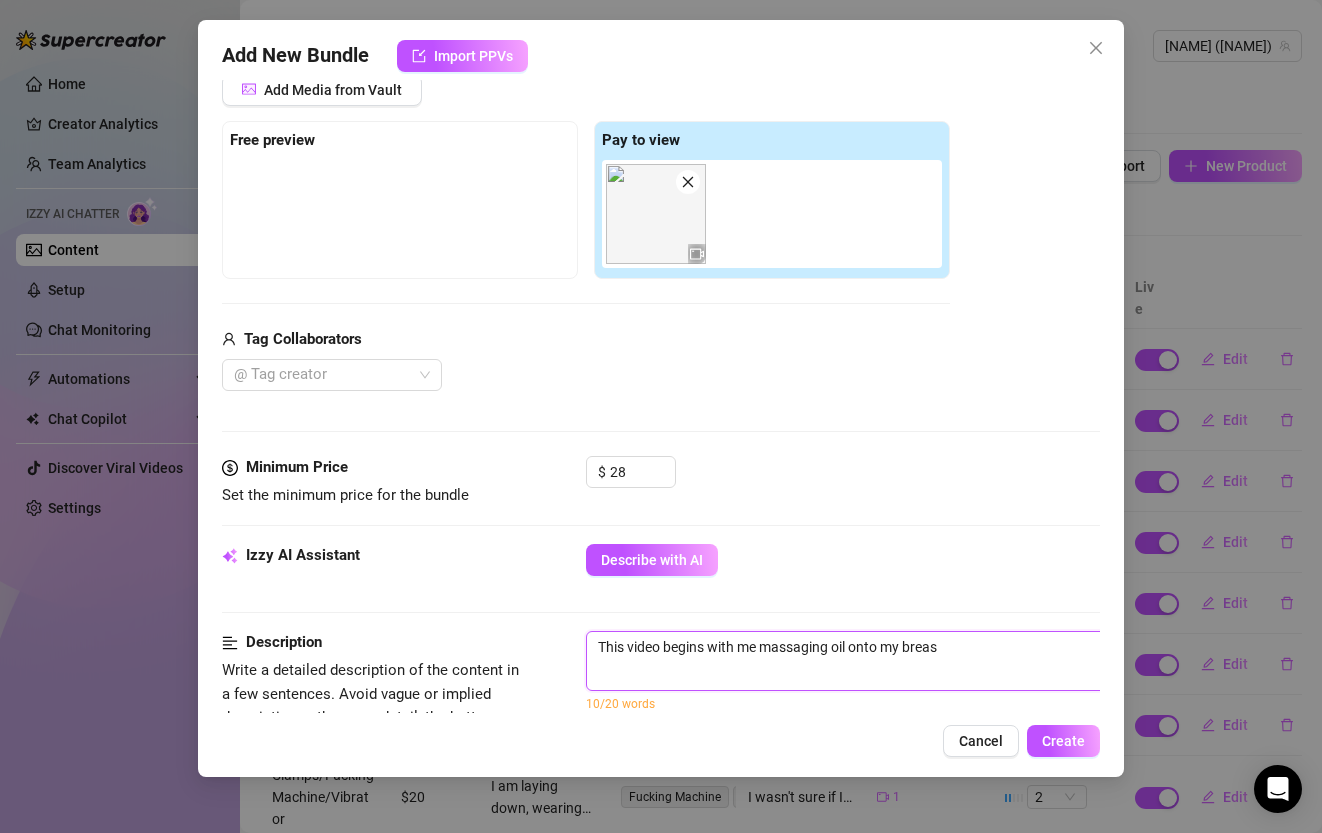type on "This video begins with me massaging oil onto my breast" 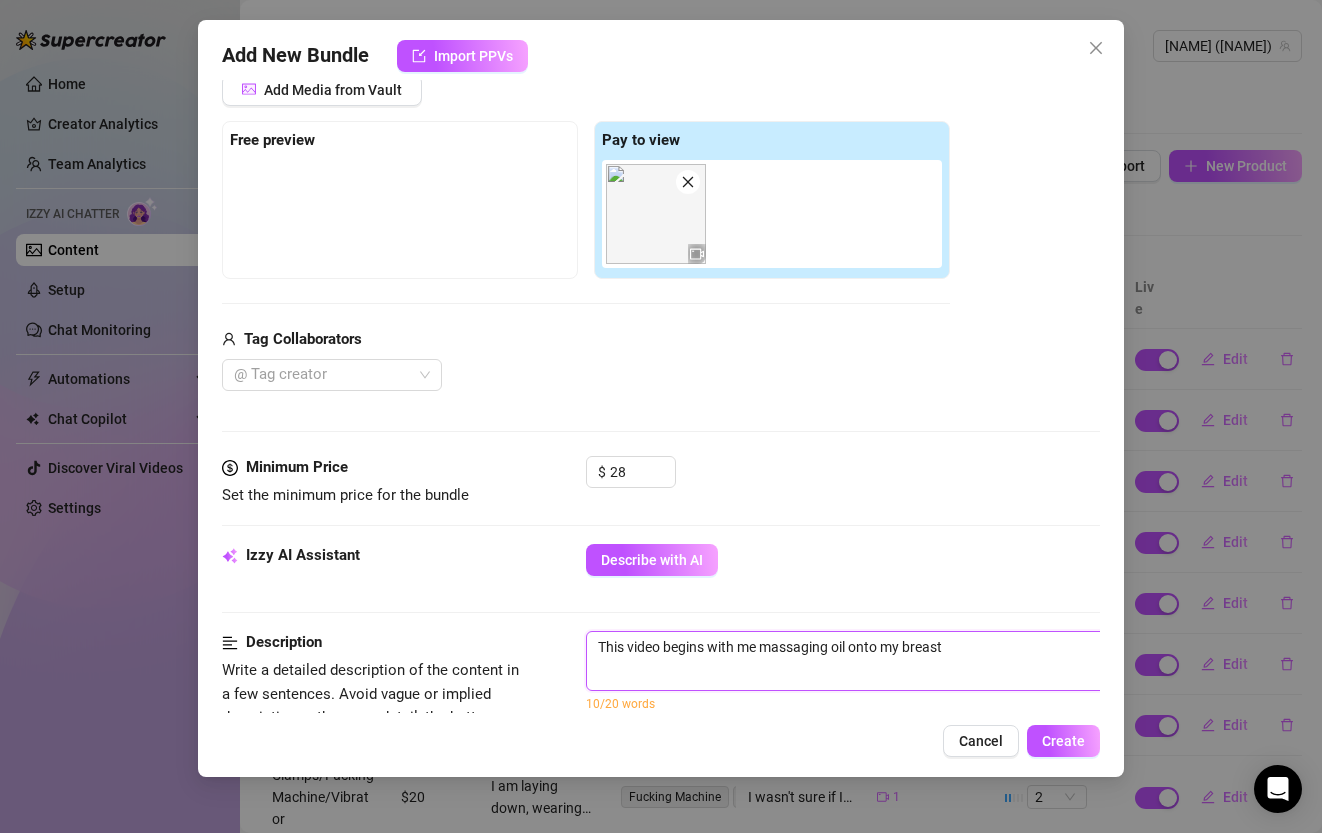 type on "This video begins with me massaging oil onto my breasts" 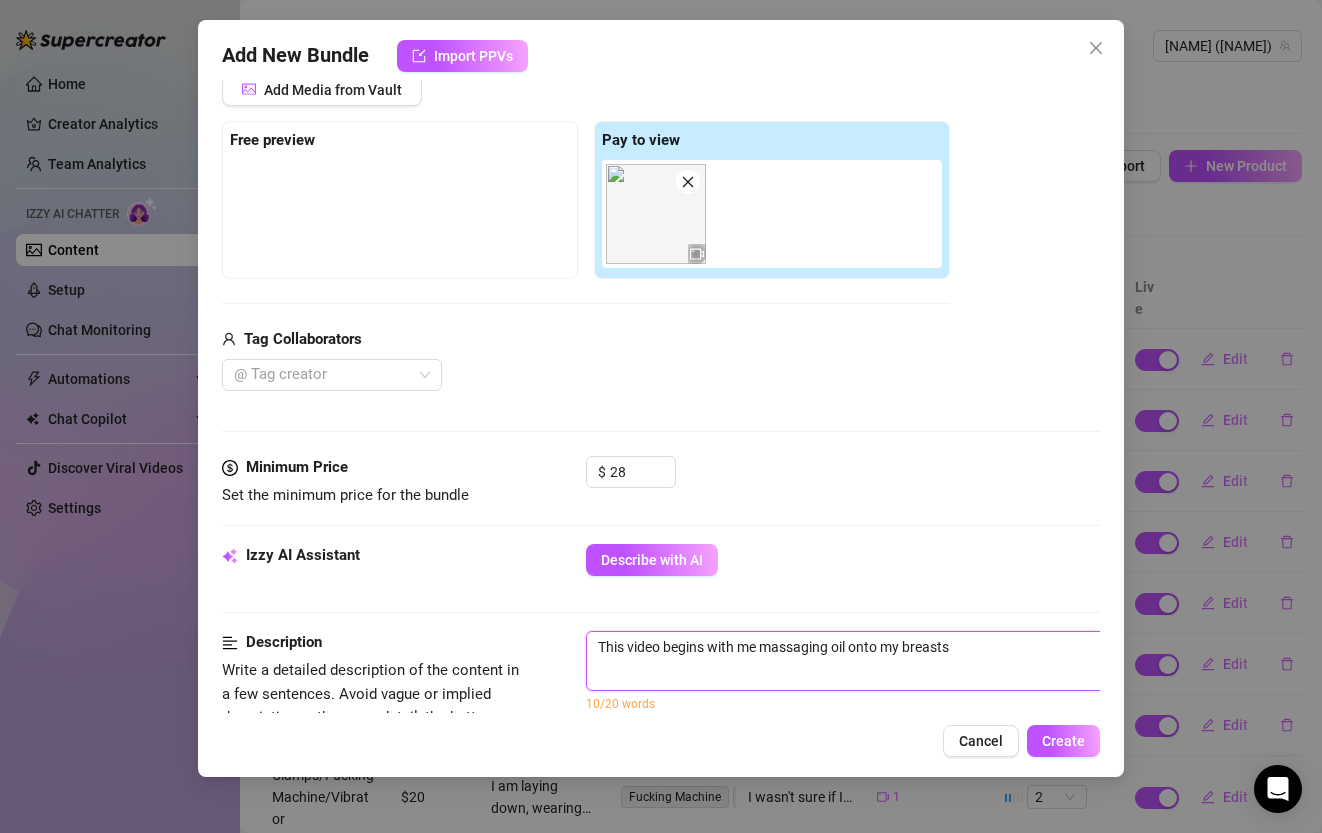 type on "This video begins with me massaging oil onto my breasts." 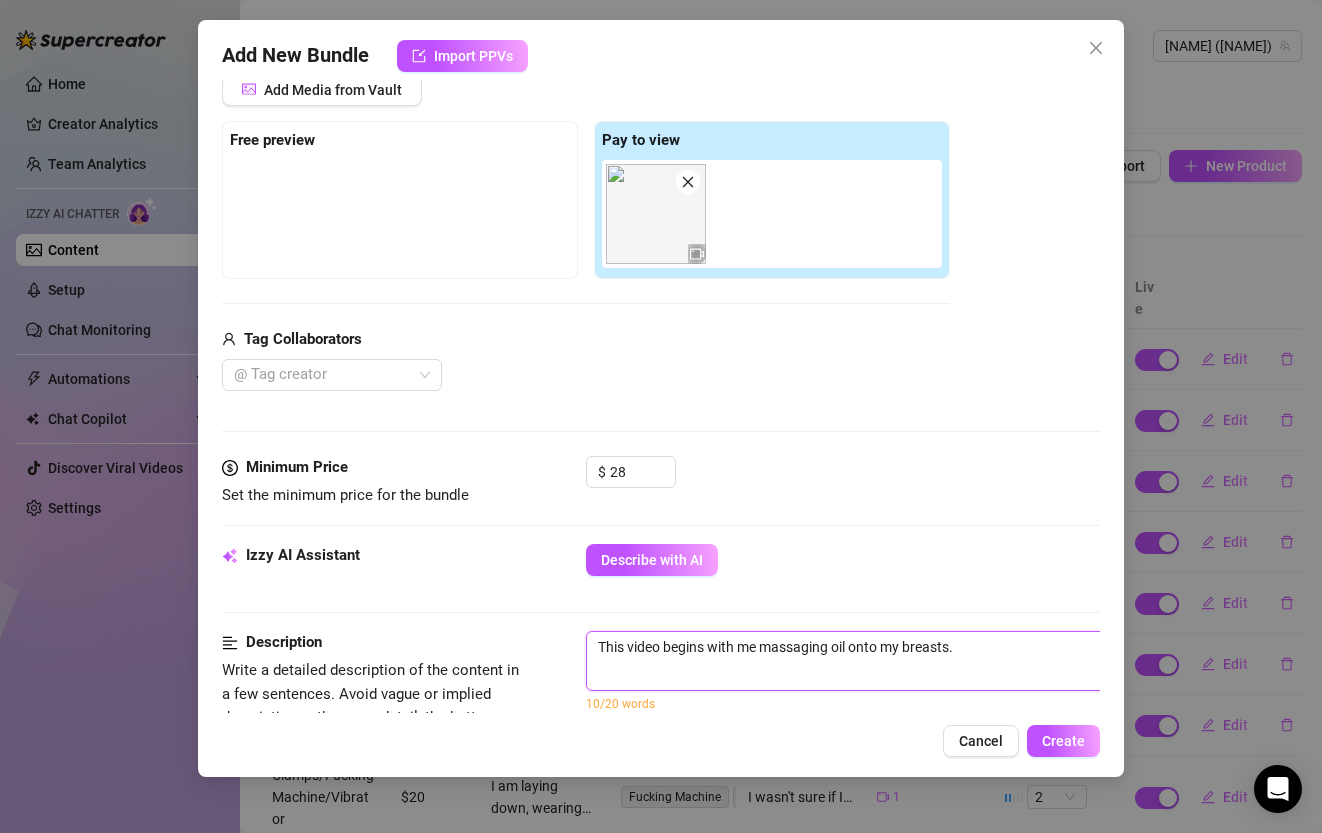 type on "This video begins with me massaging oil onto my breasts." 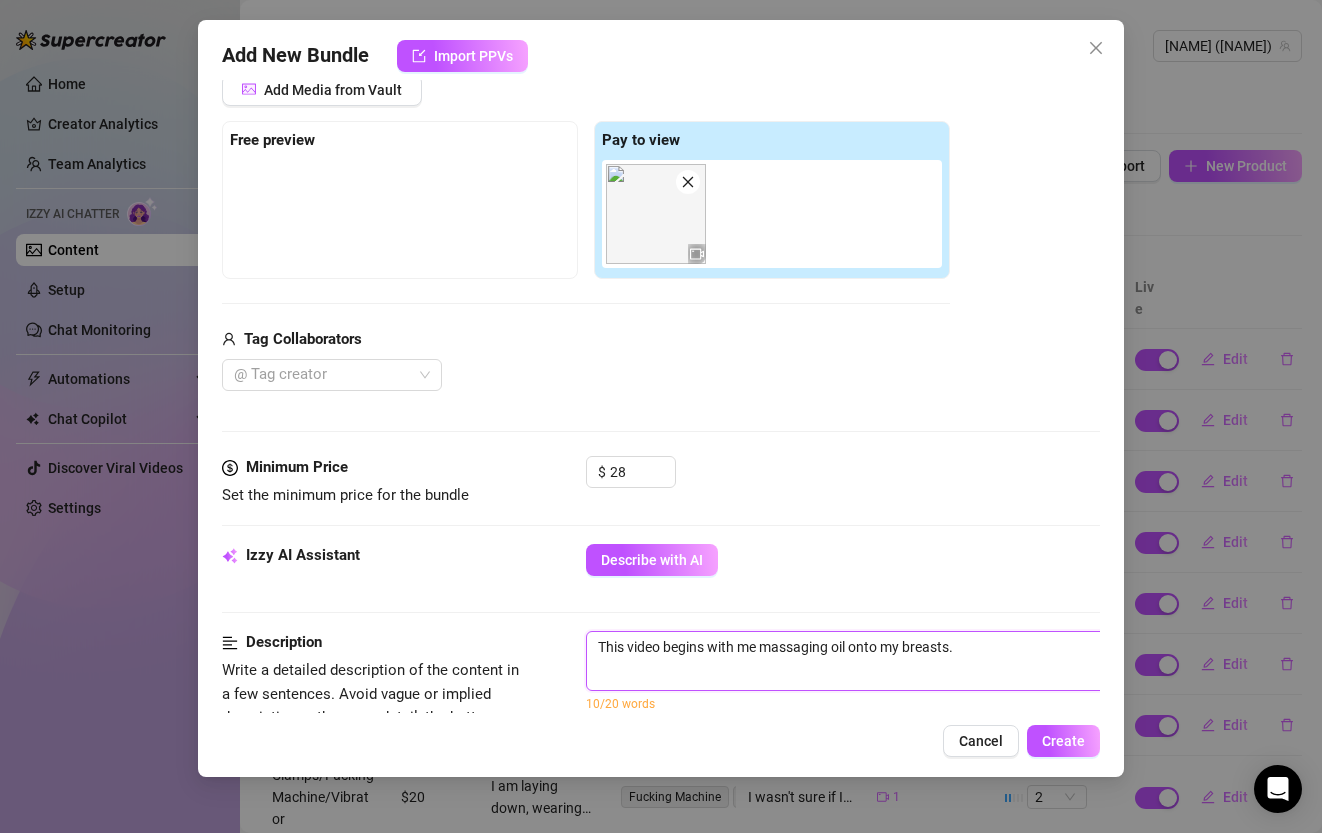 click on "This video begins with me massaging oil onto my breasts." at bounding box center (936, 661) 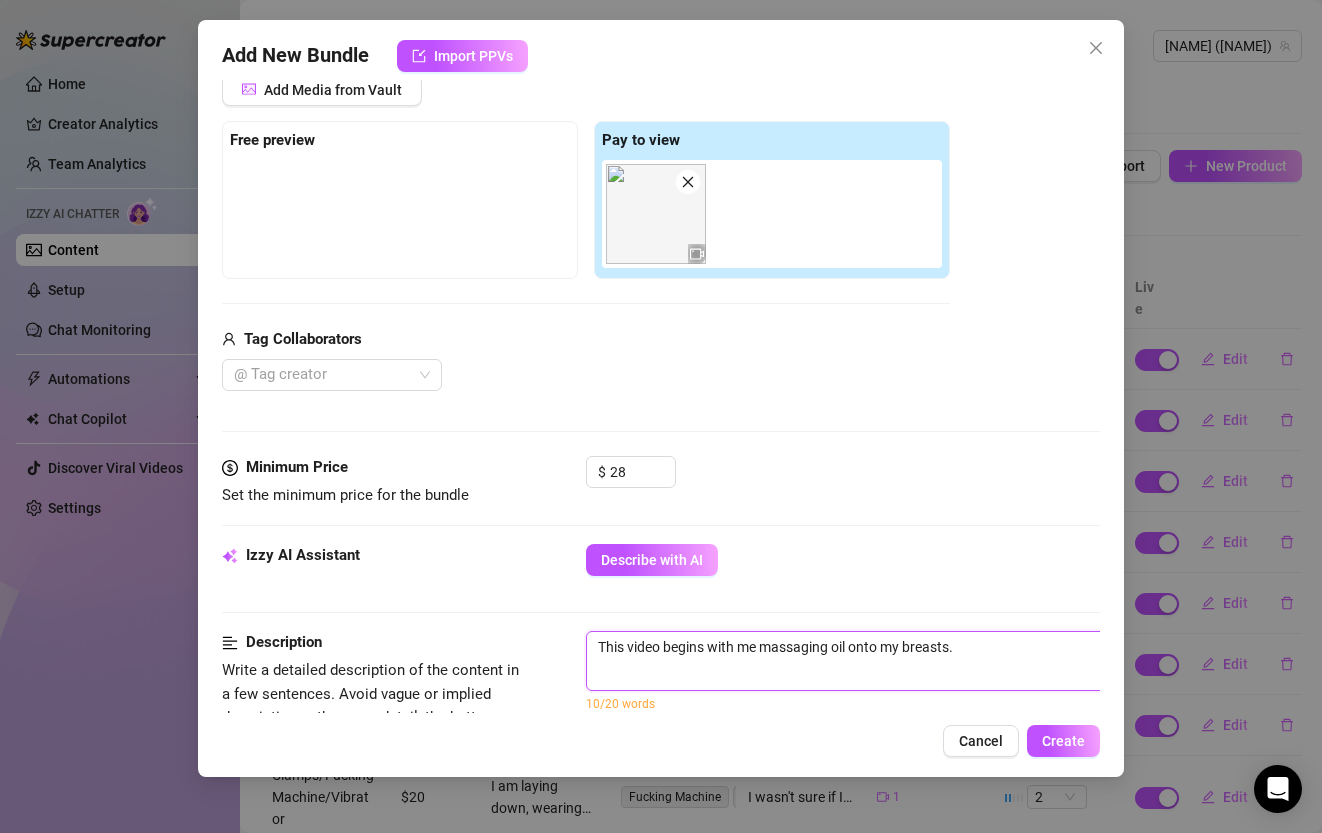 type on "This video begins with me smassaging oil onto my breasts." 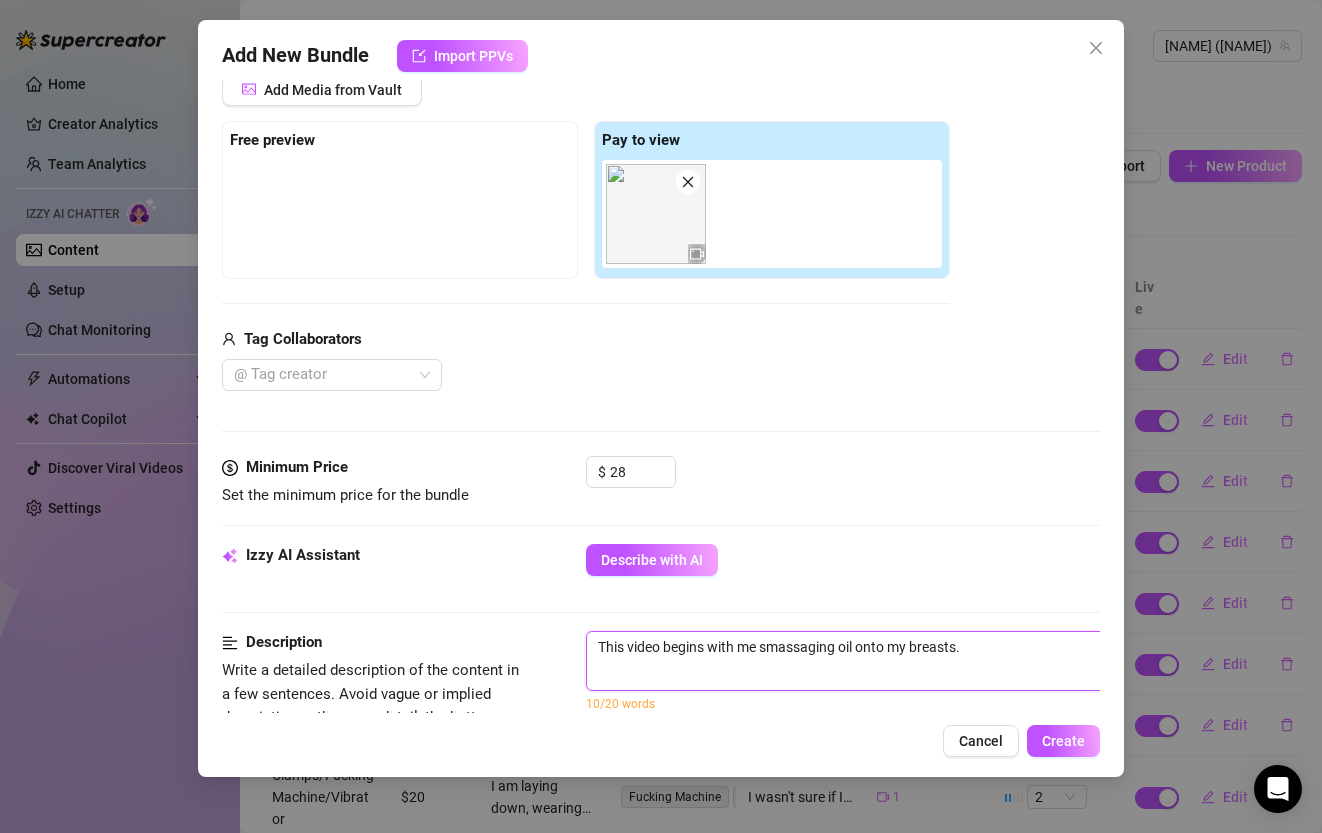 type on "This video begins with me semassaging oil onto my breasts." 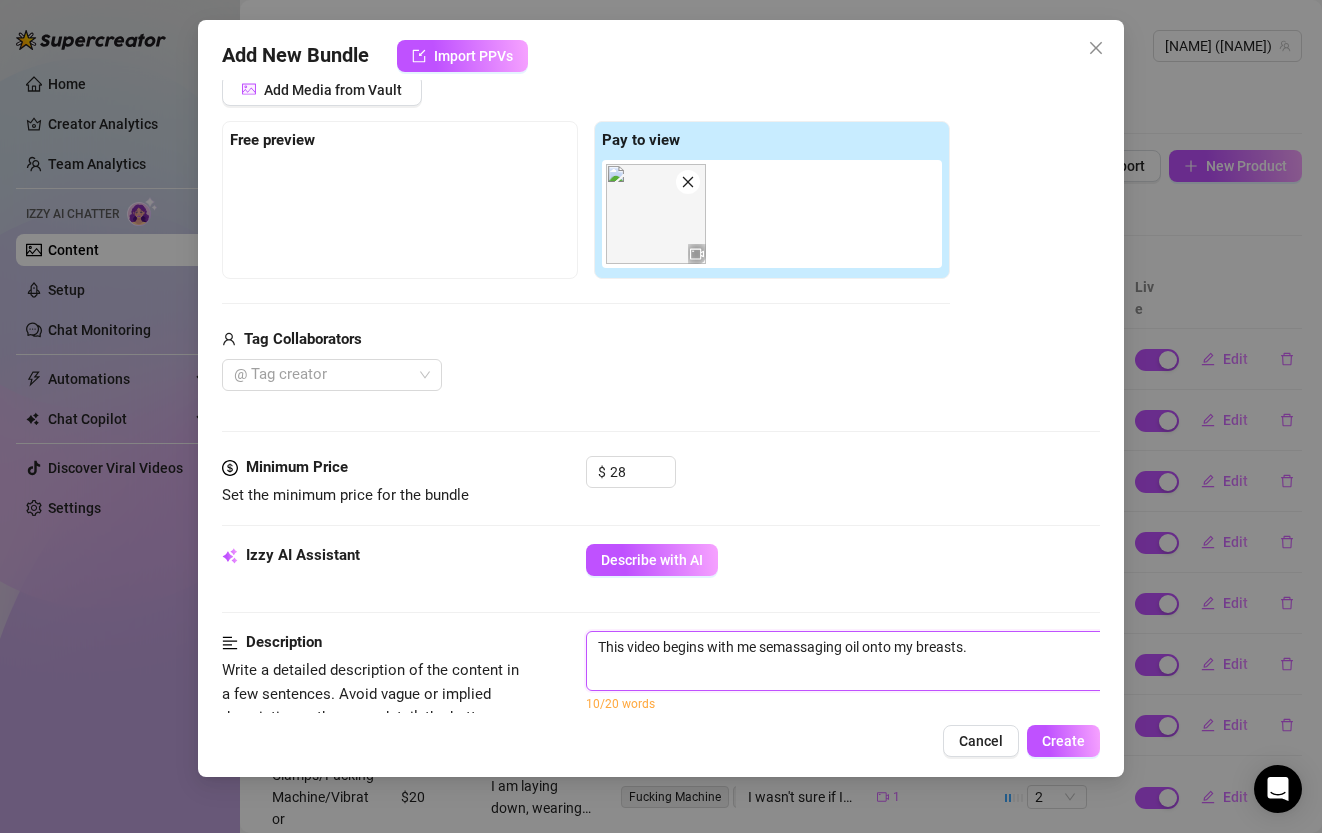 type on "This video begins with me senmassaging oil onto my breasts." 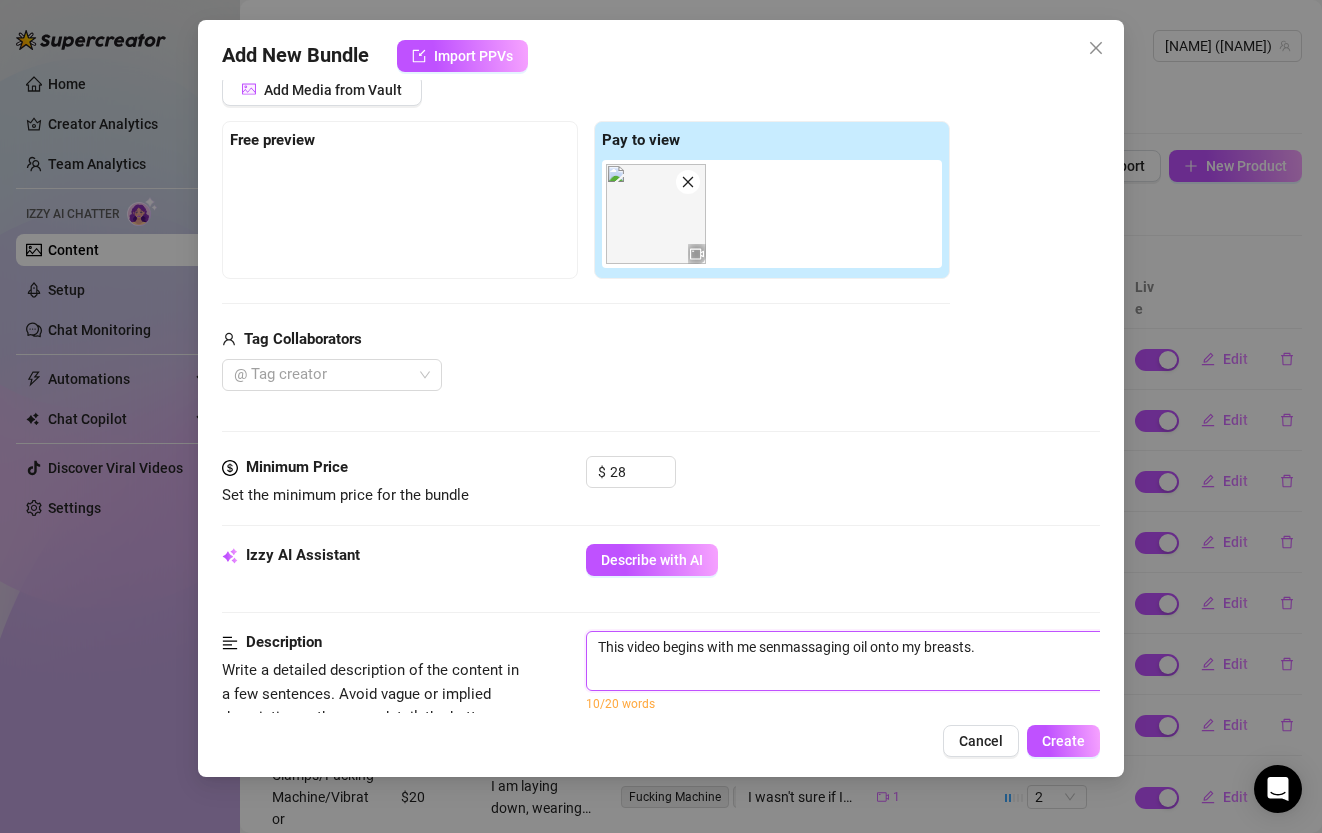 type on "This video begins with me sensmassaging oil onto my breasts." 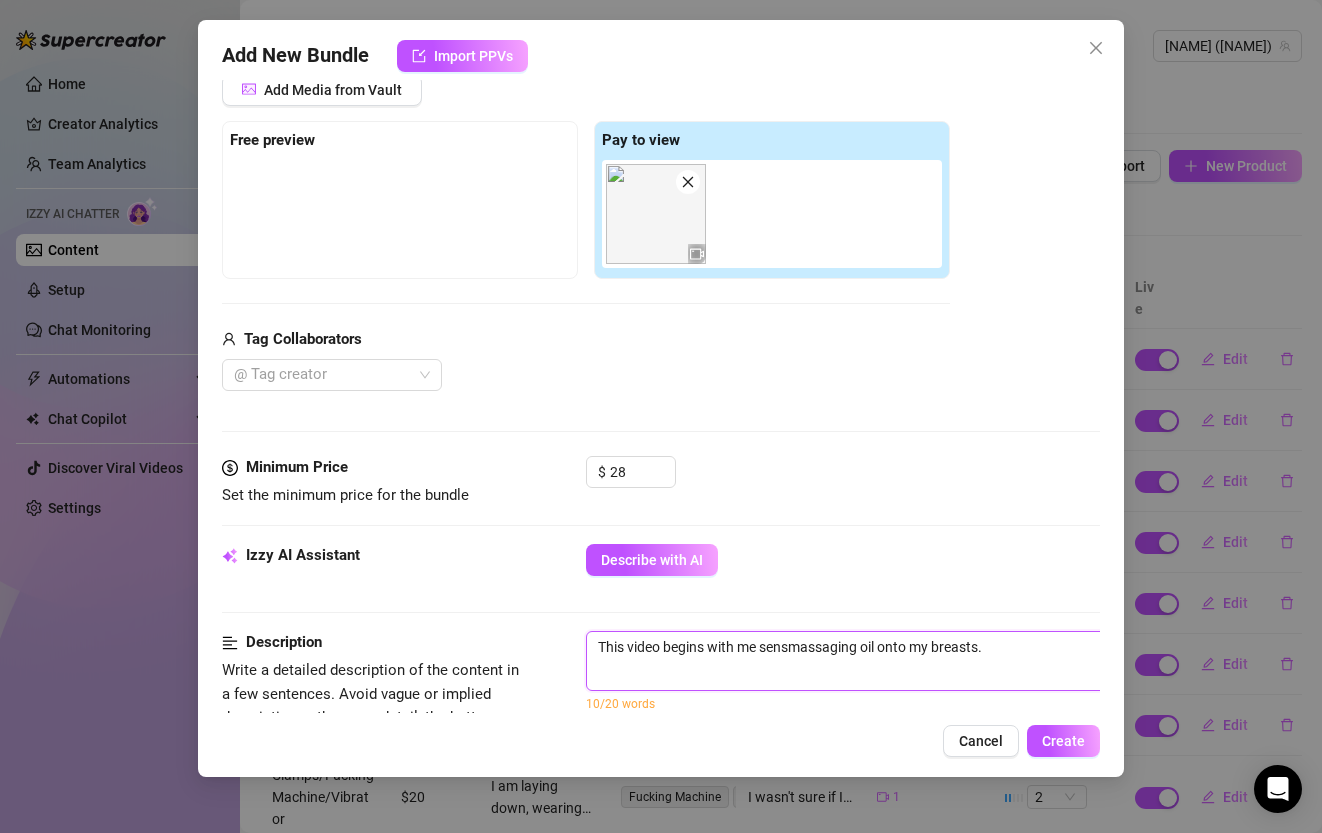 type on "This video begins with me sensumassaging oil onto my breasts." 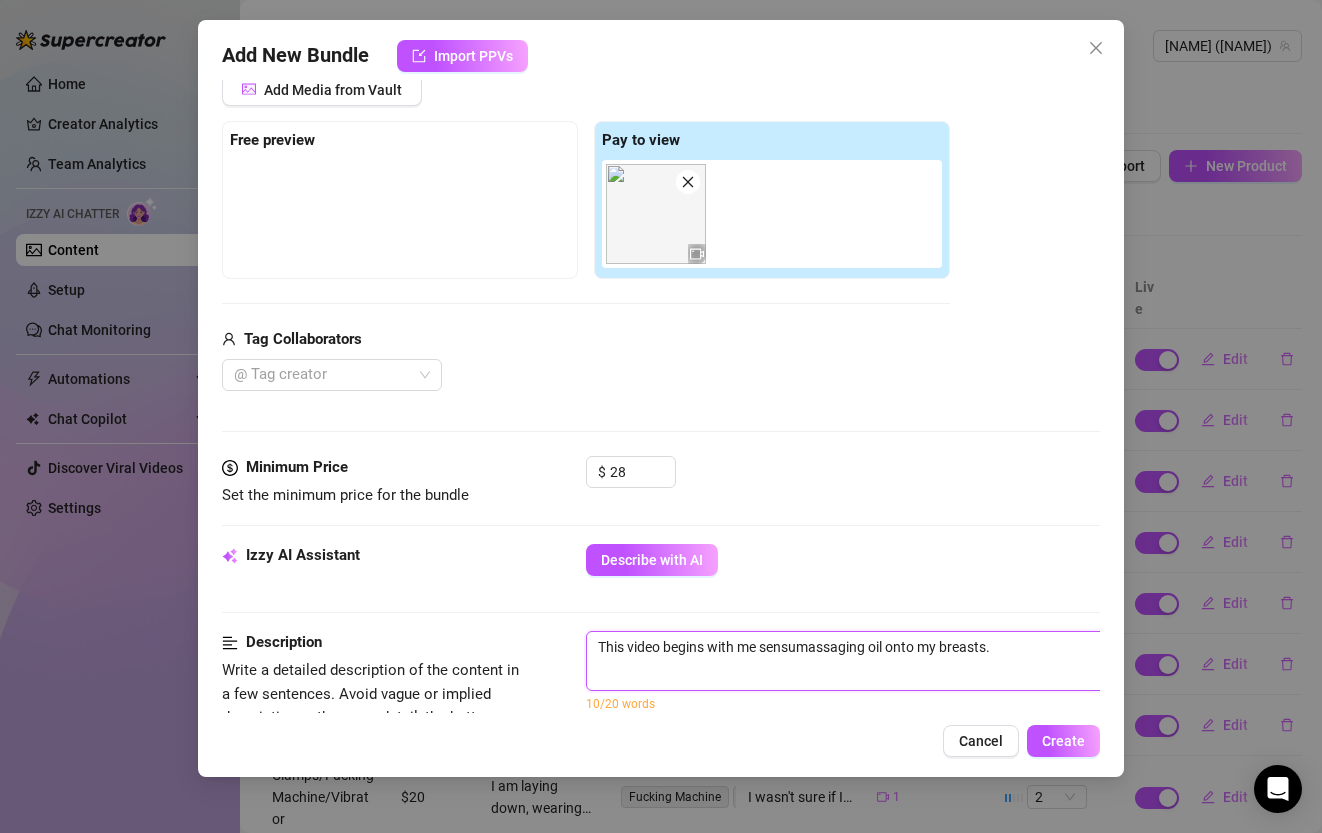 type on "This video begins with me sensuamassaging oil onto my breasts." 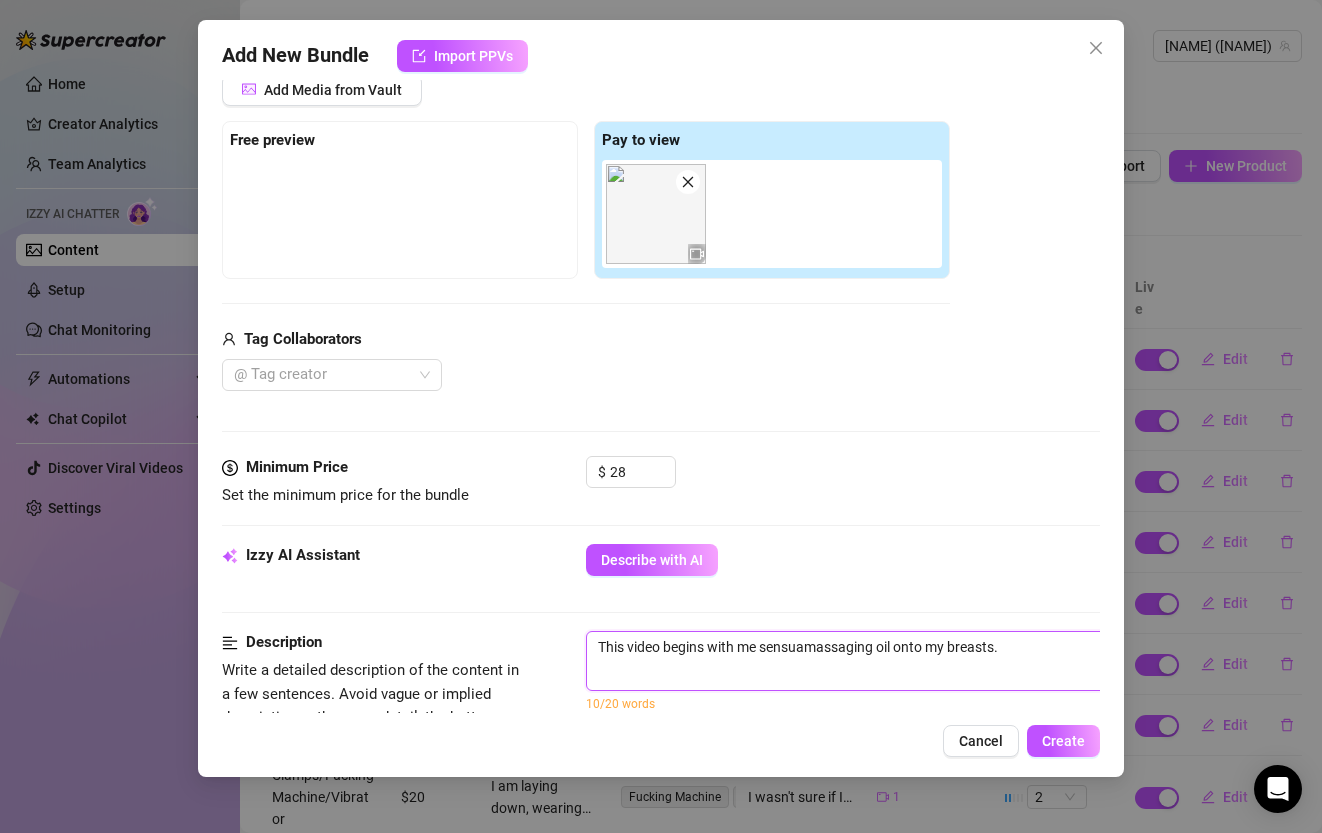 type on "This video begins with me sensualmassaging oil onto my breasts." 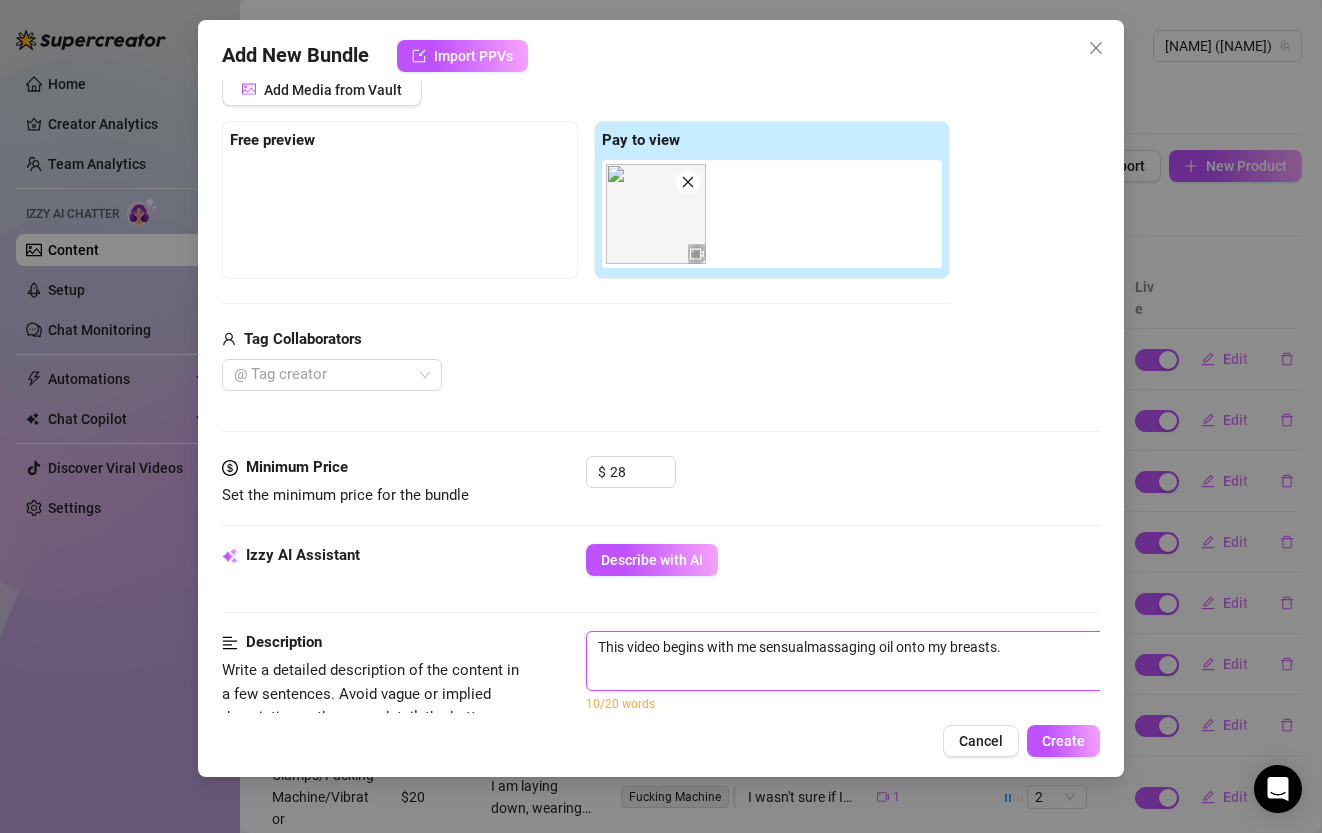 type on "This video begins with me sensuallmassaging oil onto my breasts." 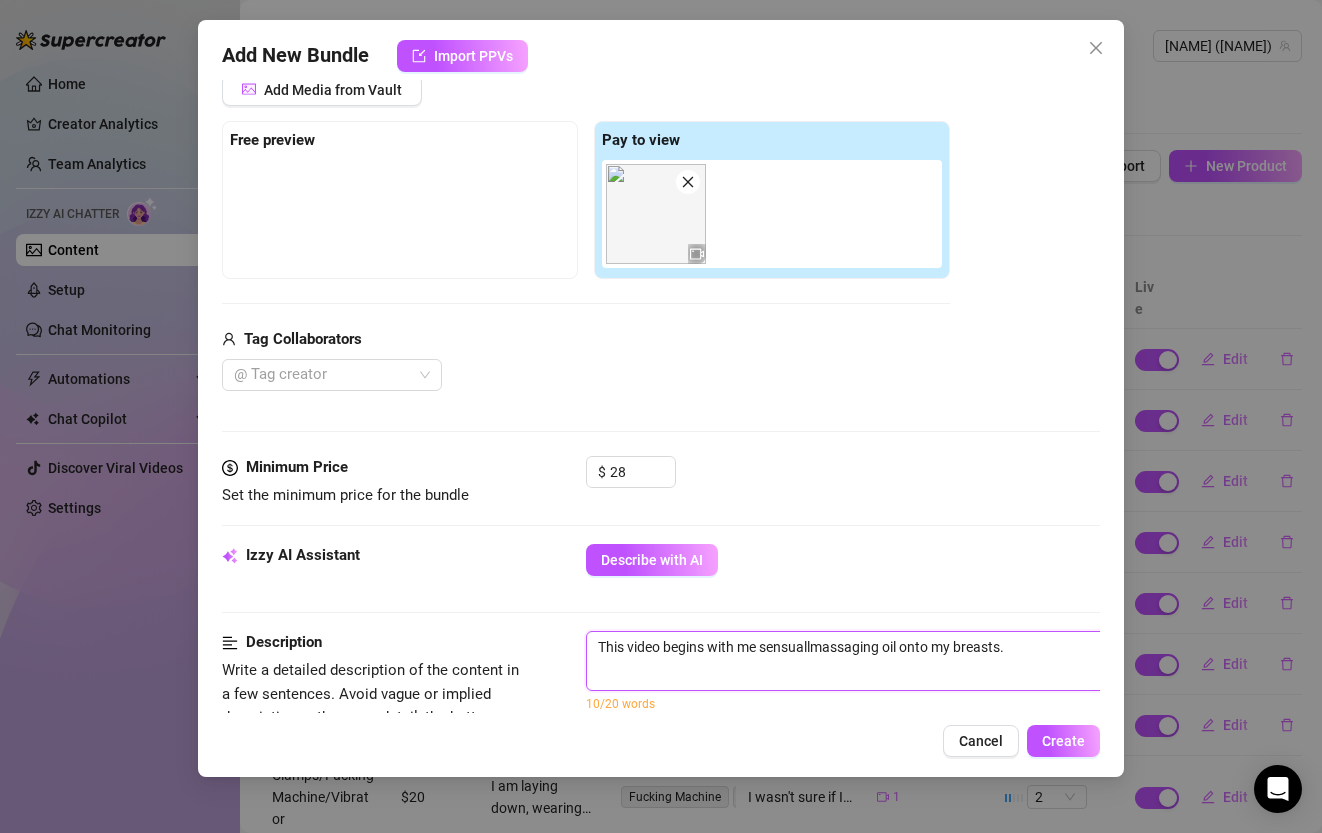 type on "This video begins with me sensuallymassaging oil onto my breasts." 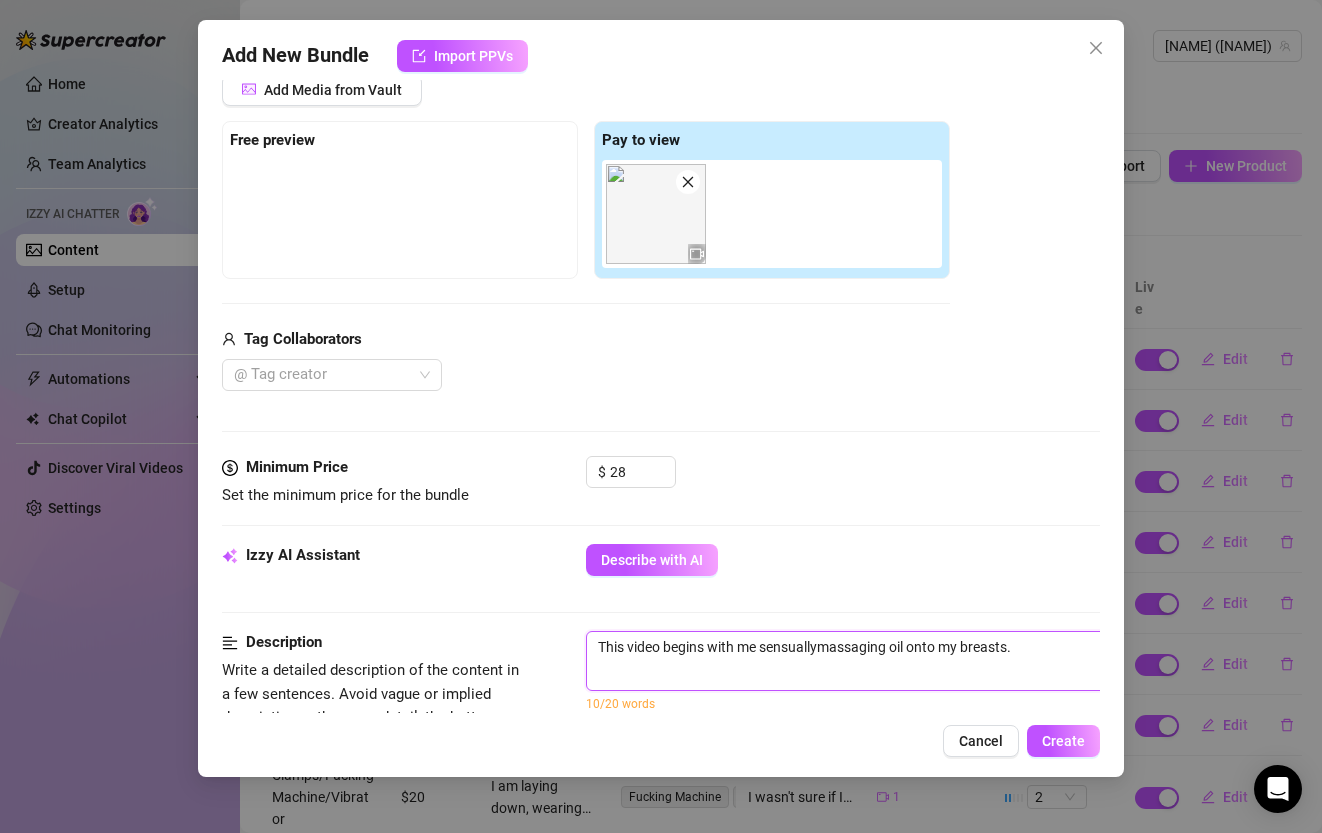 type 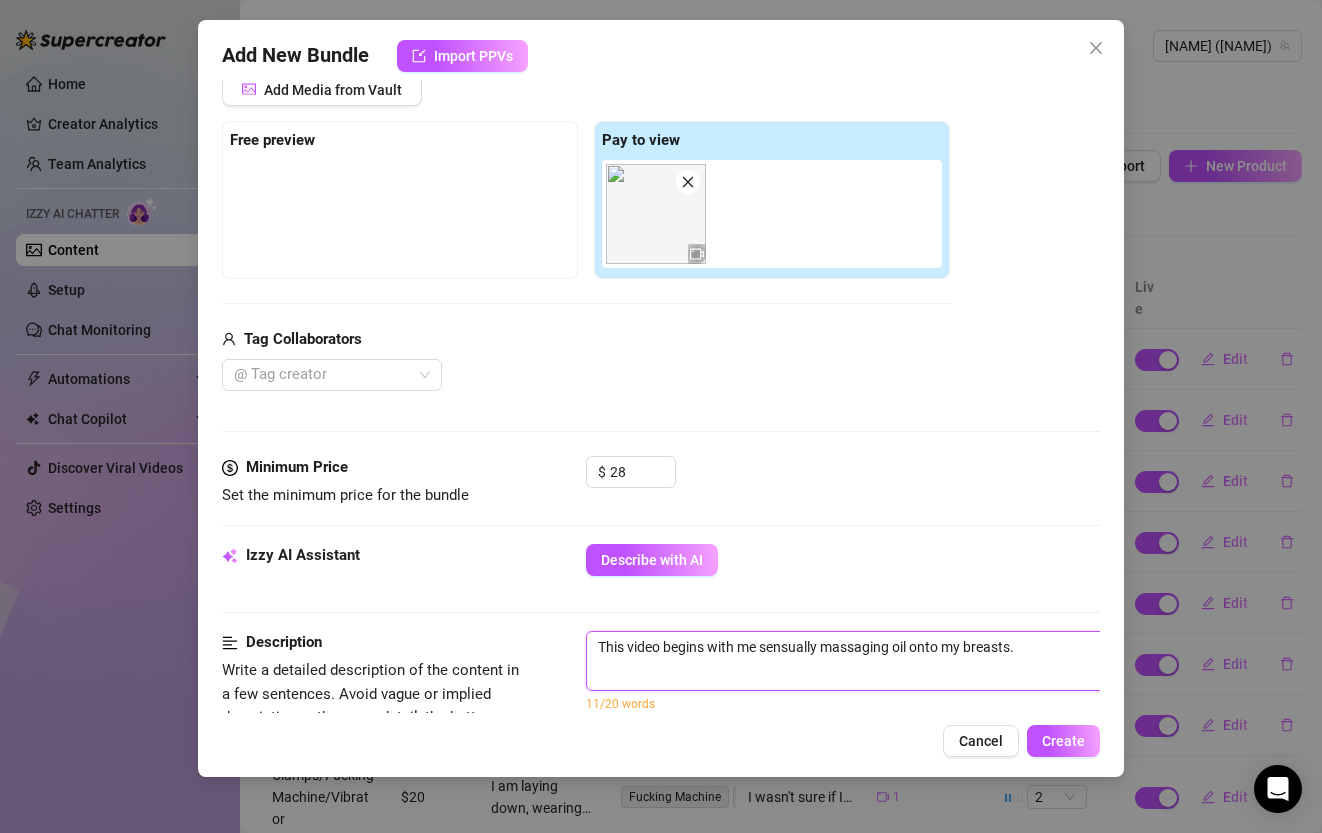 click on "This video begins with me sensually massaging oil onto my breasts." at bounding box center [936, 661] 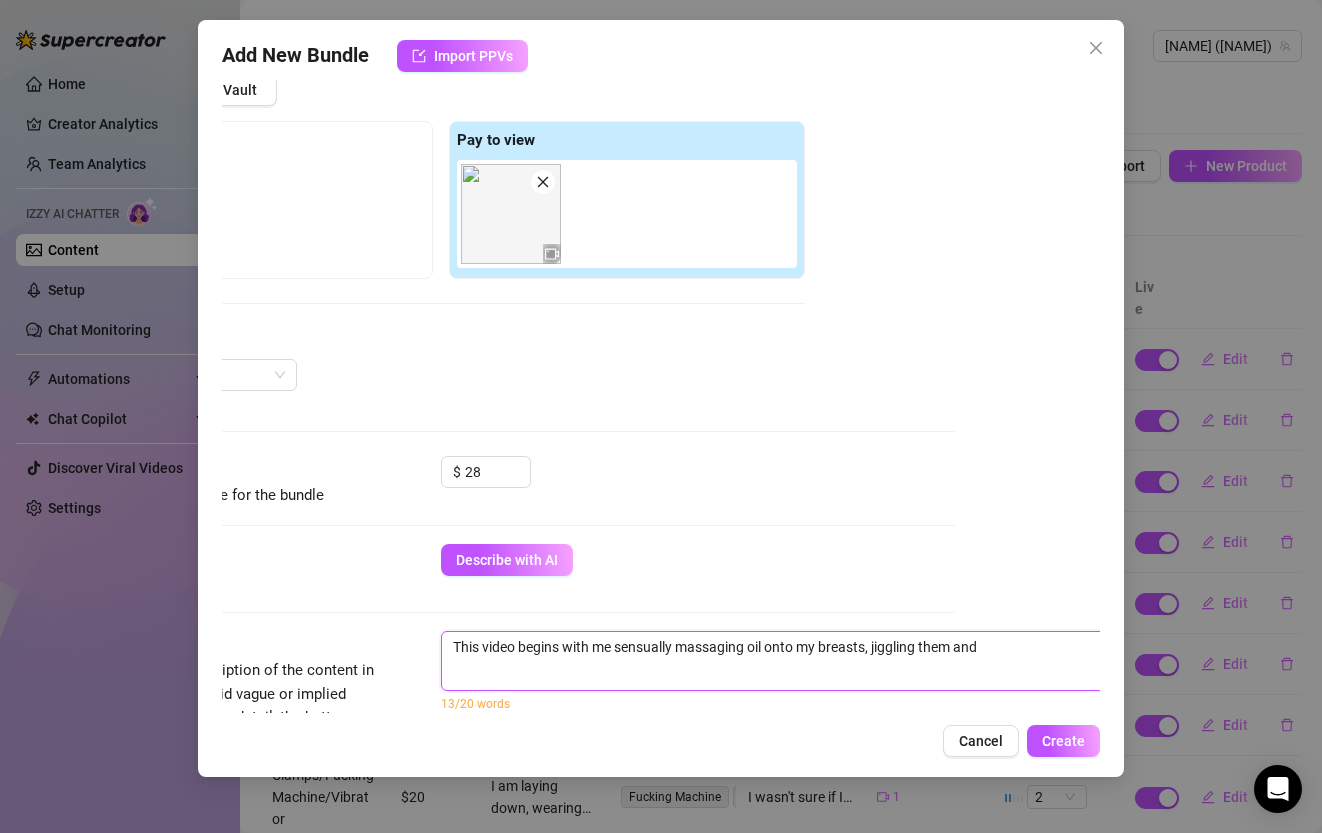 scroll, scrollTop: 270, scrollLeft: 186, axis: both 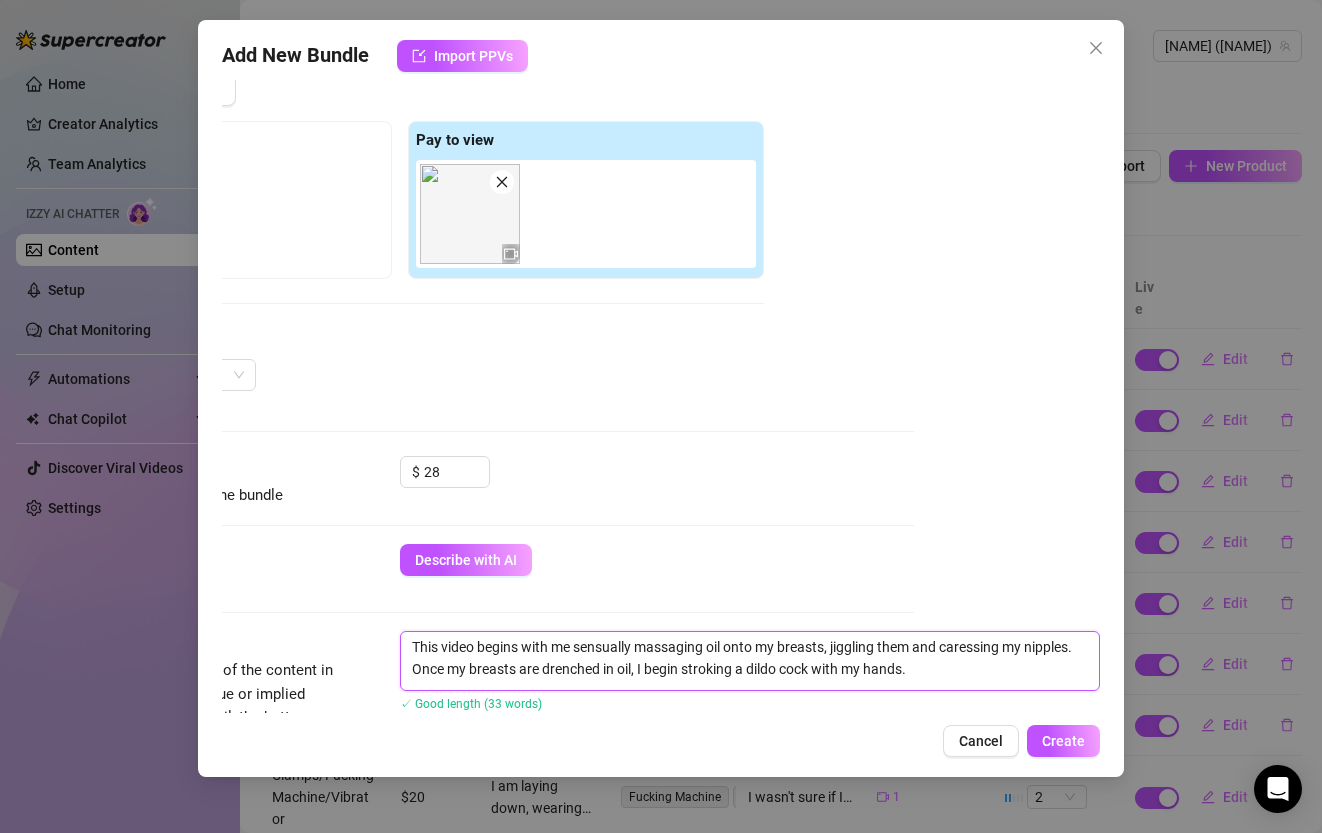 click on "This video begins with me sensually massaging oil onto my breasts, jiggling them and caressing my nipples. Once my breasts are drenched in oil, I begin stroking a dildo cock with my hands." at bounding box center [750, 661] 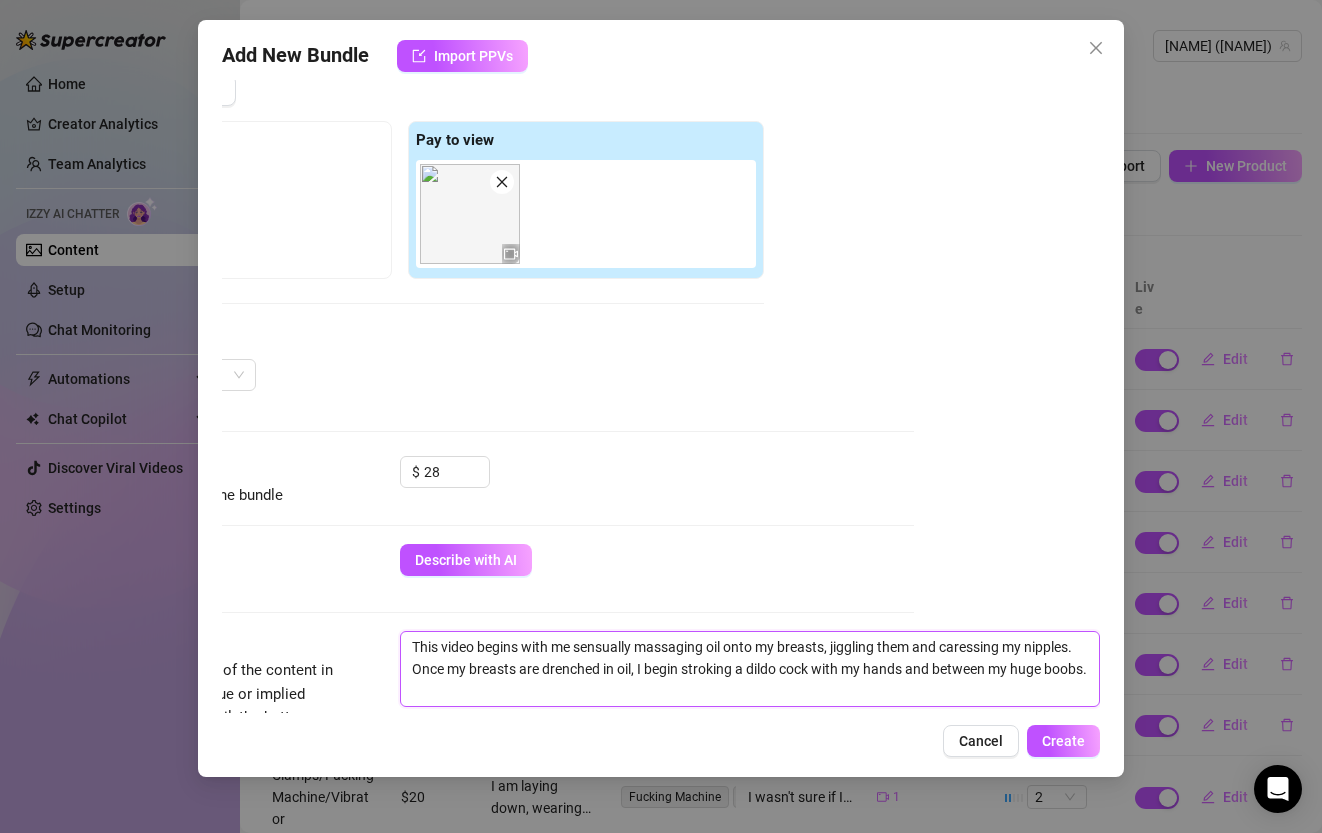 scroll, scrollTop: 0, scrollLeft: 0, axis: both 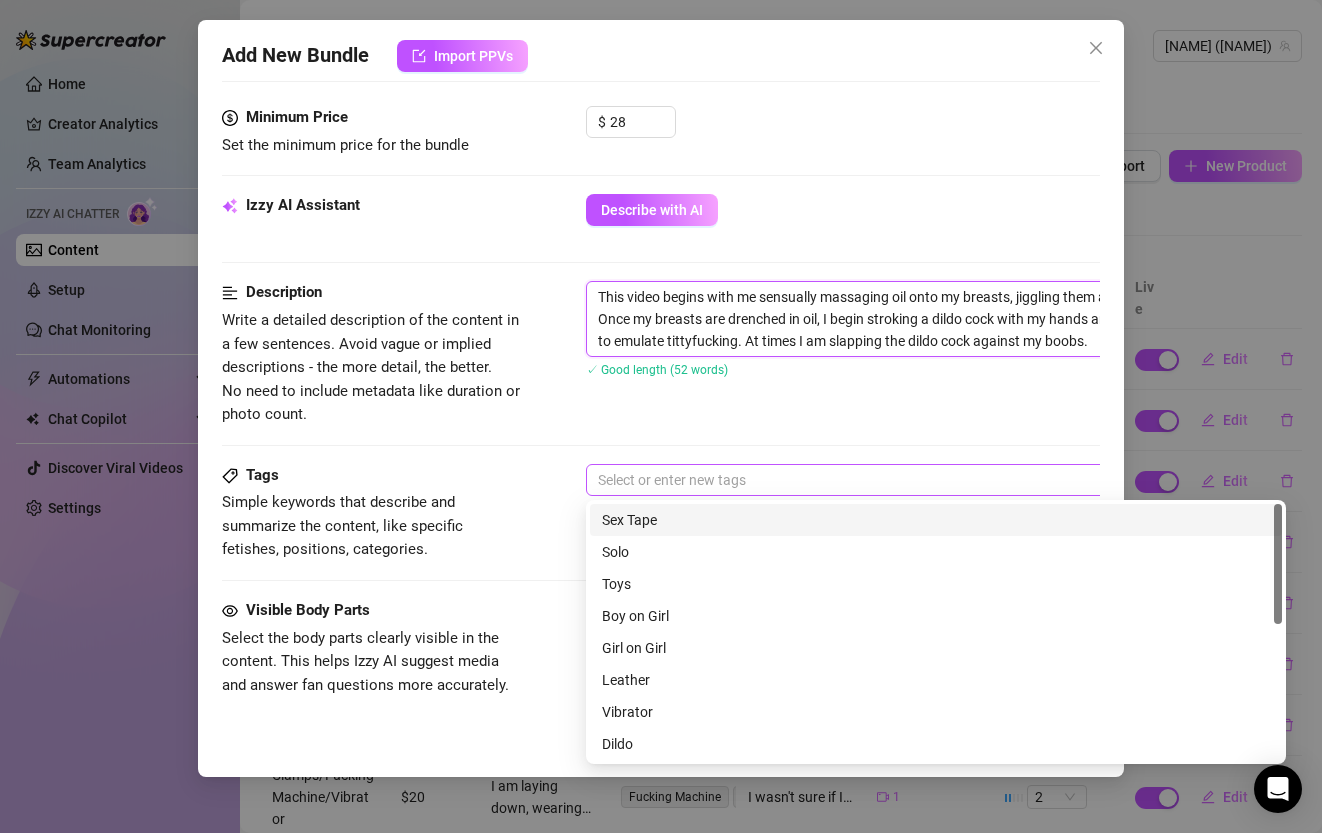 click at bounding box center [925, 480] 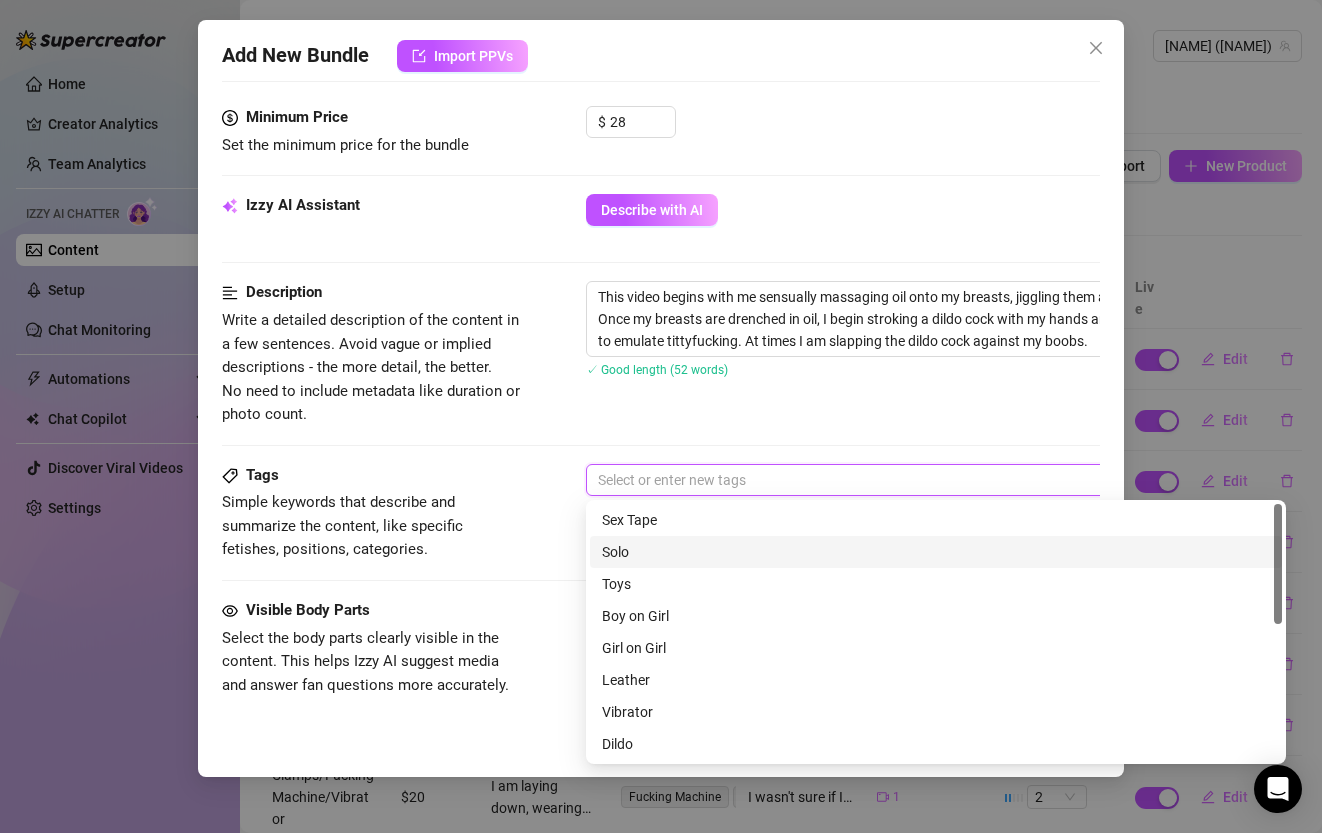 click on "Solo" at bounding box center (936, 552) 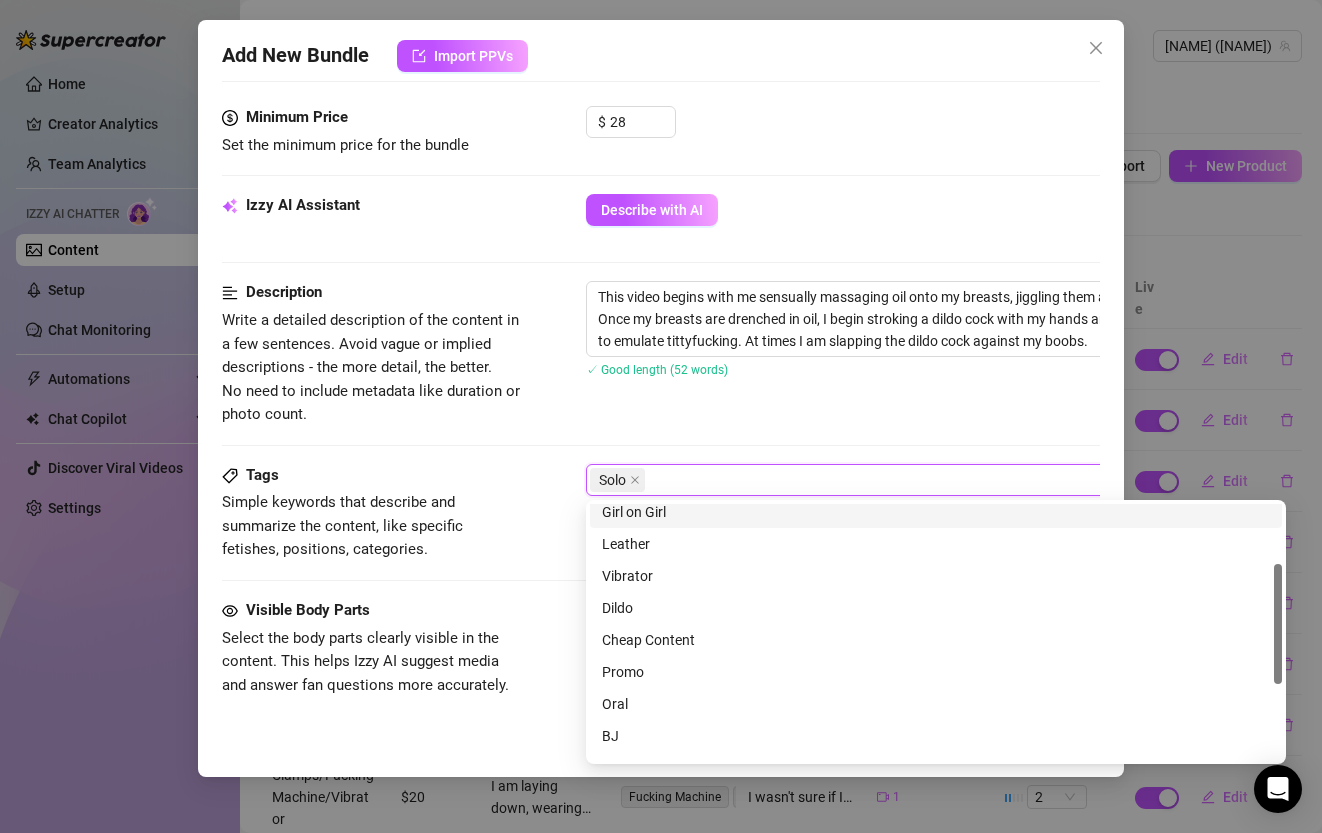 scroll, scrollTop: 141, scrollLeft: 0, axis: vertical 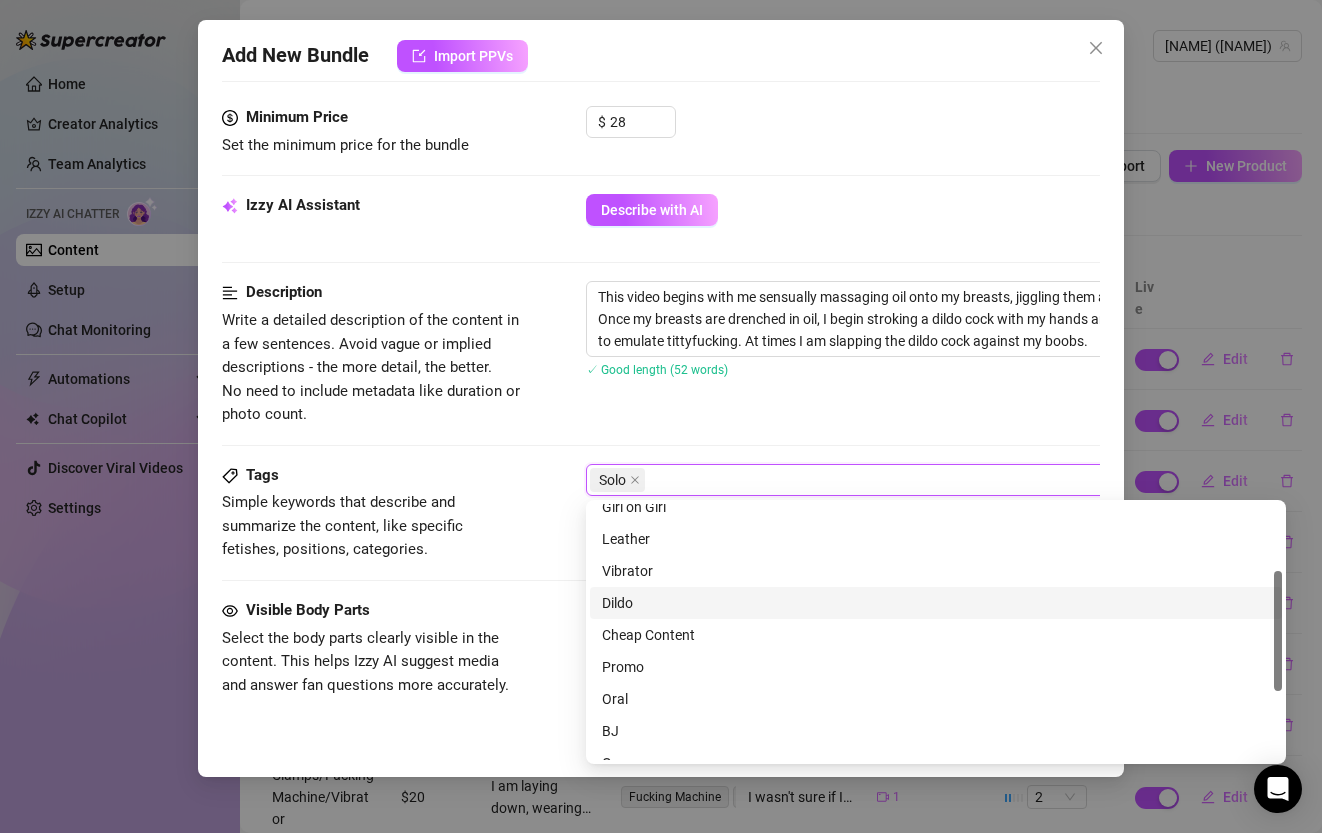 click on "Dildo" at bounding box center (936, 603) 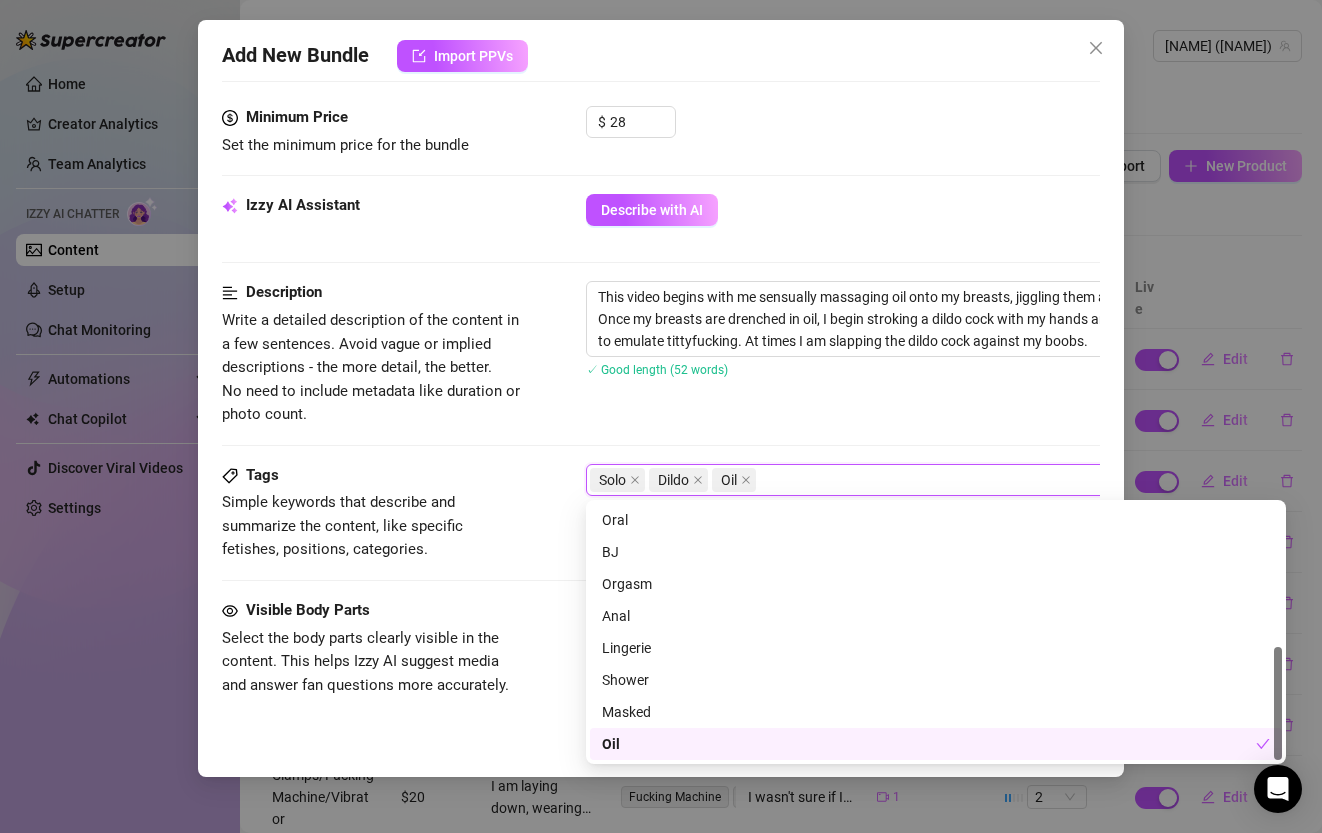 scroll, scrollTop: 319, scrollLeft: 0, axis: vertical 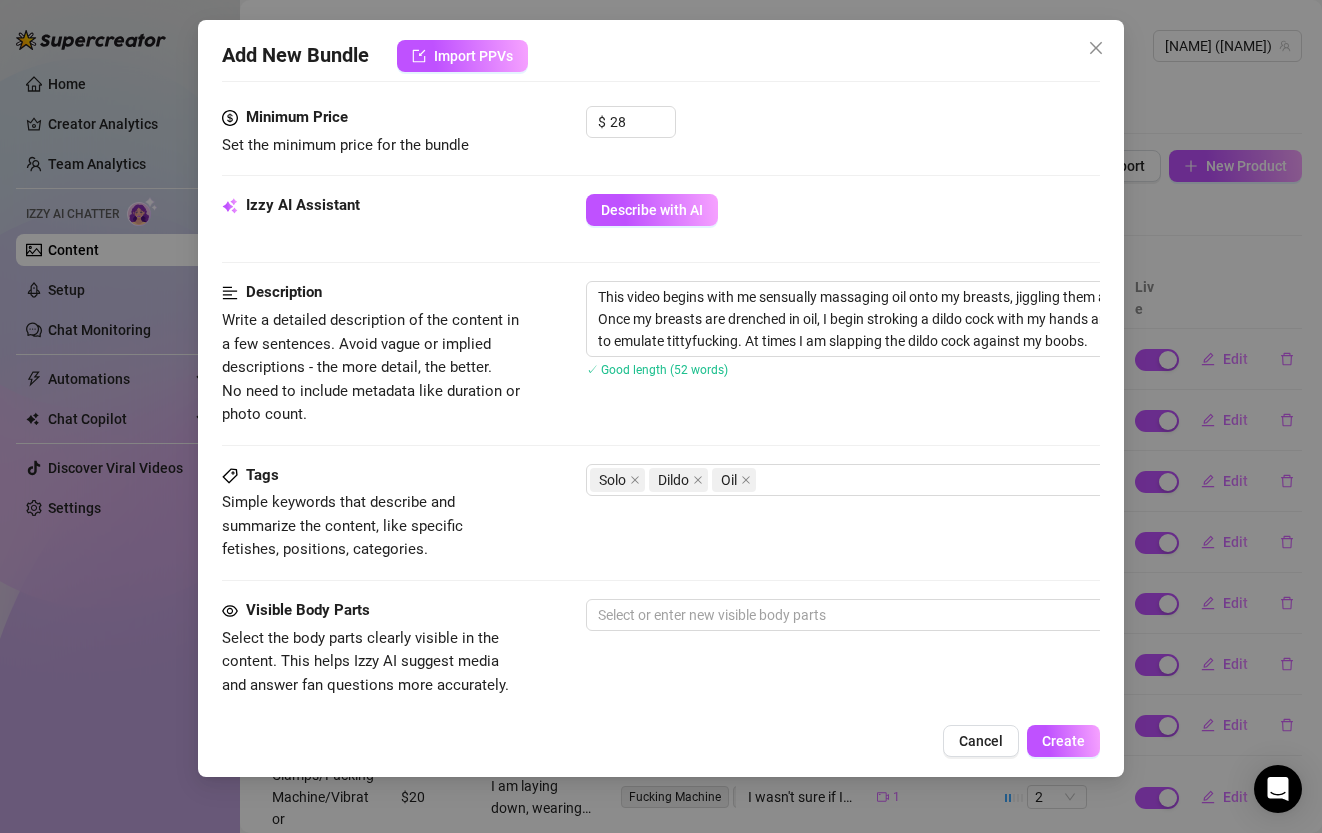 click on "Description Write a detailed description of the content in a few sentences. Avoid vague or implied descriptions - the more detail, the better. No need to include metadata like duration or photo count. This video begins with me sensually massaging oil onto my breasts, jiggling them and caressing my nipples. Once my breasts are drenched in oil, I begin stroking a dildo cock with my hands and between my huge boobs to emulate tittyfucking. At times I am slapping the dildo cock against my boobs. ✓ Good length (52 words)" at bounding box center (660, 353) 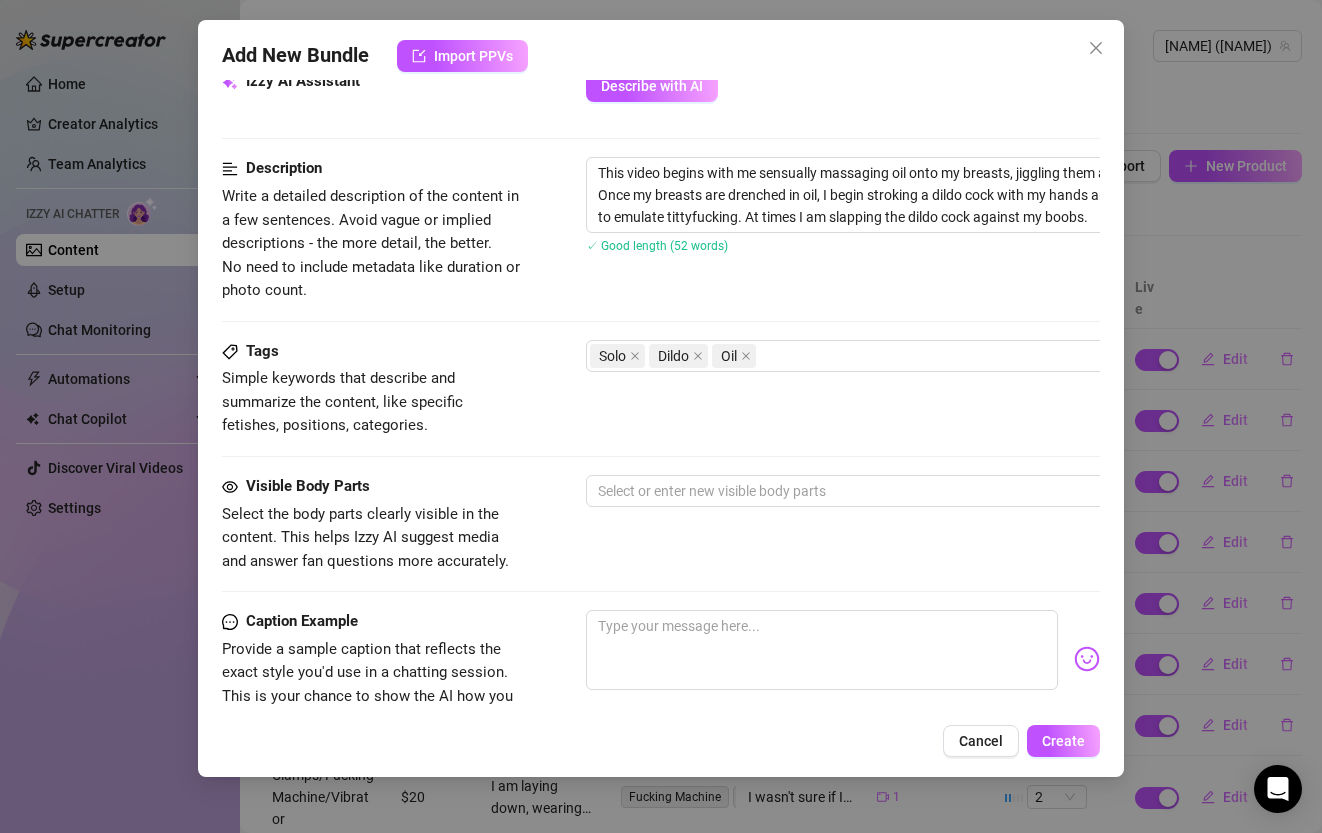 scroll, scrollTop: 750, scrollLeft: 0, axis: vertical 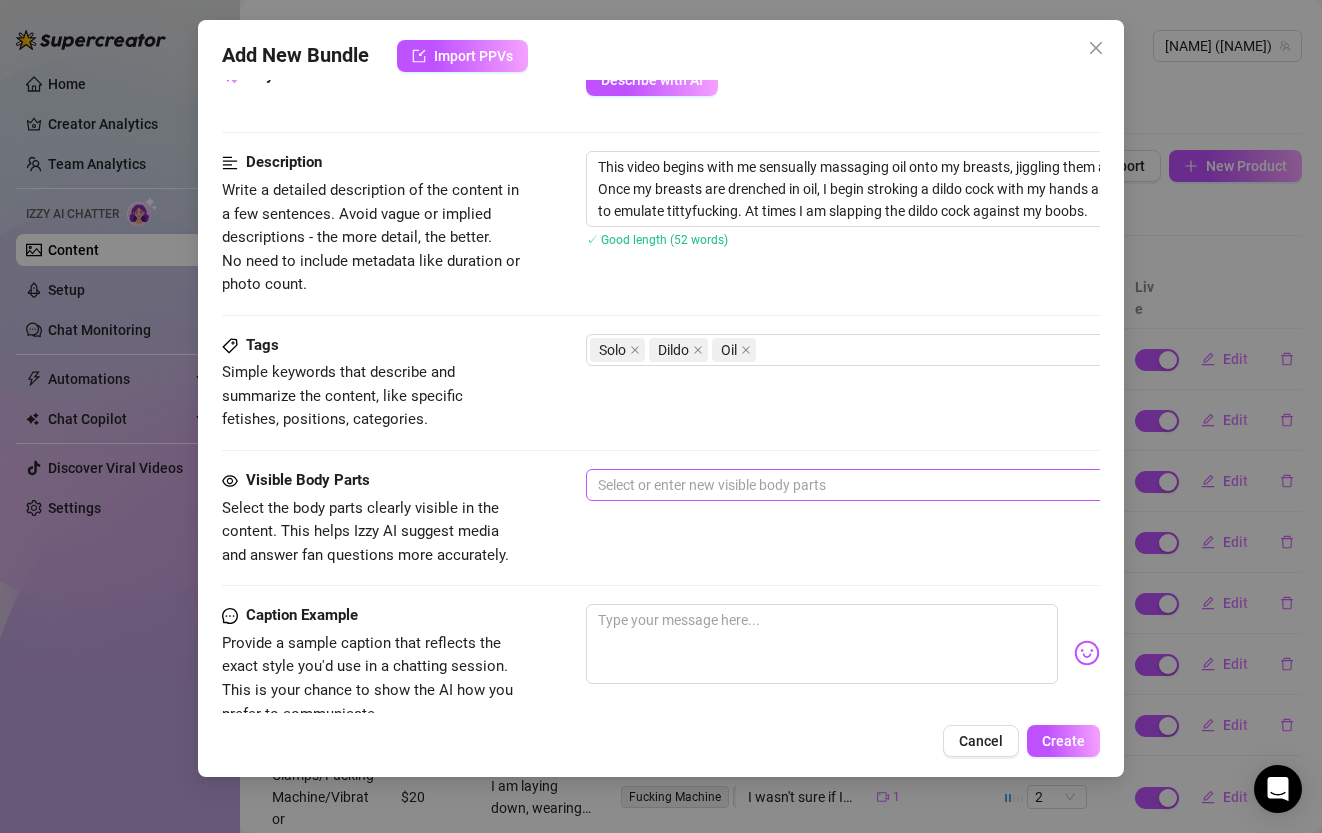 click at bounding box center [925, 485] 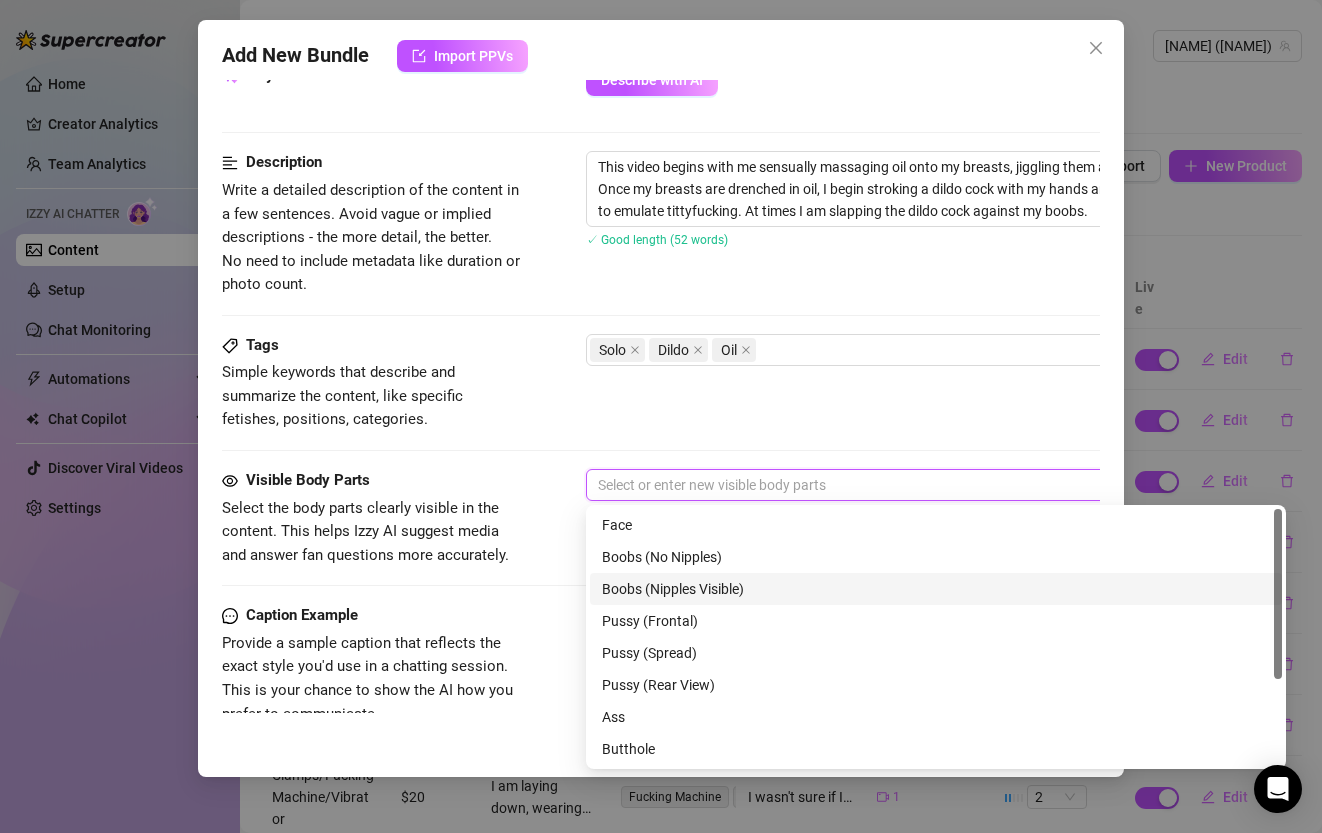 click on "Boobs (Nipples Visible)" at bounding box center (936, 589) 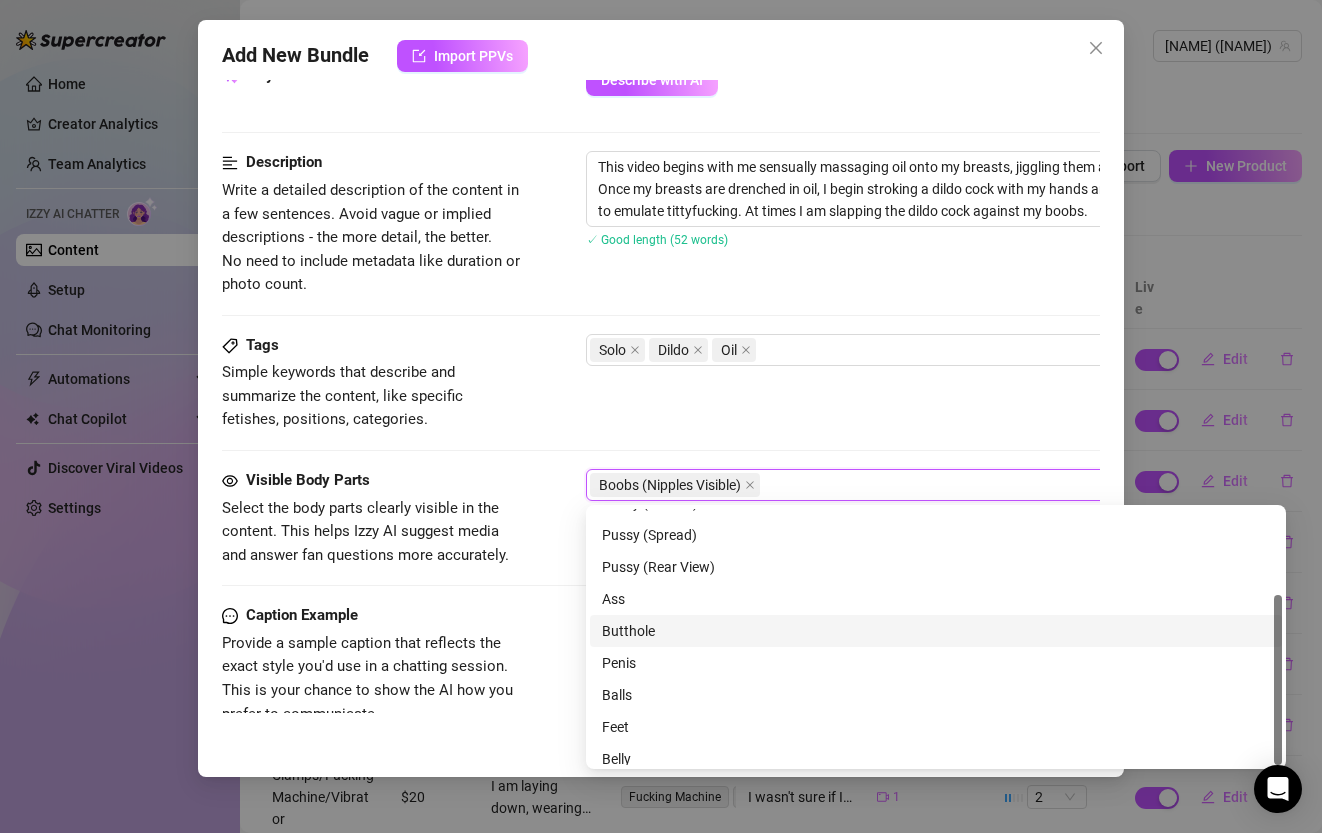 scroll, scrollTop: 128, scrollLeft: 0, axis: vertical 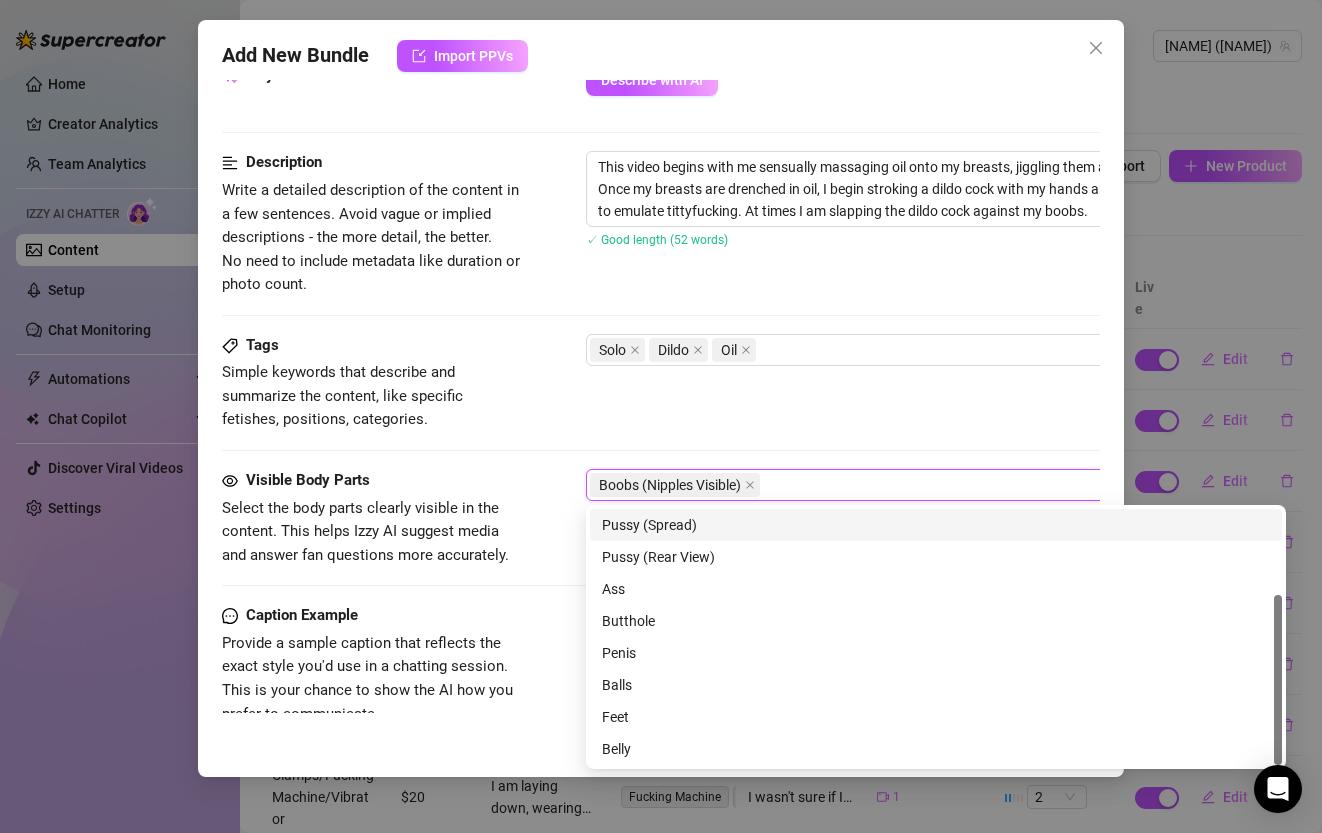 click on "Tags Simple keywords that describe and summarize the content, like specific fetishes, positions, categories. Solo Dildo Oil" at bounding box center (660, 383) 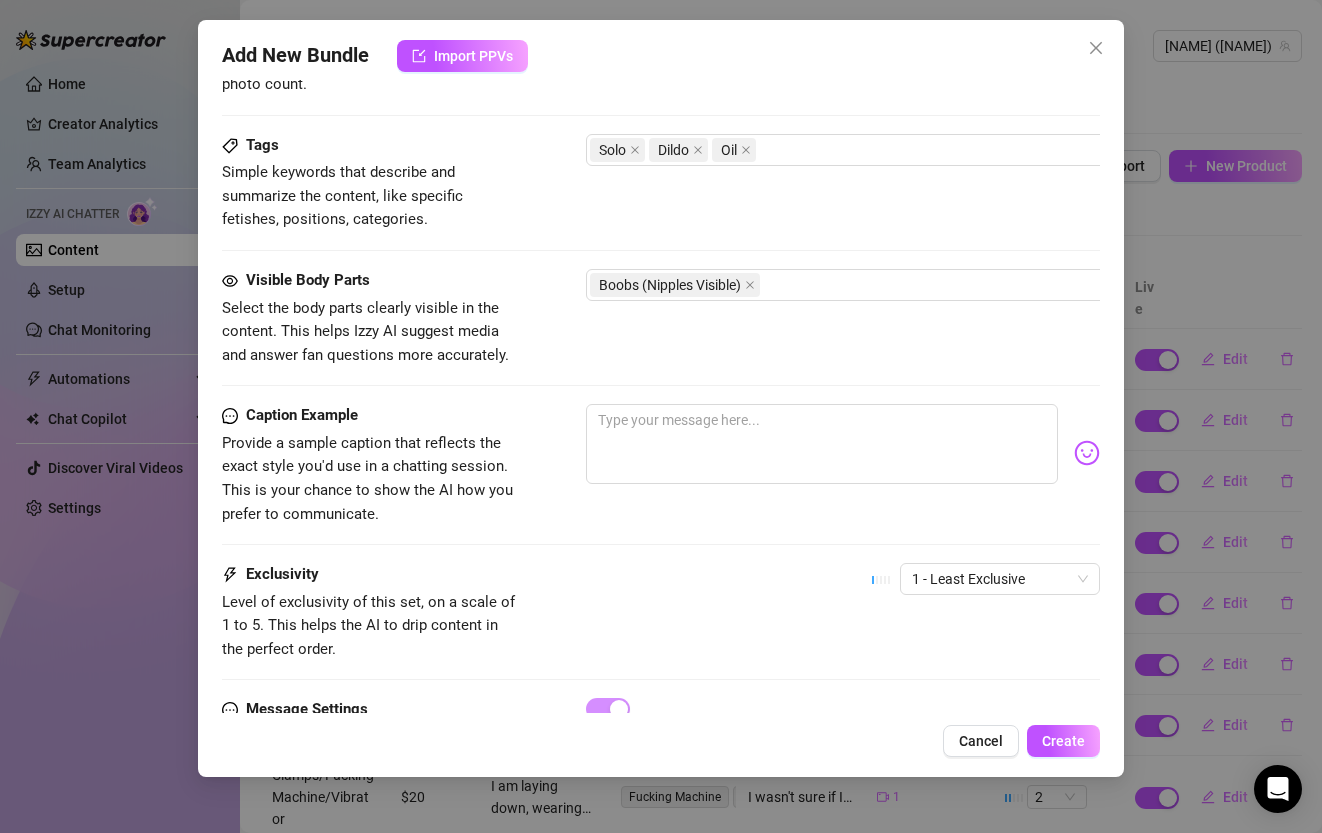 scroll, scrollTop: 953, scrollLeft: 0, axis: vertical 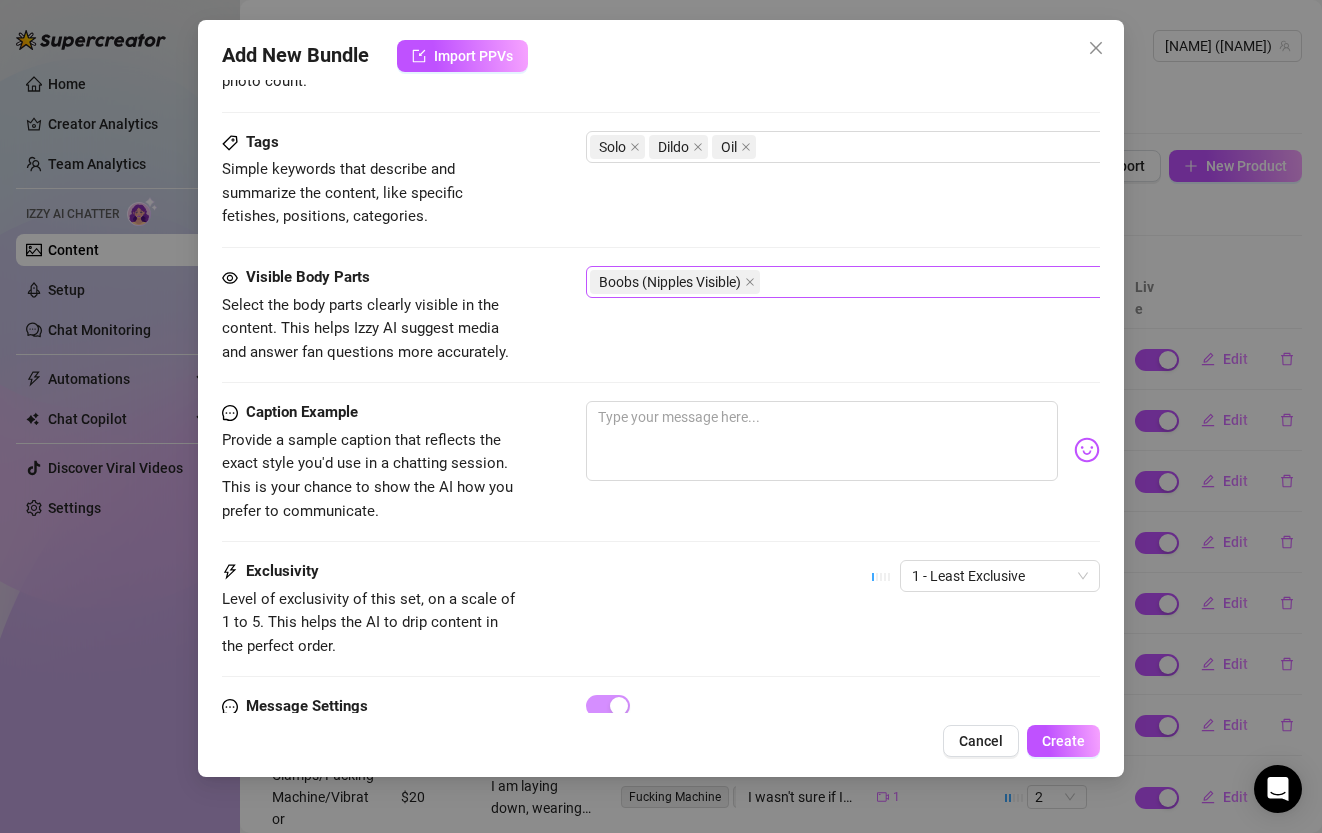 click on "Boobs (Nipples Visible)" at bounding box center (925, 282) 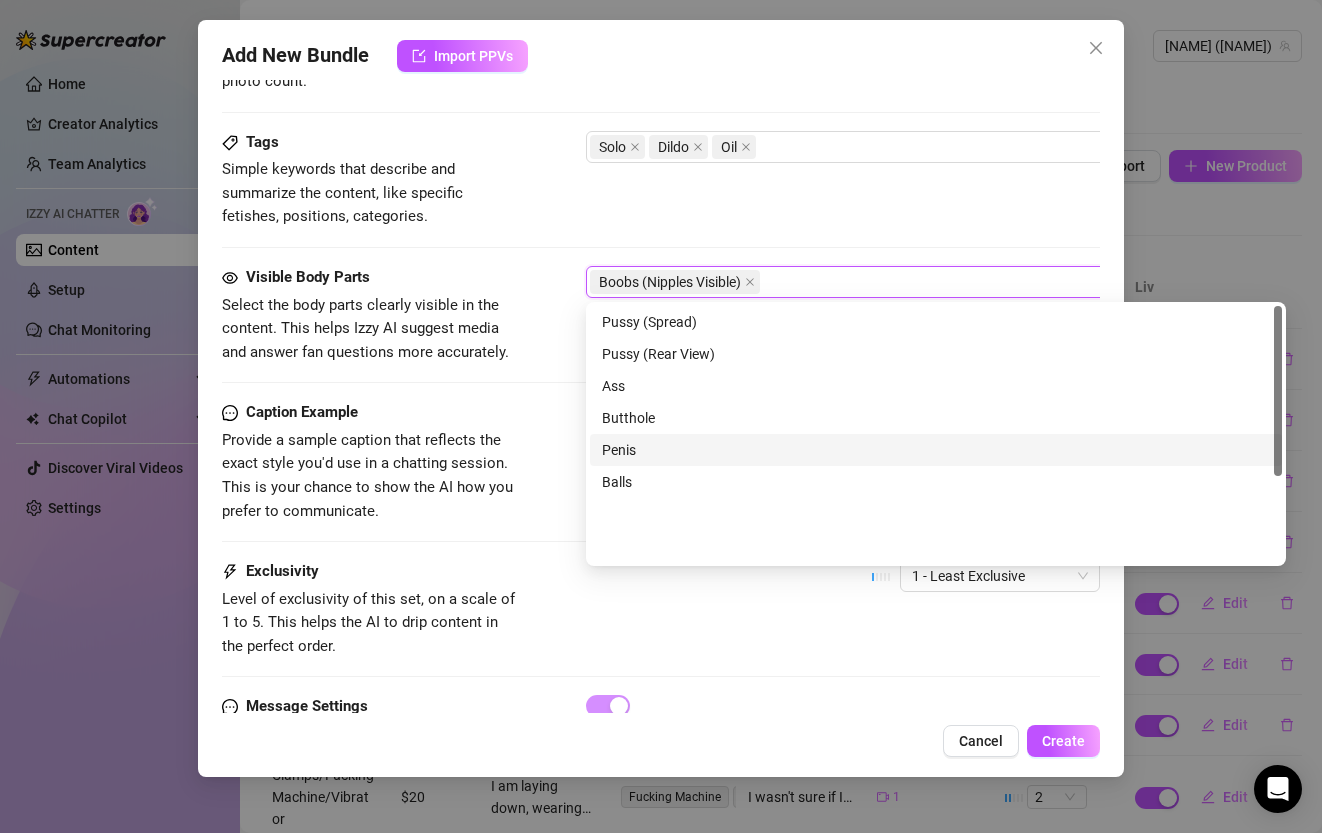 scroll, scrollTop: 0, scrollLeft: 0, axis: both 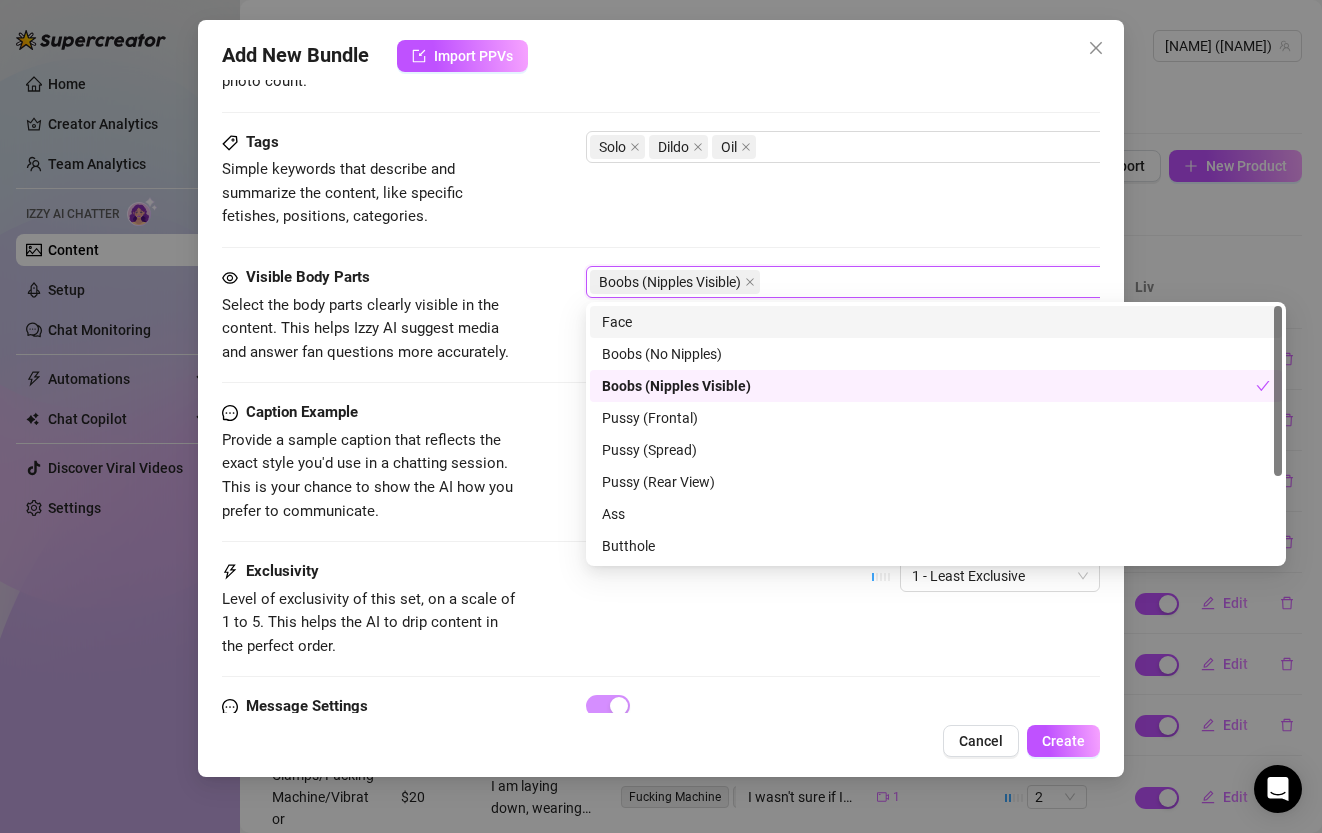 click on "Tags Simple keywords that describe and summarize the content, like specific fetishes, positions, categories. Solo Dildo Oil" at bounding box center (660, 180) 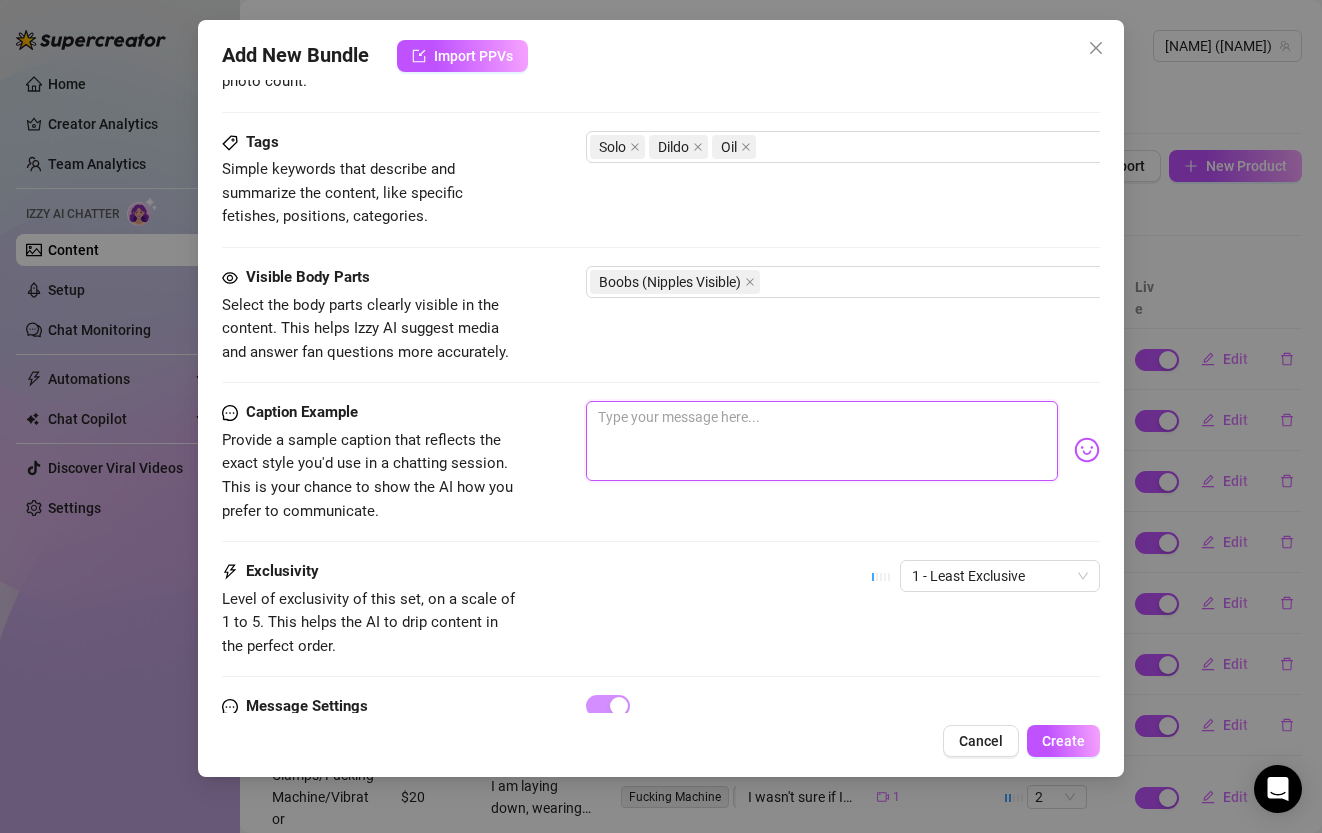 click at bounding box center (821, 441) 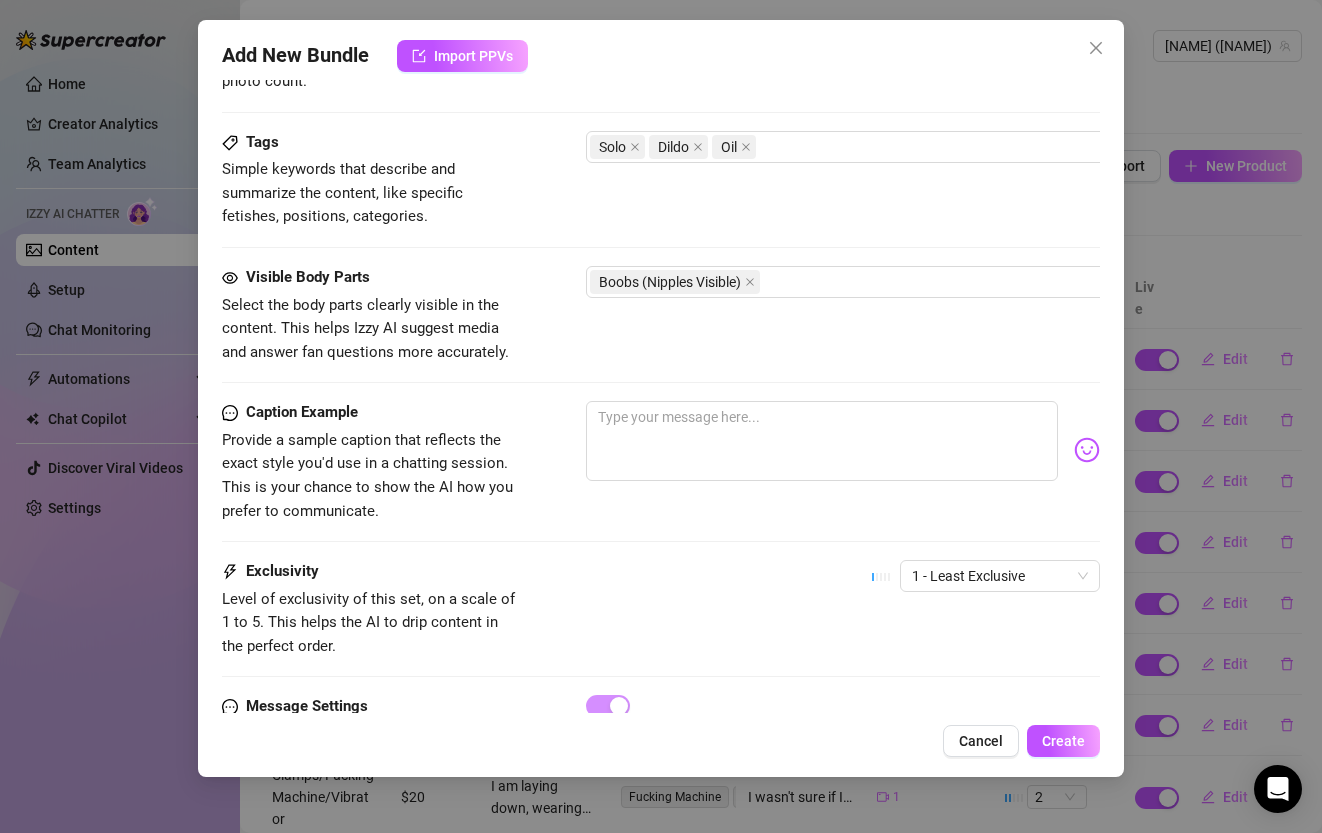 click on "Visible Body Parts Select the body parts clearly visible in the content. This helps Izzy AI suggest media and answer fan questions more accurately. Boobs (Nipples Visible)" at bounding box center [660, 333] 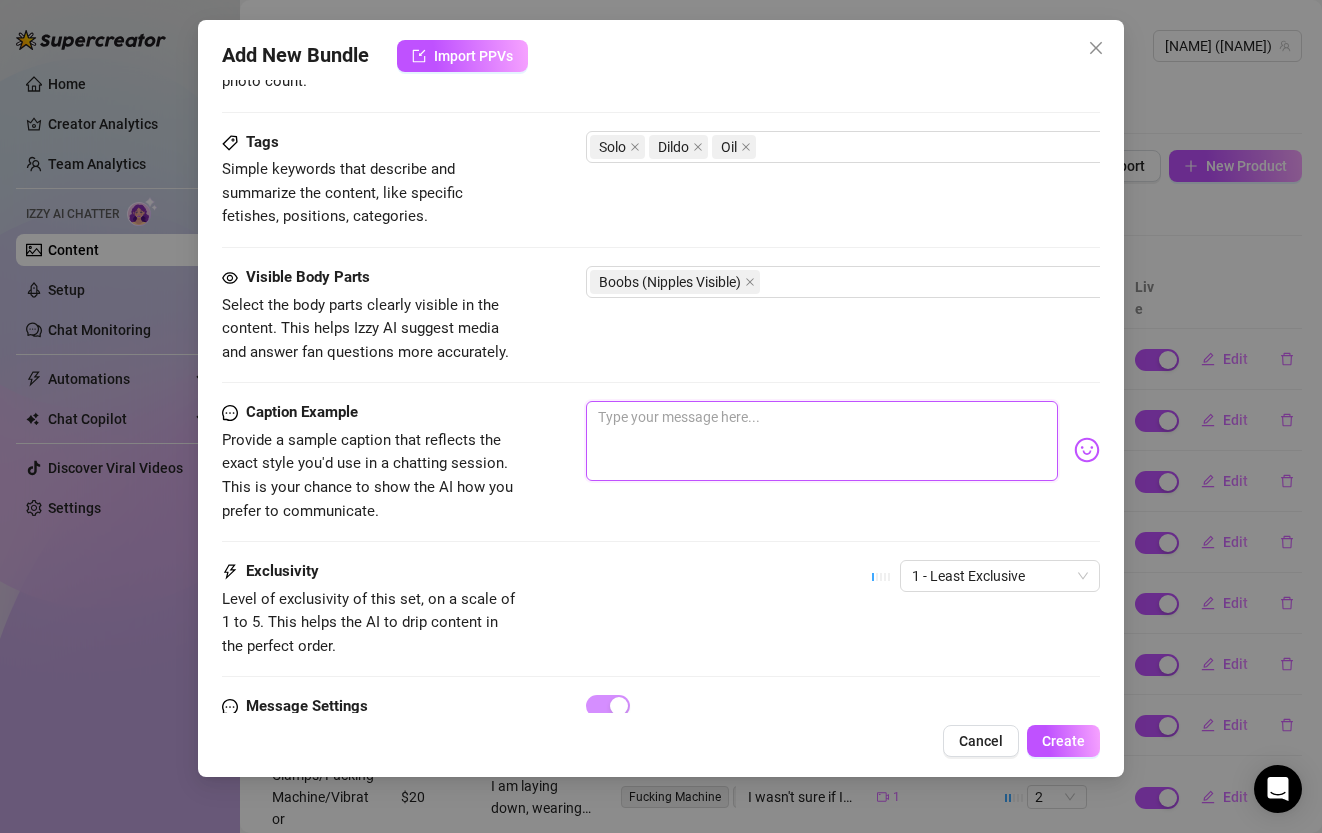 click at bounding box center (821, 441) 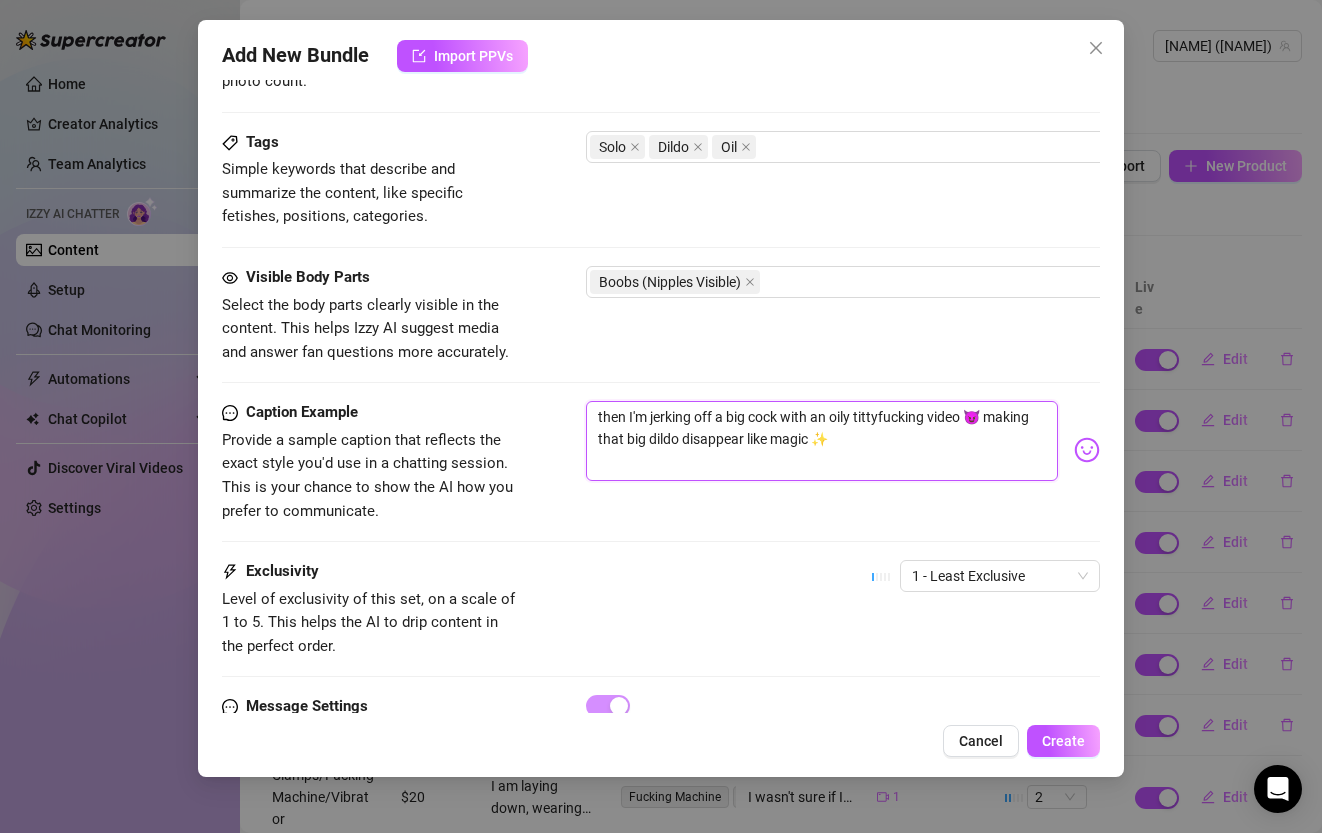 drag, startPoint x: 627, startPoint y: 416, endPoint x: 566, endPoint y: 415, distance: 61.008198 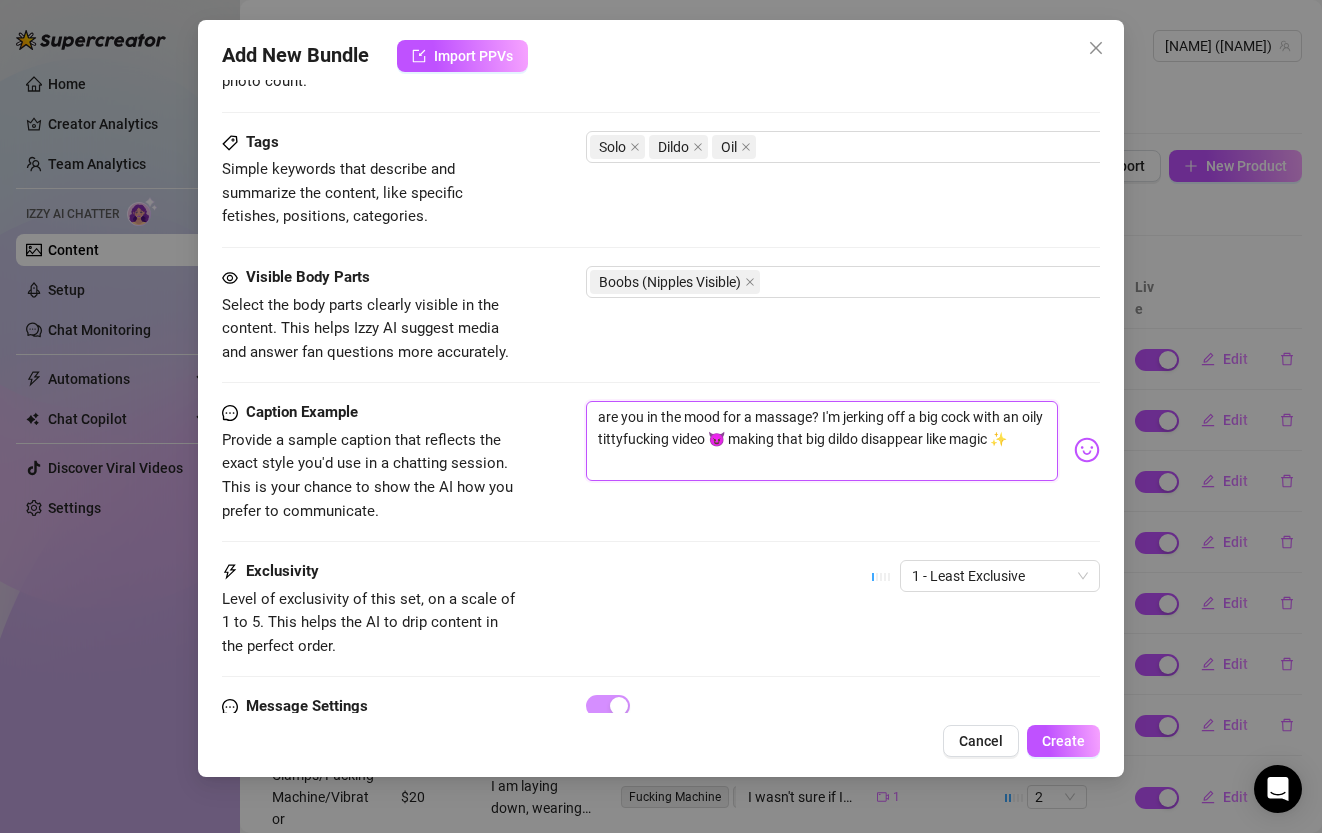 drag, startPoint x: 822, startPoint y: 421, endPoint x: 556, endPoint y: 403, distance: 266.60834 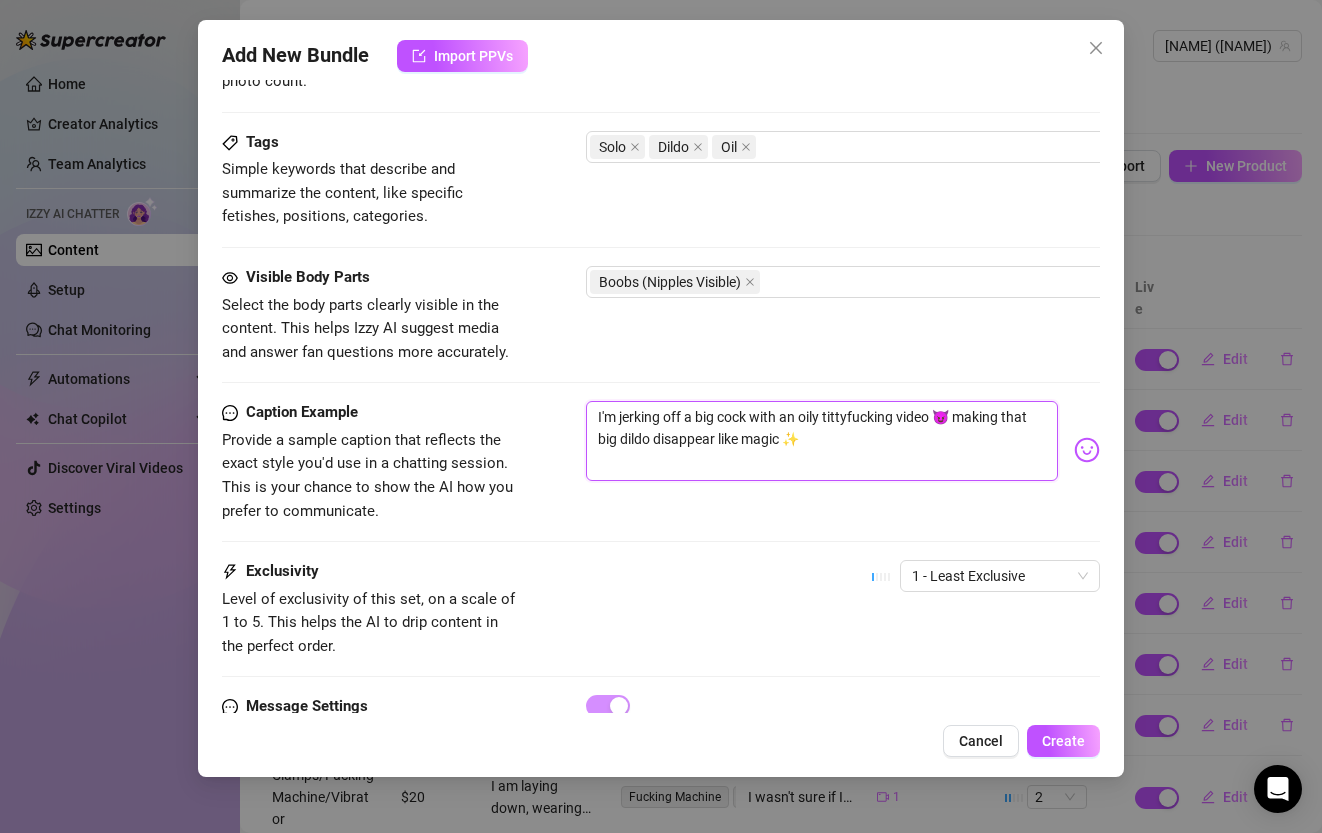 click on "I'm jerking off a big cock with an oily tittyfucking video 😈 making that big dildo disappear like magic ✨" at bounding box center (821, 441) 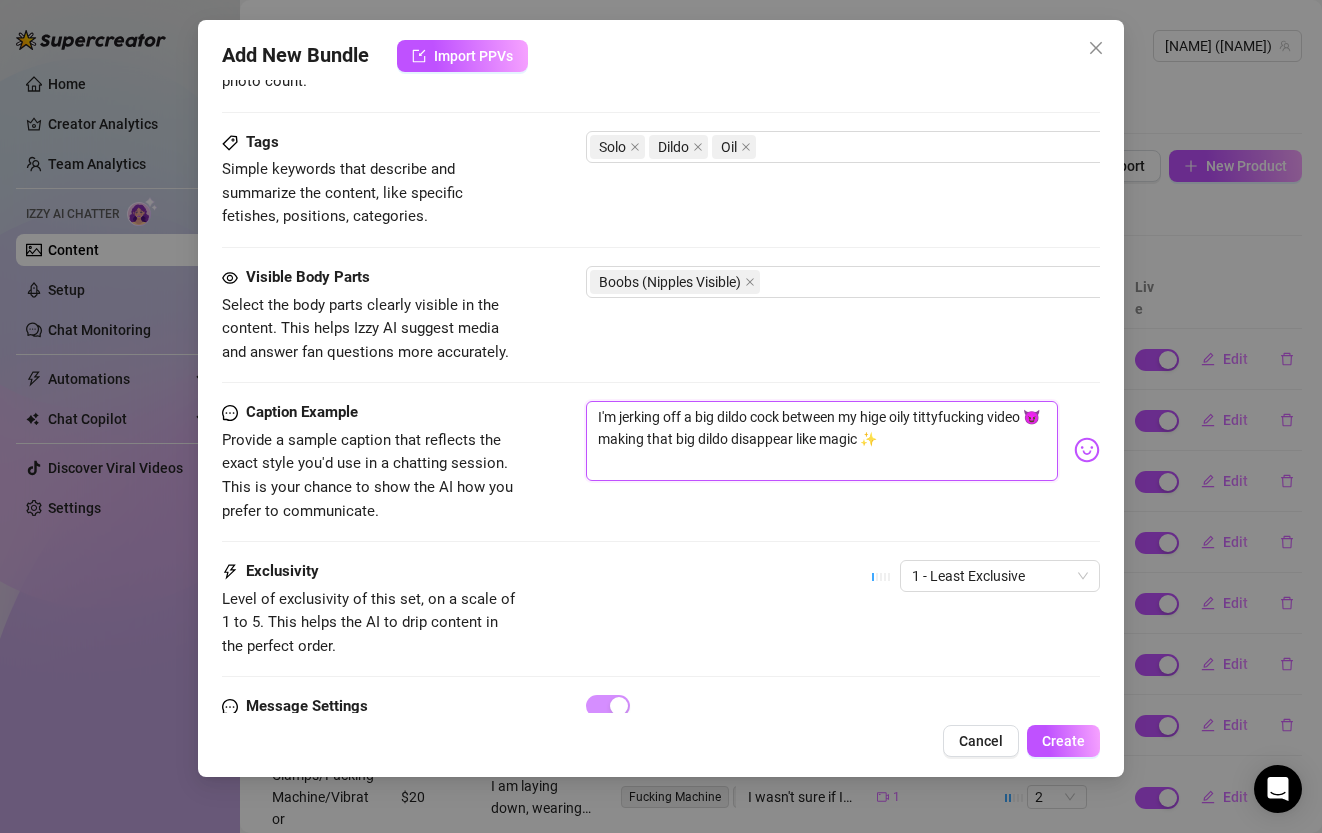 click on "I'm jerking off a big dildo cock between my hige oily tittyfucking video 😈 making that big dildo disappear like magic ✨" at bounding box center (821, 441) 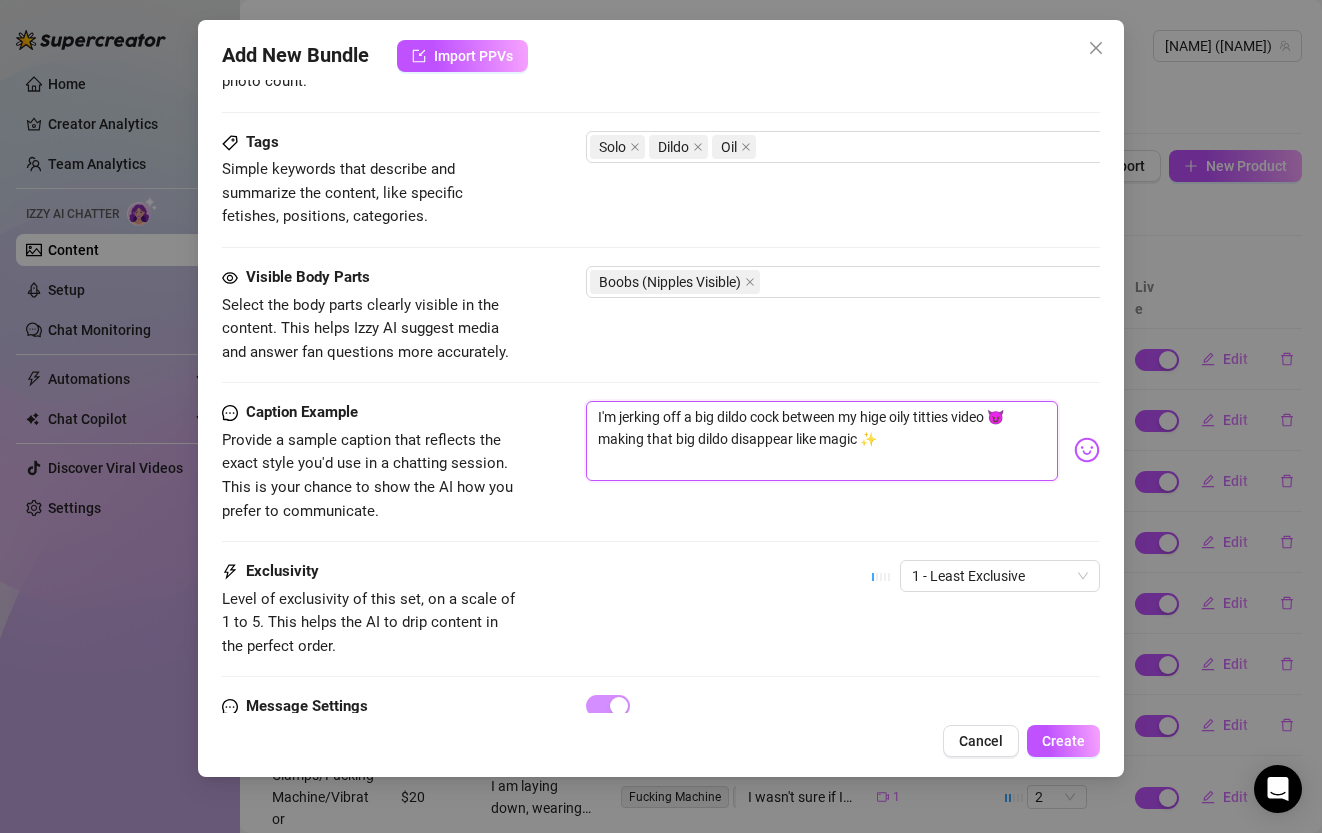 click on "I'm jerking off a big dildo cock between my hige oily titties video 😈 making that big dildo disappear like magic ✨" at bounding box center (821, 441) 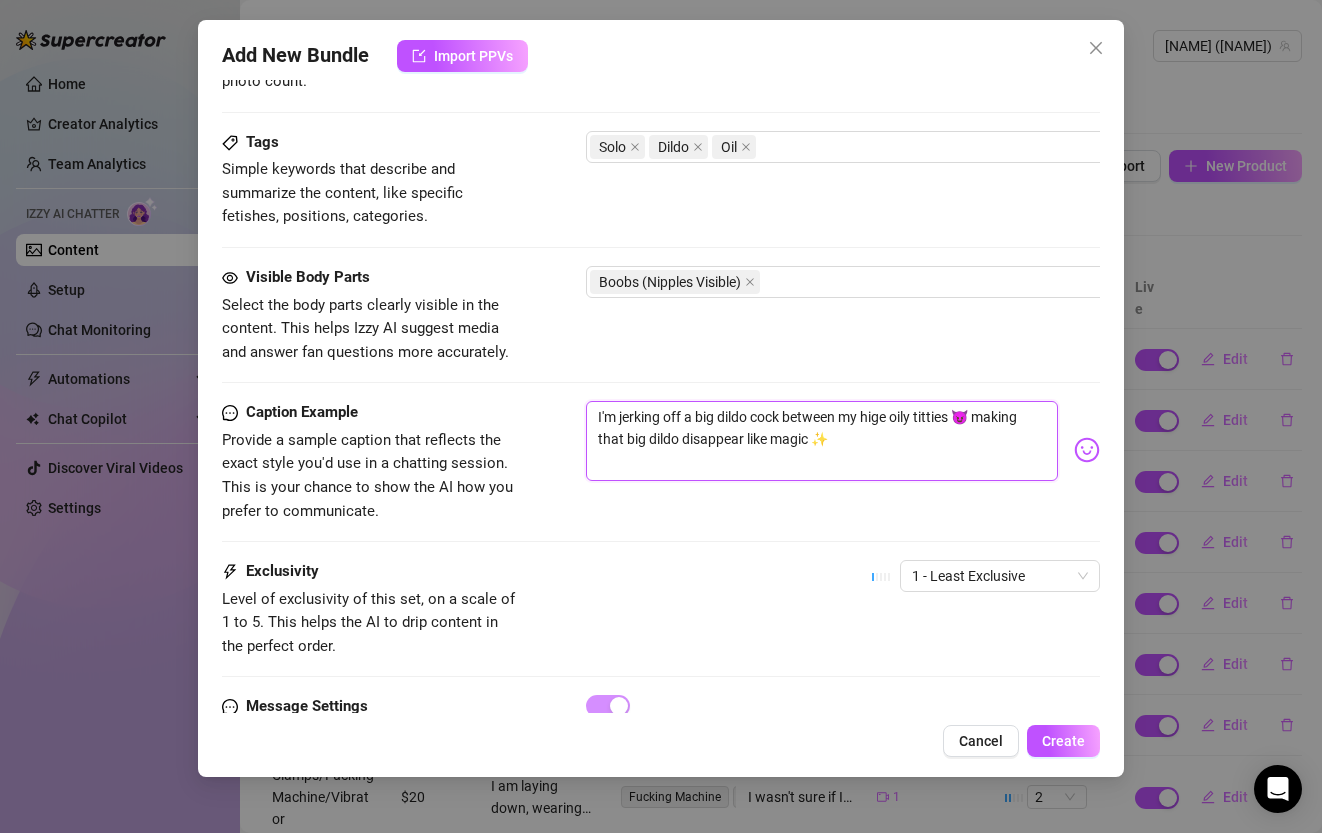 click on "I'm jerking off a big dildo cock between my hige oily titties 😈 making that big dildo disappear like magic ✨" at bounding box center [821, 441] 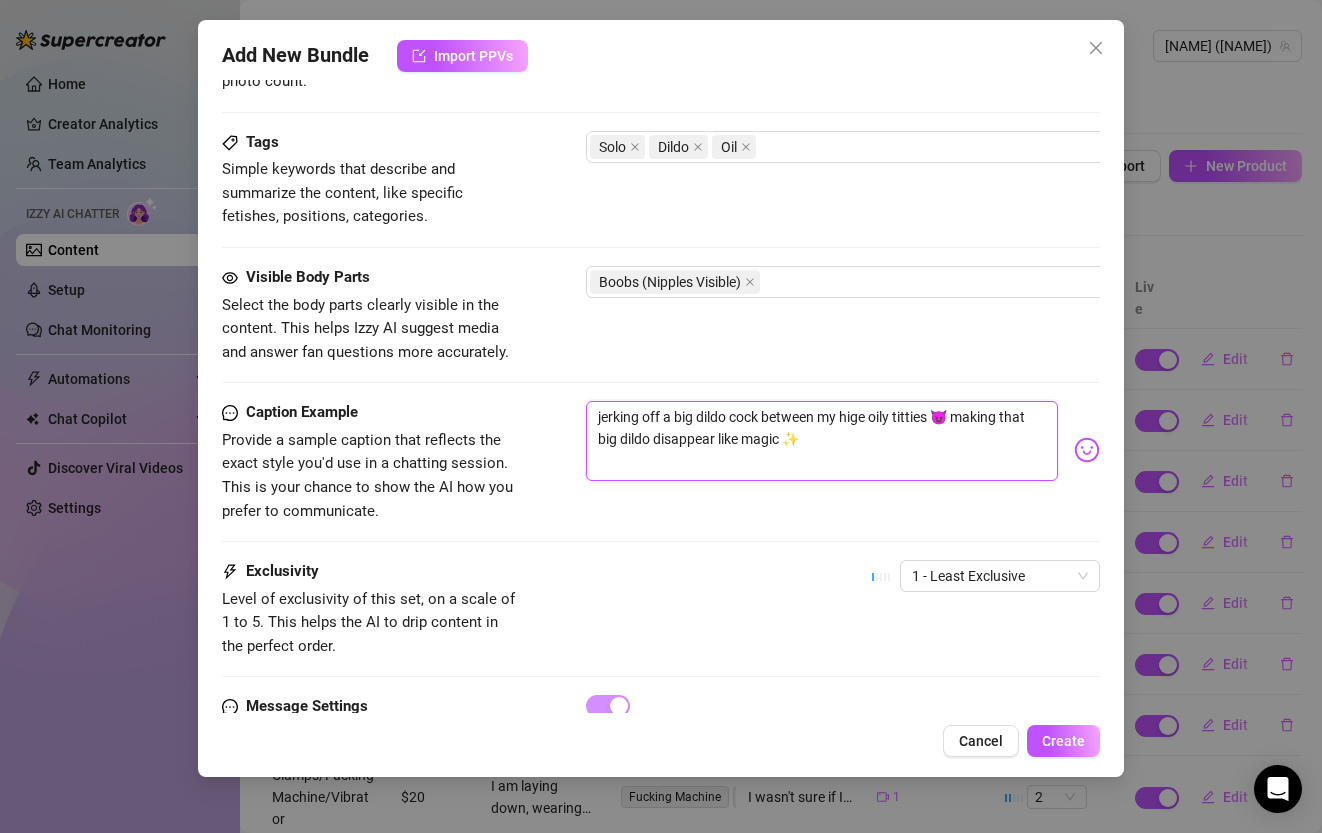 click on "jerking off a big dildo cock between my hige oily titties 😈 making that big dildo disappear like magic ✨" at bounding box center (821, 441) 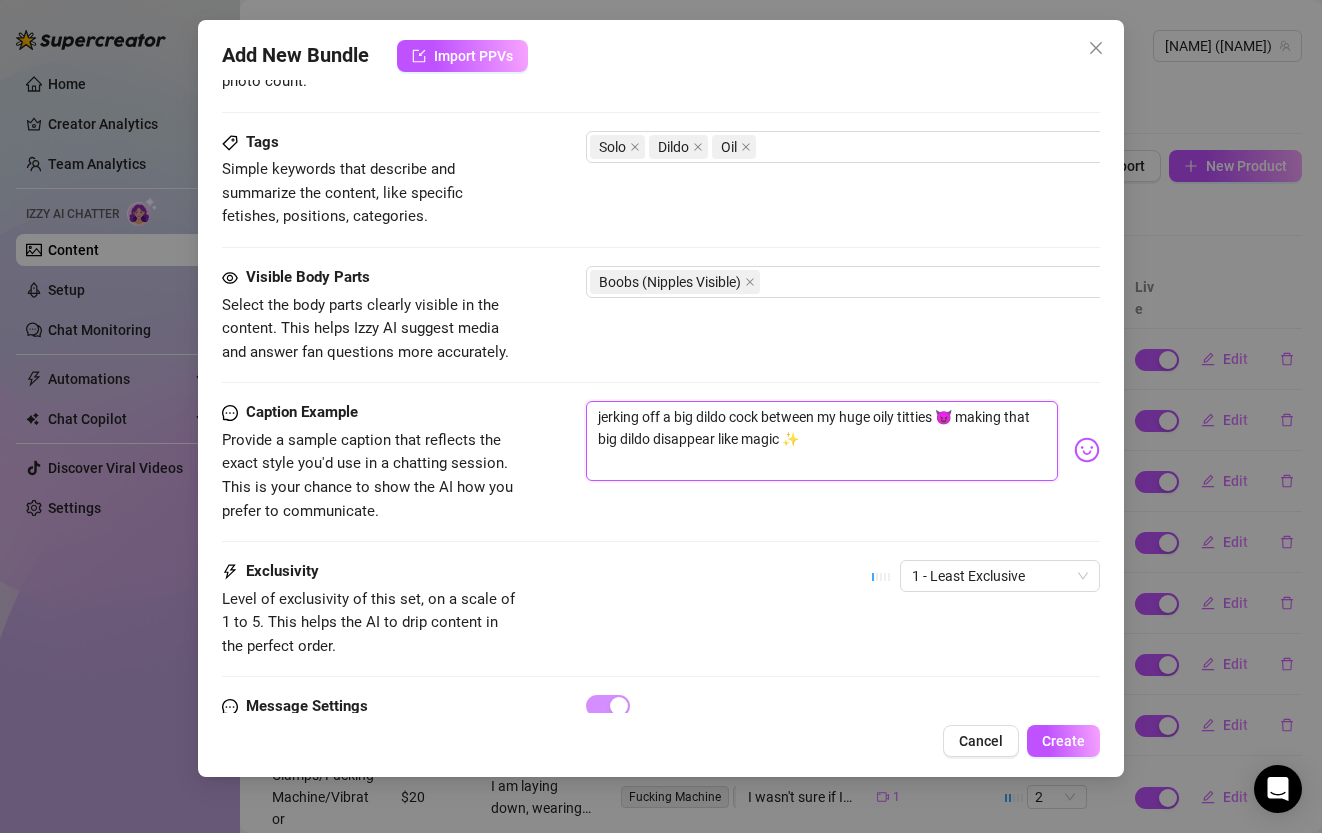click on "jerking off a big dildo cock between my huge oily titties 😈 making that big dildo disappear like magic ✨" at bounding box center (821, 441) 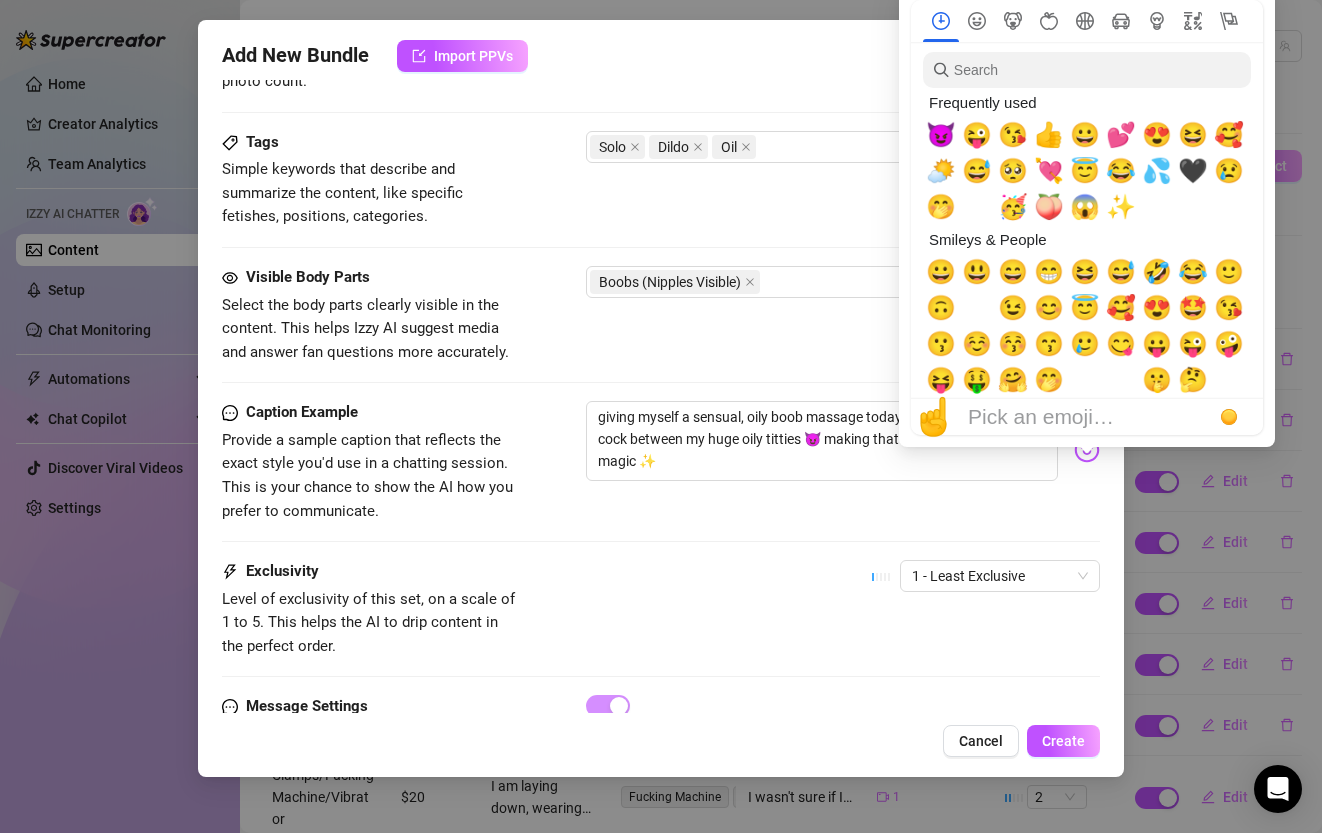 click at bounding box center (1087, 450) 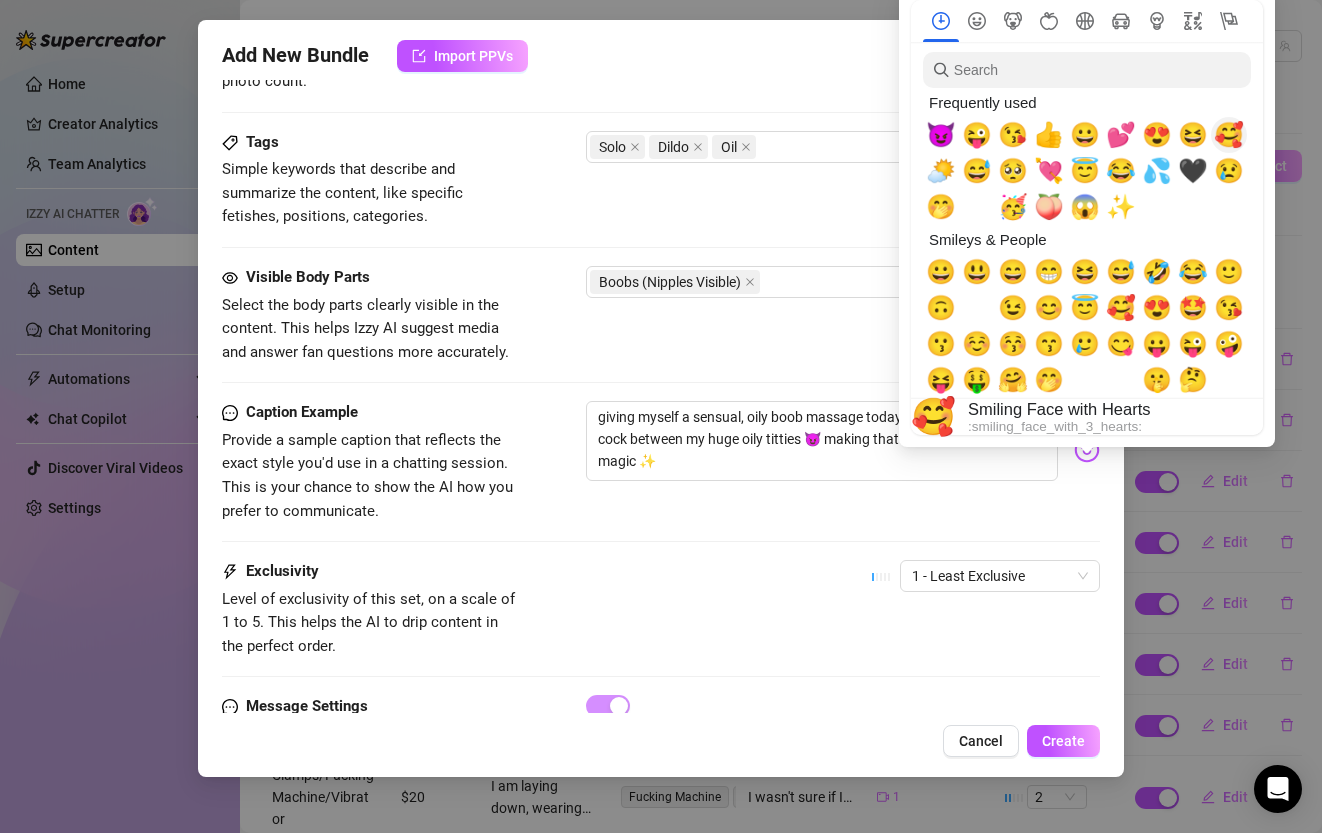 click on "🥰" at bounding box center (1229, 135) 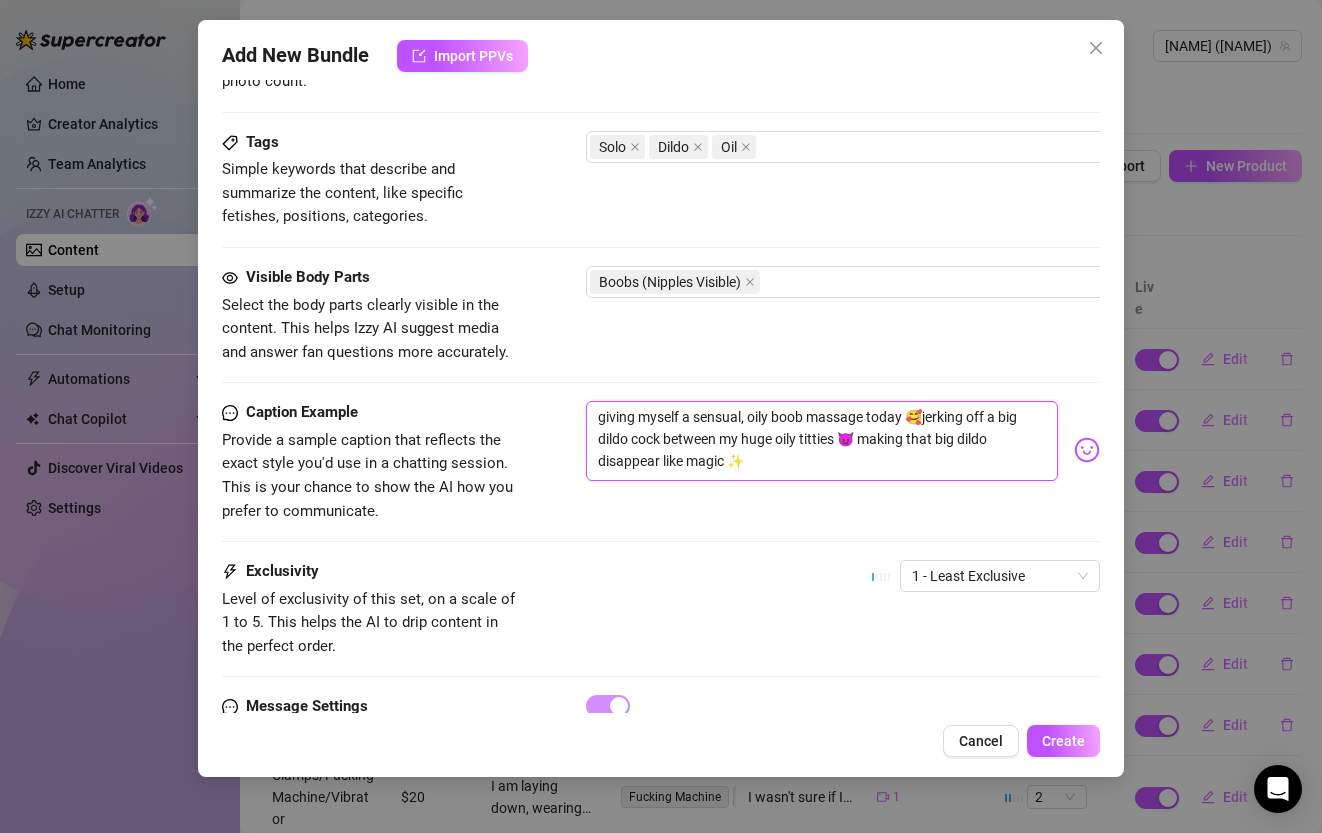 click on "giving myself a sensual, oily boob massage today 🥰jerking off a big dildo cock between my huge oily titties 😈 making that big dildo disappear like magic ✨" at bounding box center [821, 441] 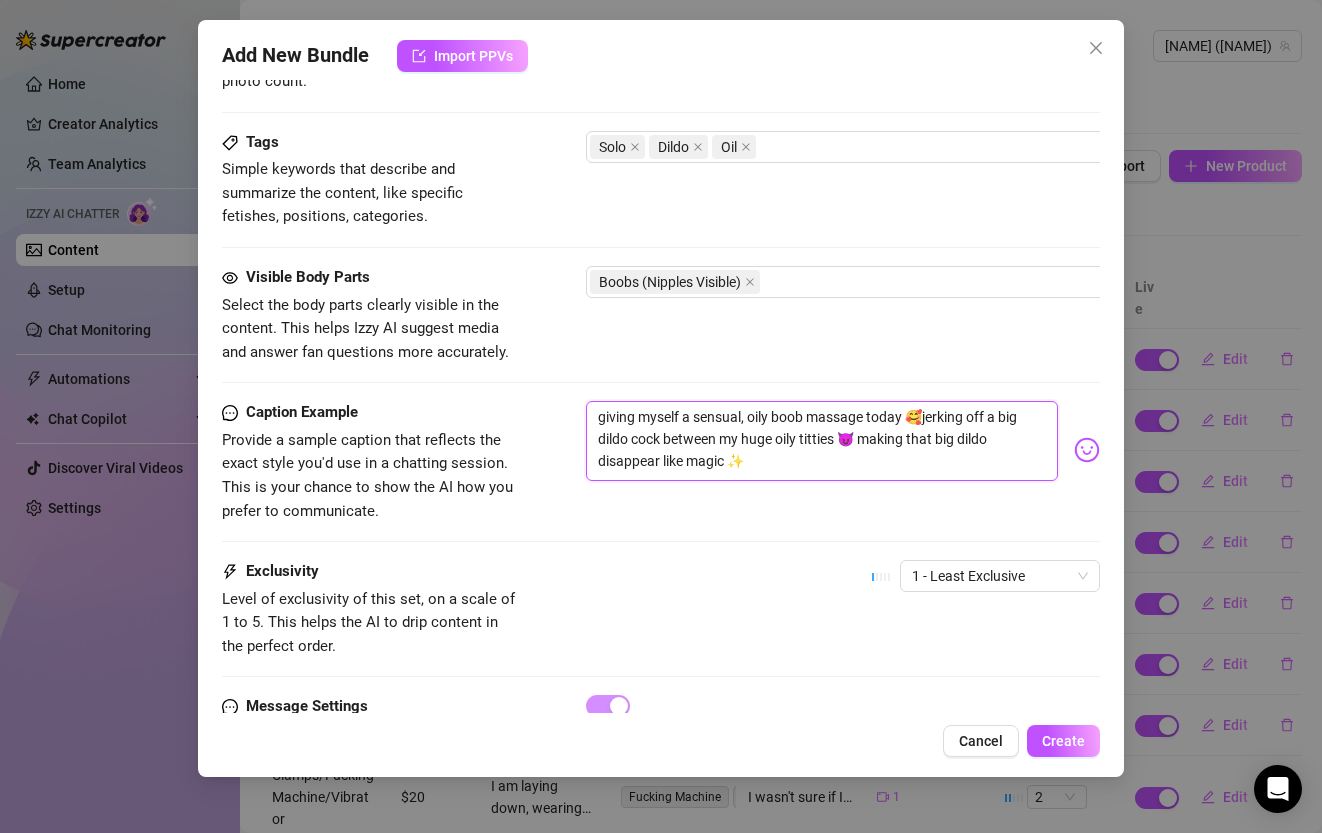click on "giving myself a sensual, oily boob massage today 🥰jerking off a big dildo cock between my huge oily titties 😈 making that big dildo disappear like magic ✨" at bounding box center [821, 441] 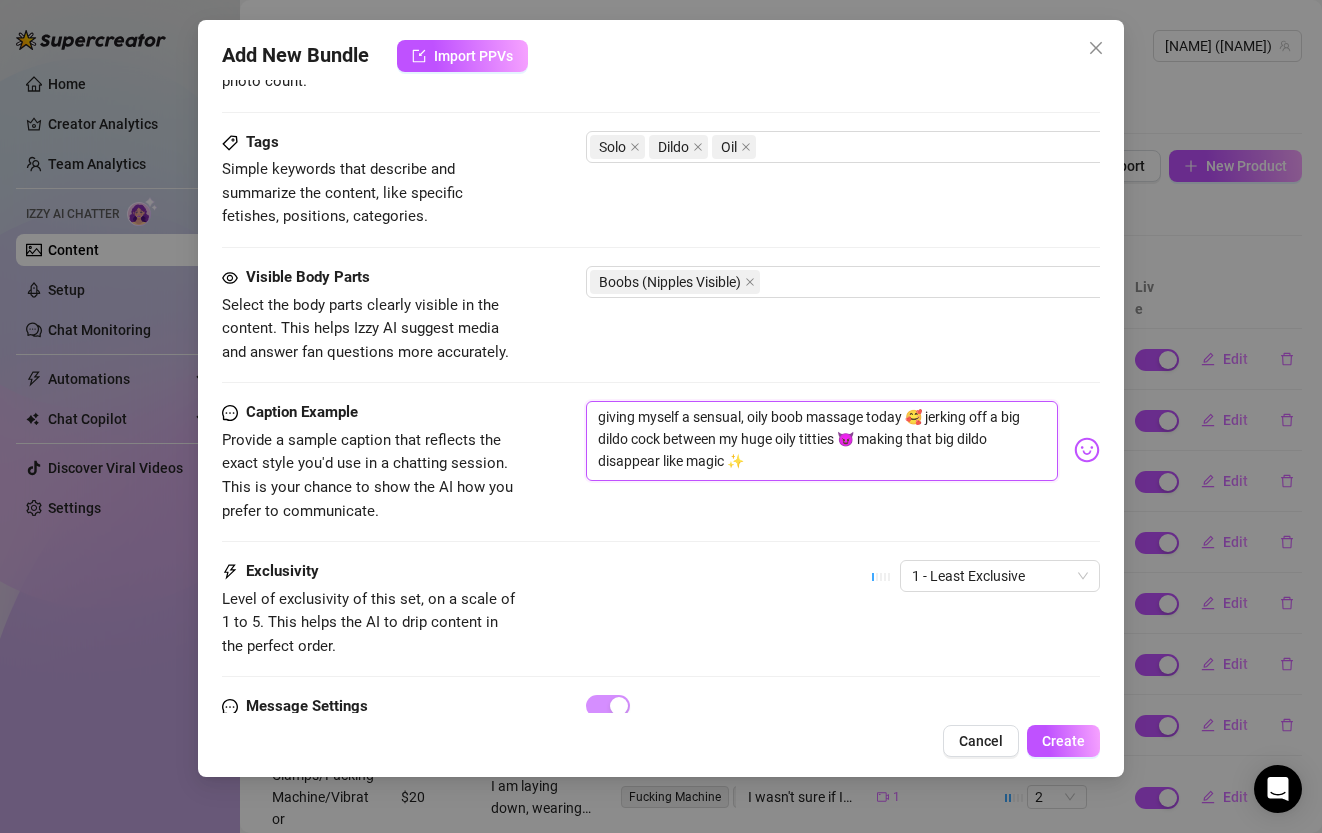 drag, startPoint x: 927, startPoint y: 419, endPoint x: 497, endPoint y: 400, distance: 430.41956 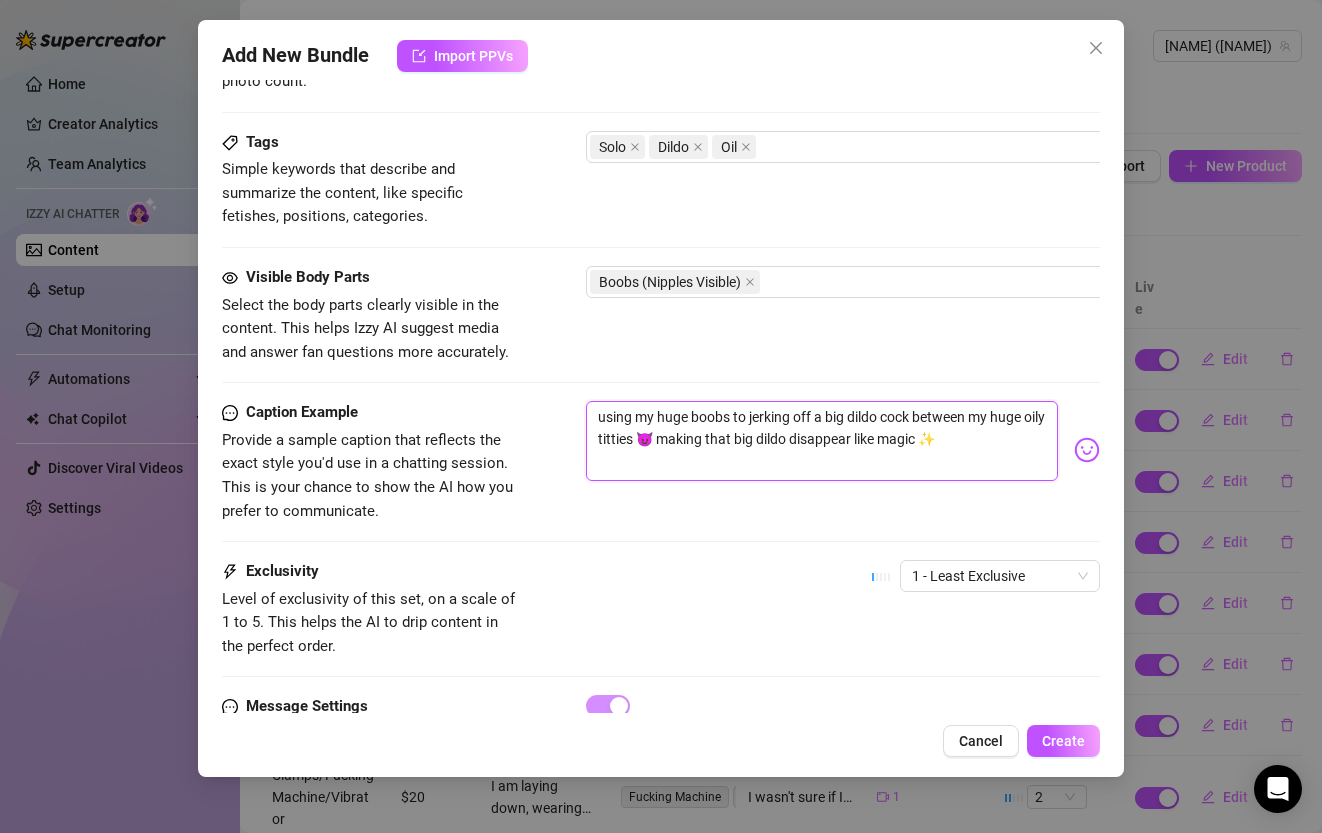 drag, startPoint x: 631, startPoint y: 420, endPoint x: 561, endPoint y: 419, distance: 70.00714 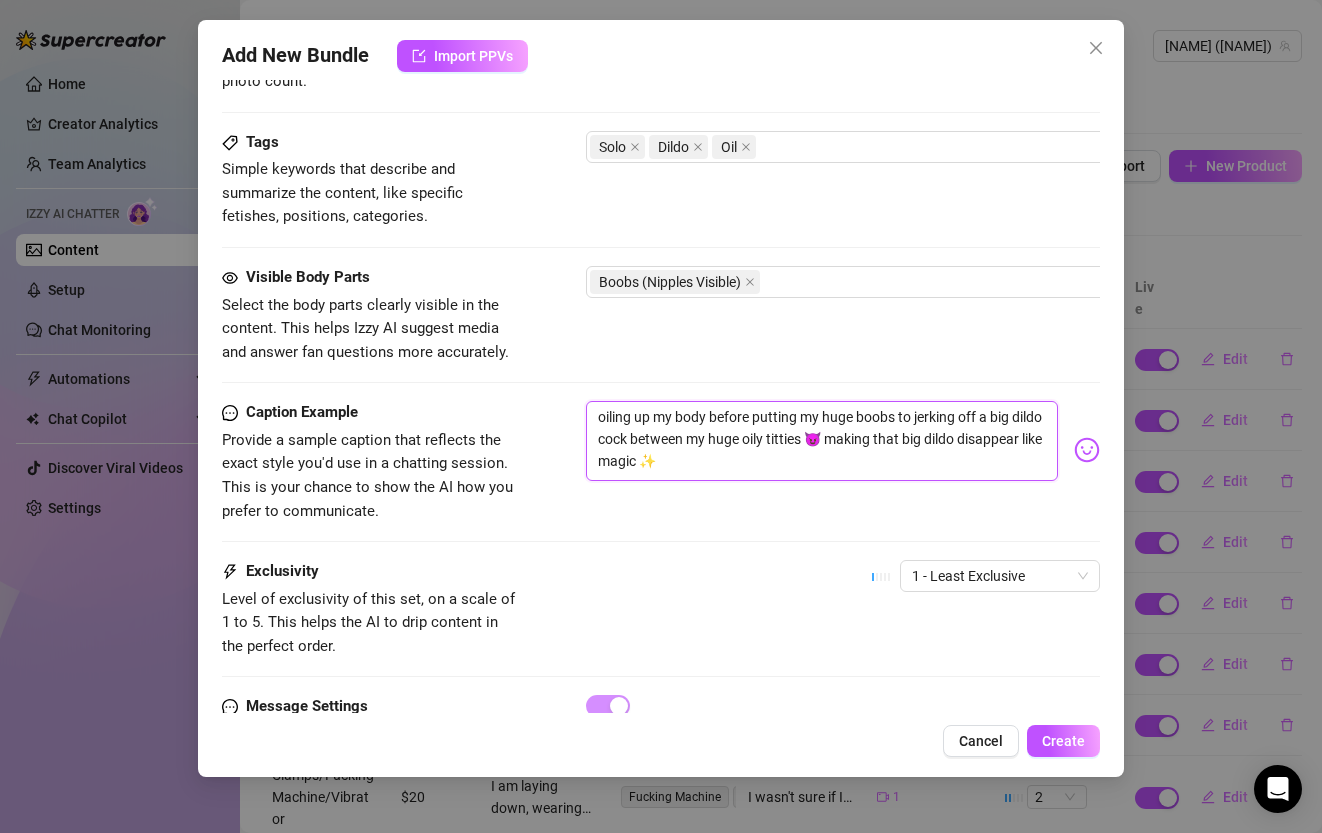 click on "oiling up my body before putting my huge boobs to jerking off a big dildo cock between my huge oily titties 😈 making that big dildo disappear like magic ✨" at bounding box center (821, 441) 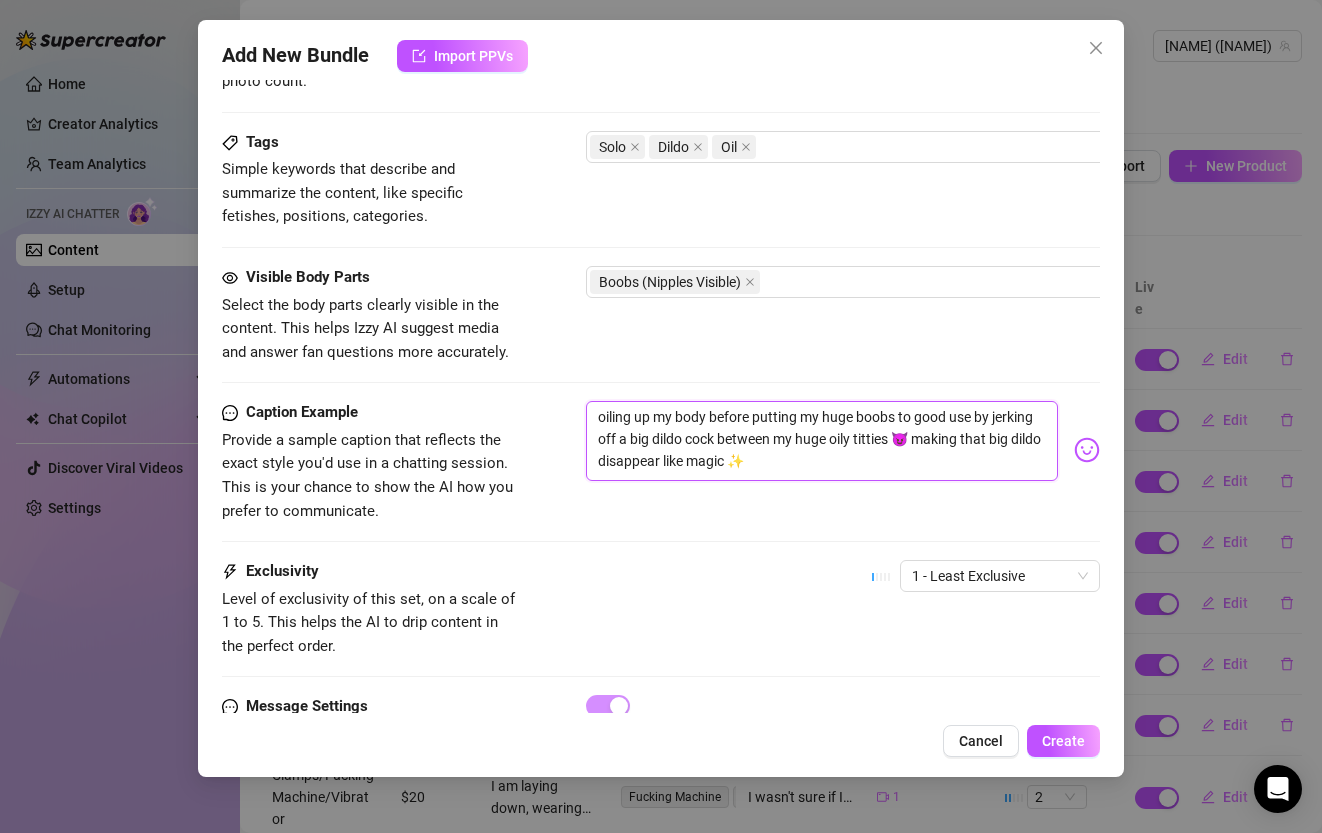 click on "oiling up my body before putting my huge boobs to good use by jerking off a big dildo cock between my huge oily titties 😈 making that big dildo disappear like magic ✨" at bounding box center [821, 441] 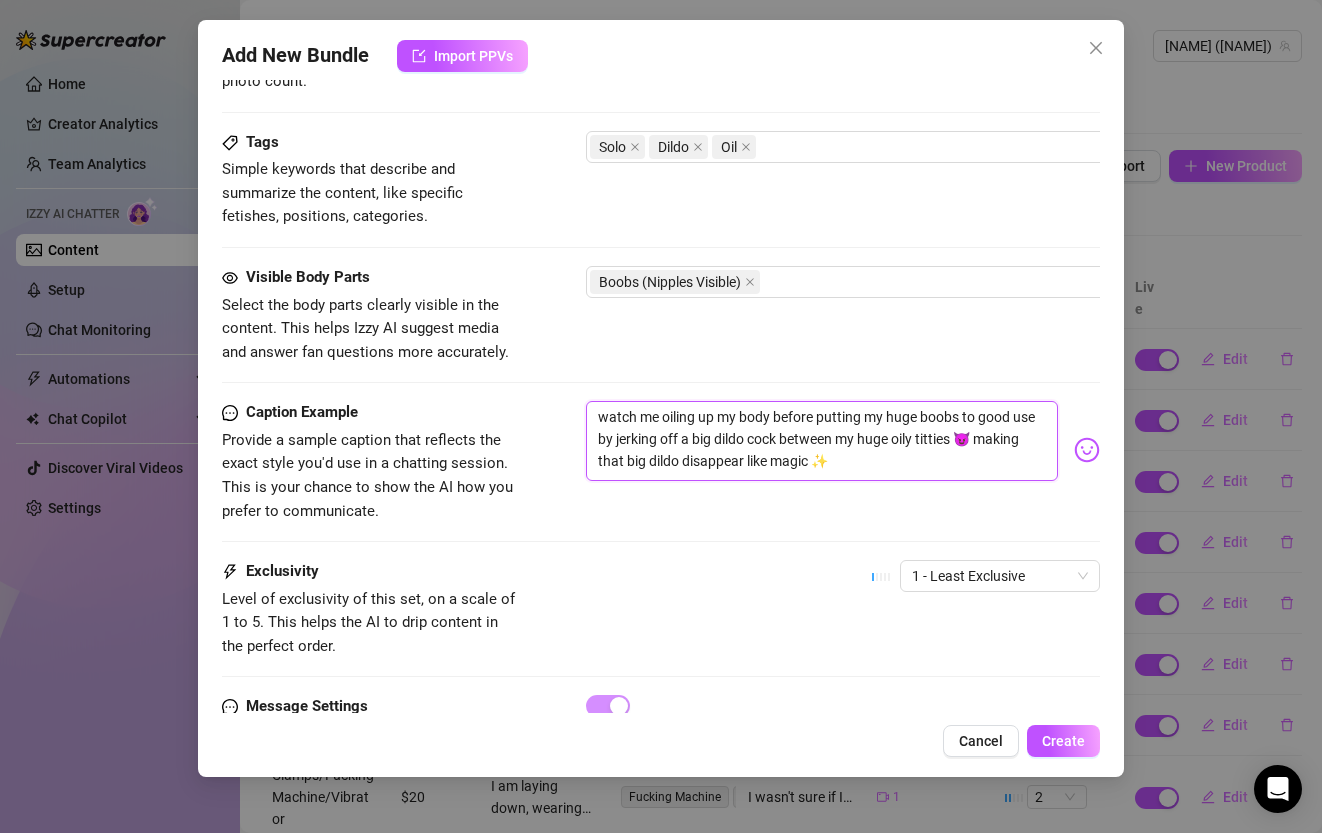 click on "watch me oiling up my body before putting my huge boobs to good use by jerking off a big dildo cock between my huge oily titties 😈 making that big dildo disappear like magic ✨" at bounding box center (821, 441) 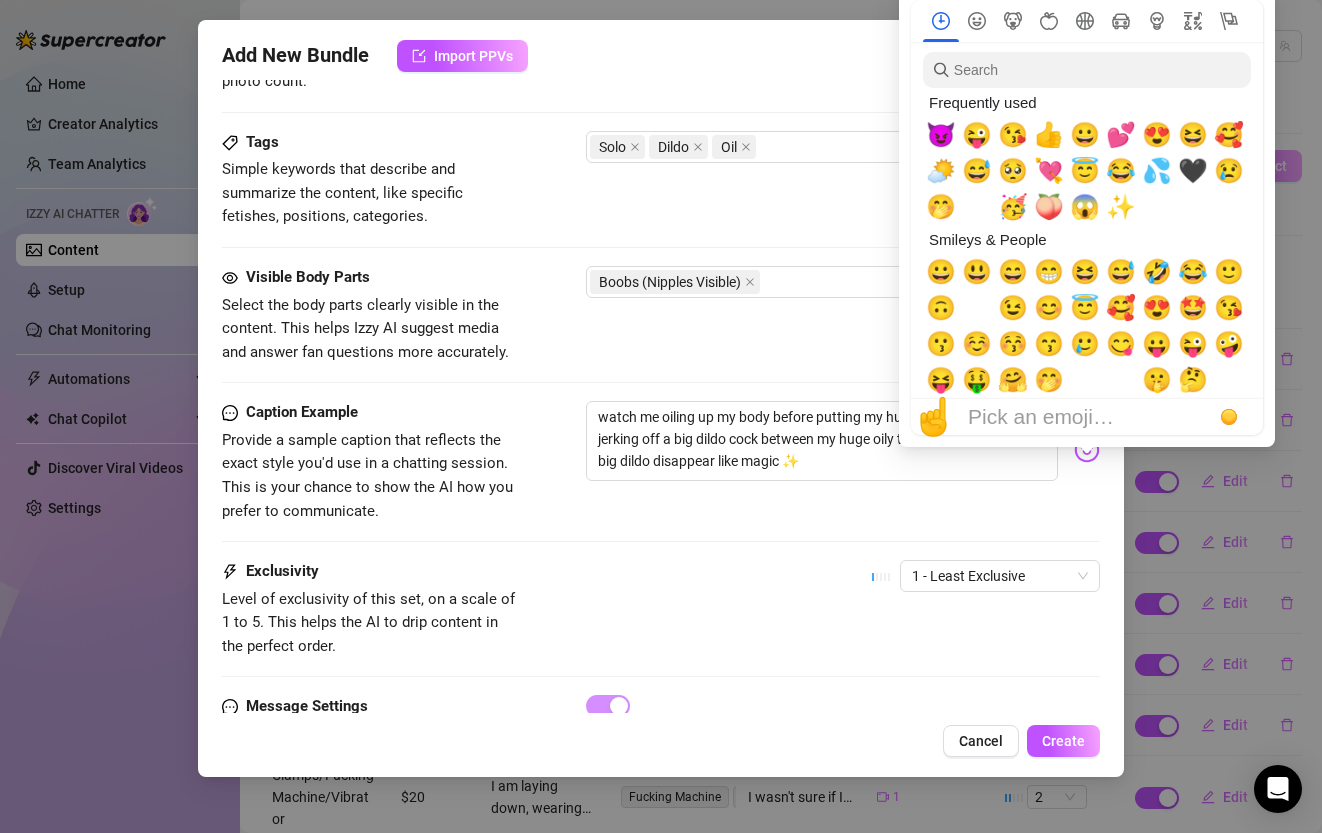 click at bounding box center (1087, 450) 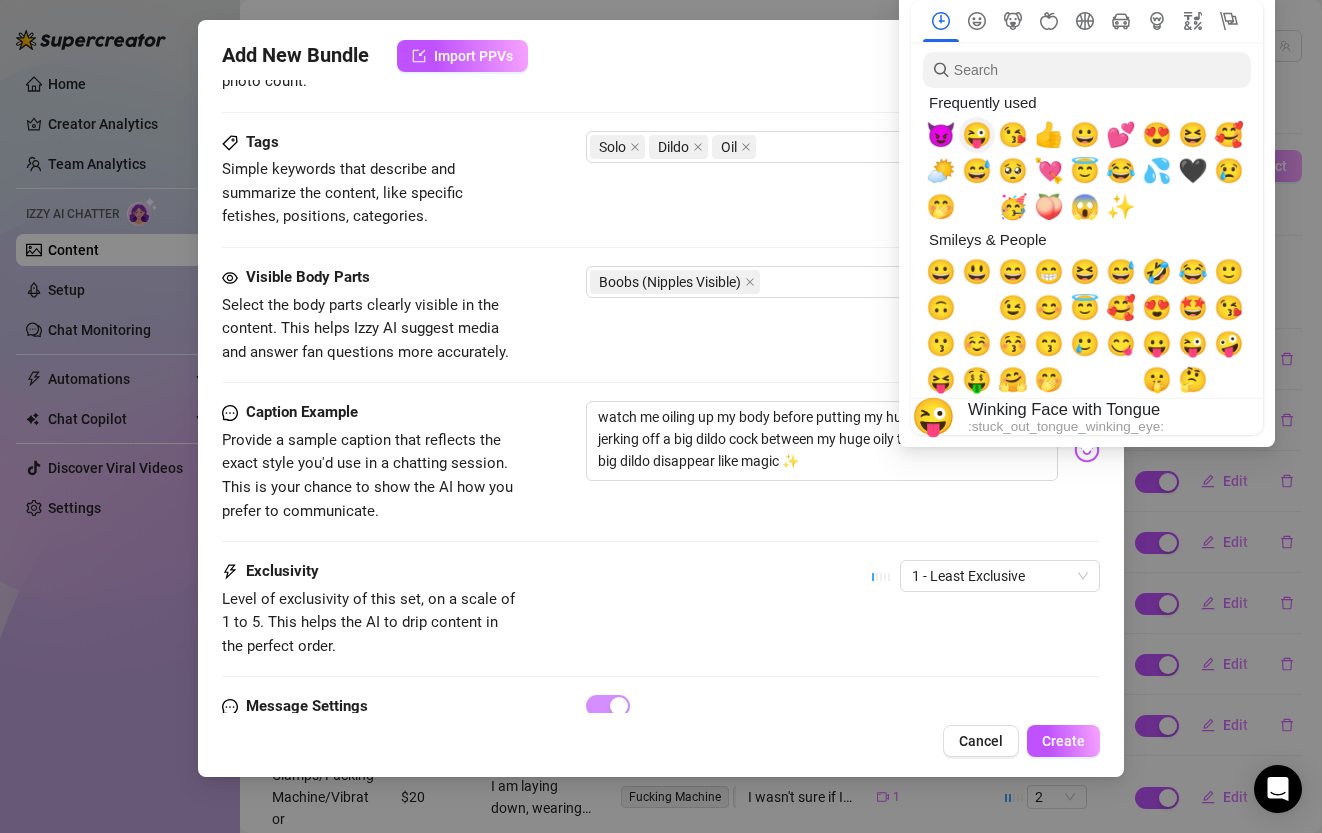 click on "😜" at bounding box center [977, 135] 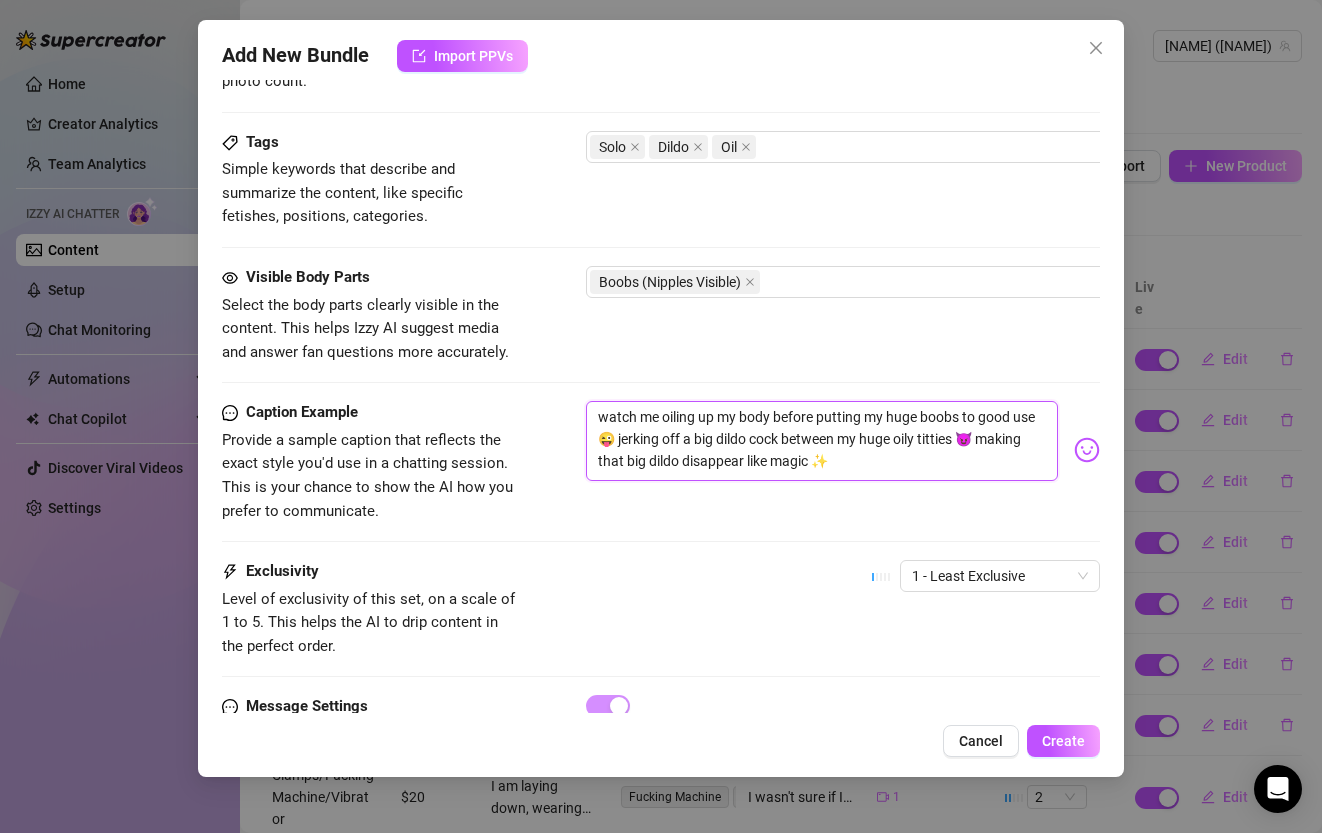 click on "watch me oiling up my body before putting my huge boobs to good use 😜 jerking off a big dildo cock between my huge oily titties 😈 making that big dildo disappear like magic ✨" at bounding box center [821, 441] 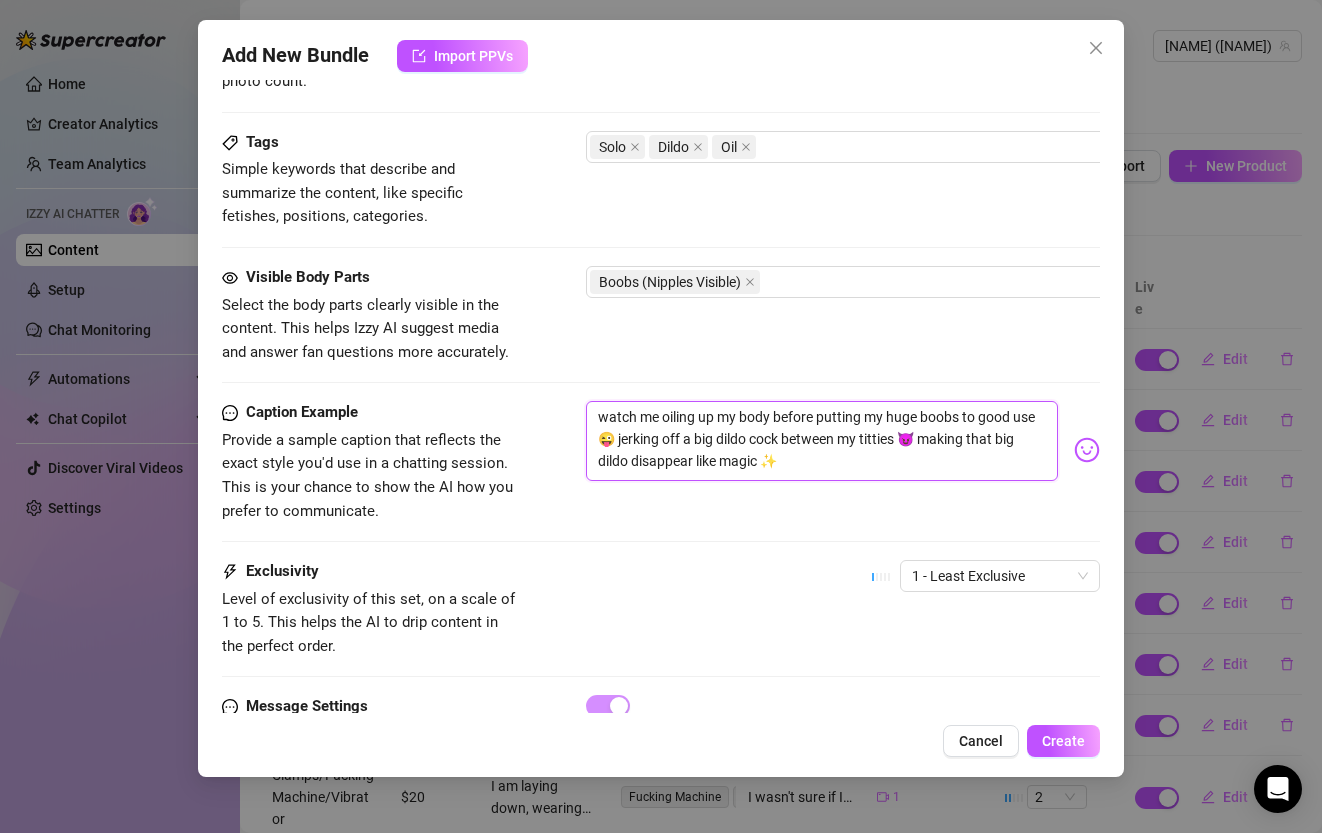 click on "watch me oiling up my body before putting my huge boobs to good use 😜 jerking off a big dildo cock between my titties 😈 making that big dildo disappear like magic ✨" at bounding box center (821, 441) 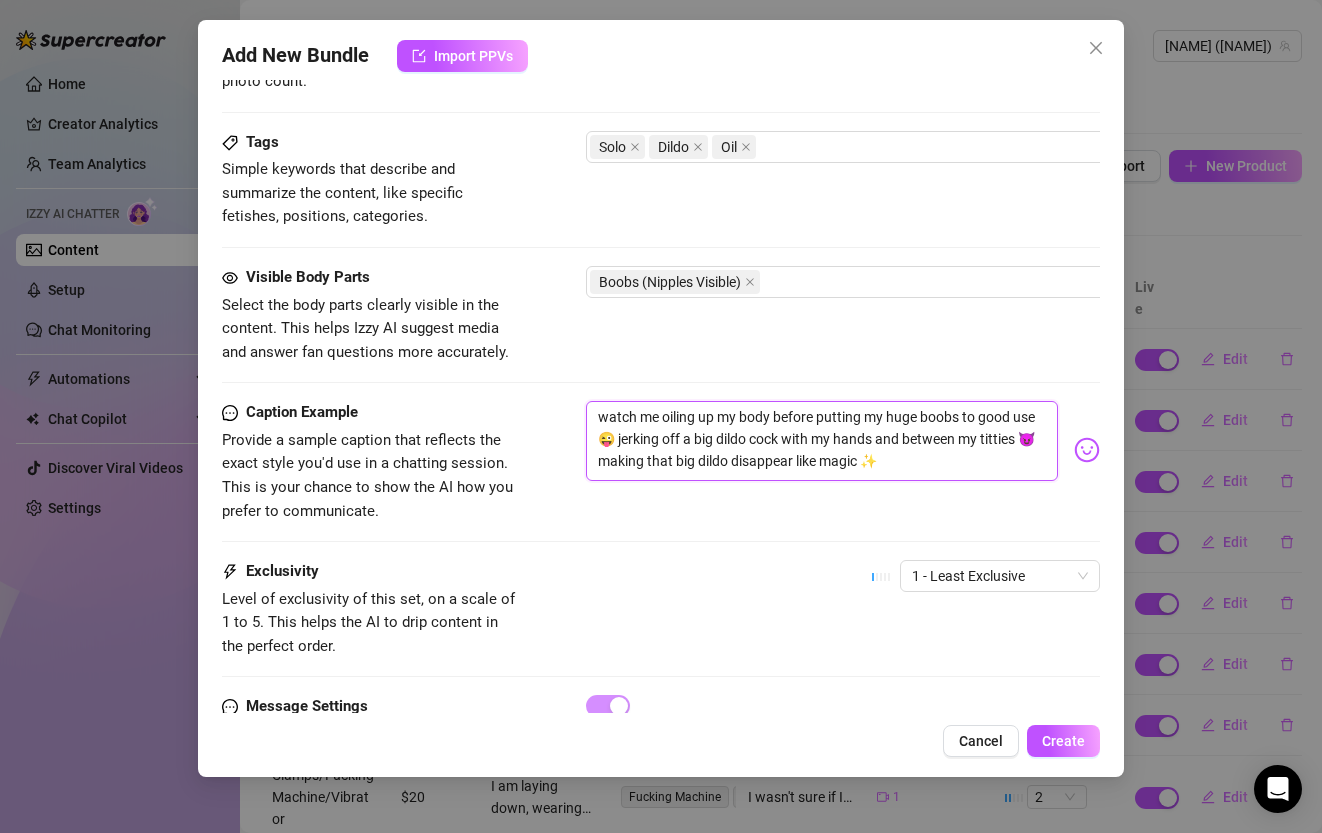 click on "watch me oiling up my body before putting my huge boobs to good use 😜 jerking off a big dildo cock with my hands and between my titties 😈 making that big dildo disappear like magic ✨" at bounding box center [821, 441] 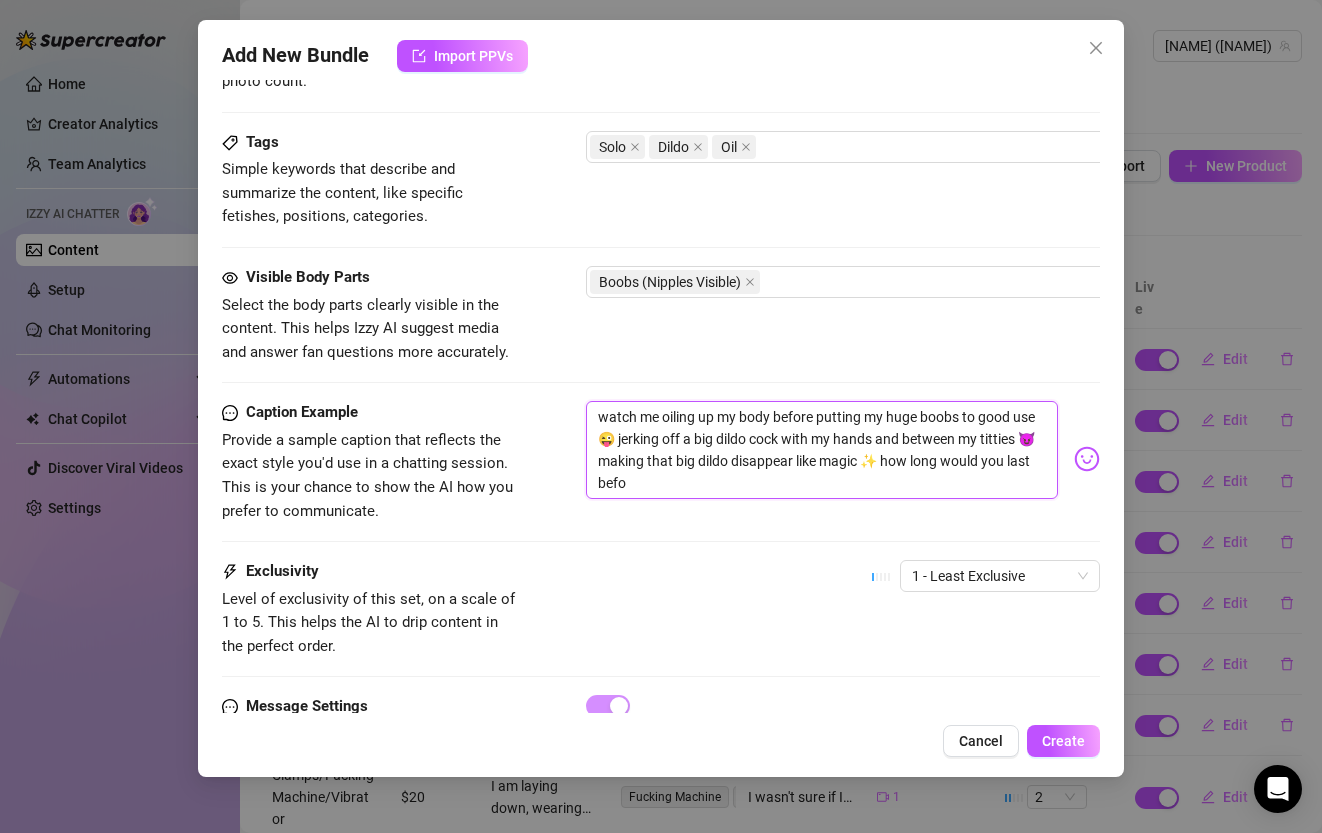 scroll, scrollTop: 0, scrollLeft: 0, axis: both 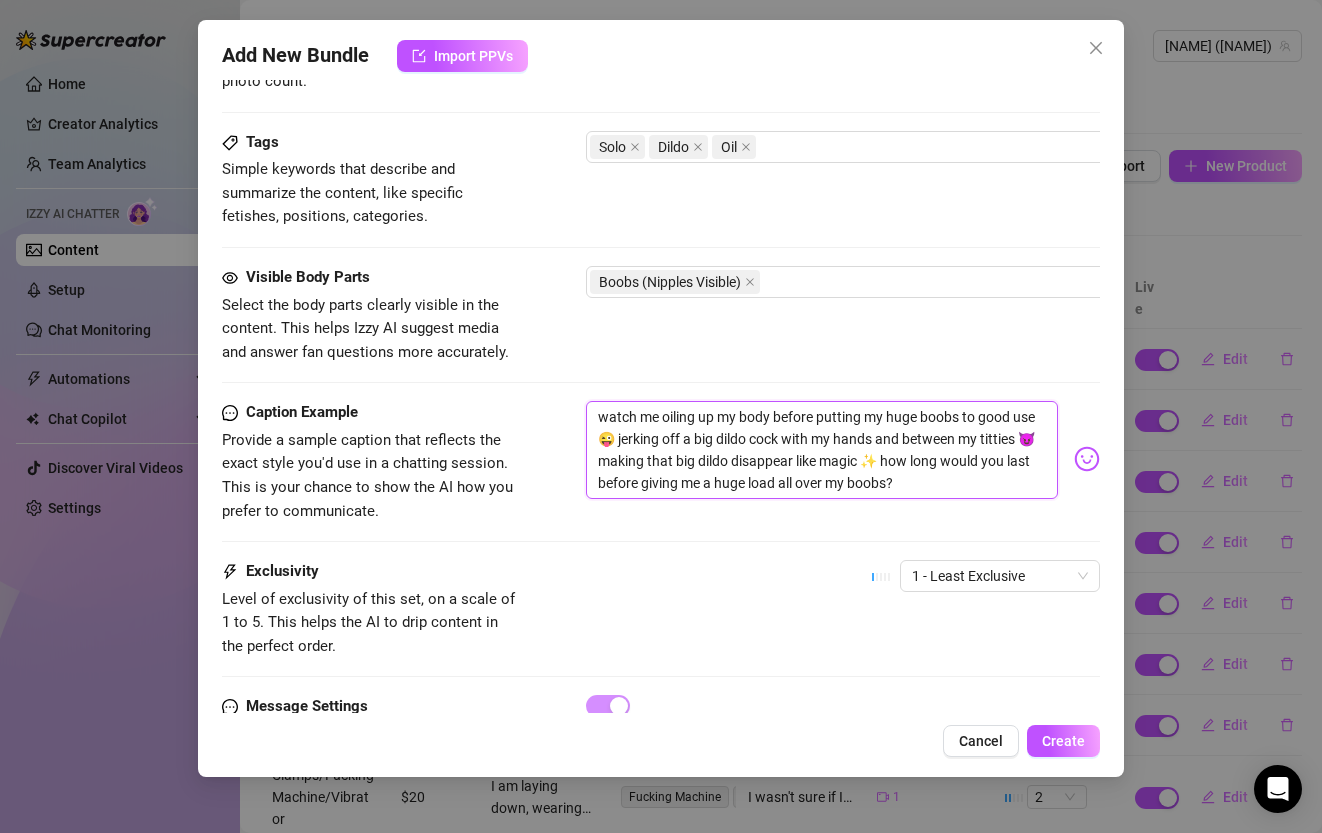 click on "watch me oiling up my body before putting my huge boobs to good use 😜 jerking off a big dildo cock with my hands and between my titties 😈 making that big dildo disappear like magic ✨ how long would you last before giving me a huge load all over my boobs?" at bounding box center [821, 450] 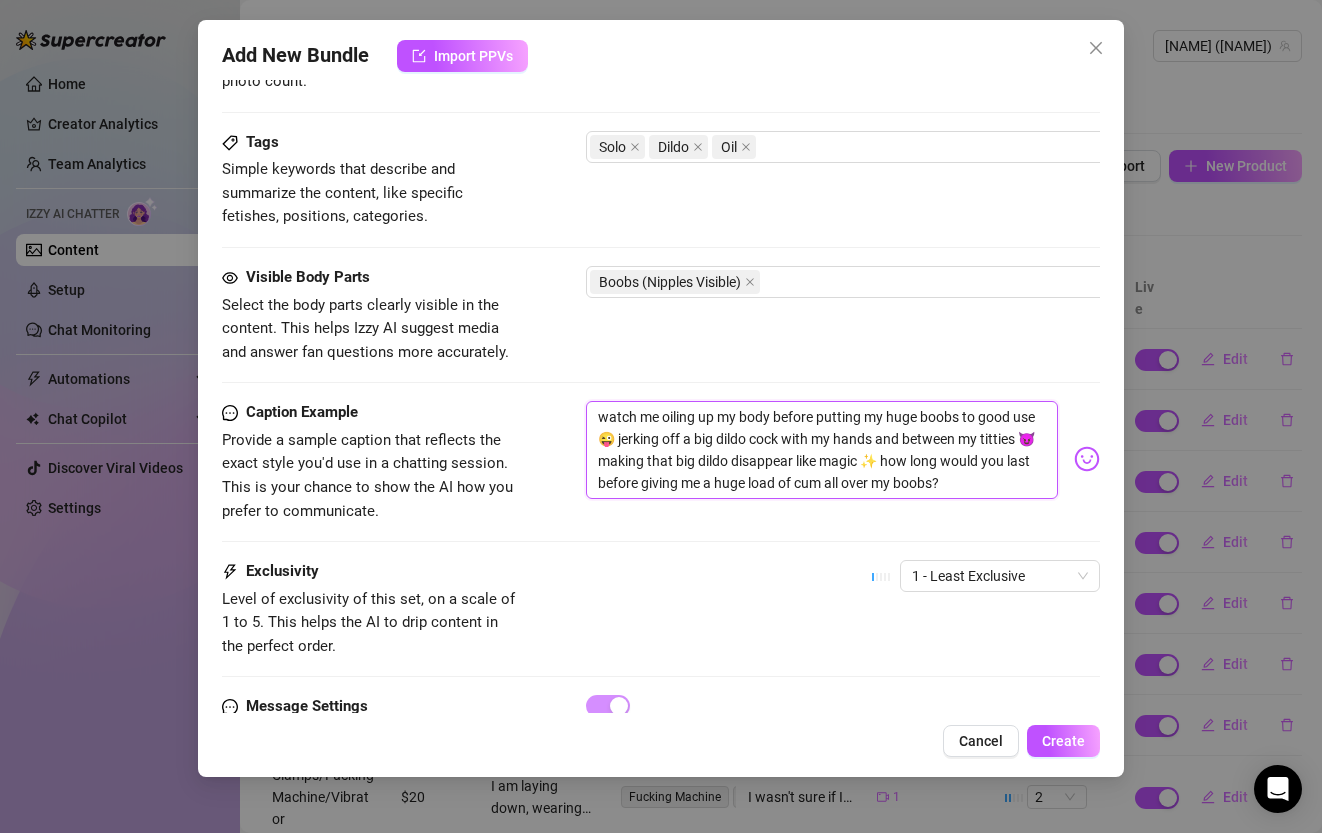 click on "watch me oiling up my body before putting my huge boobs to good use 😜 jerking off a big dildo cock with my hands and between my titties 😈 making that big dildo disappear like magic ✨ how long would you last before giving me a huge load of cum all over my boobs?" at bounding box center (821, 450) 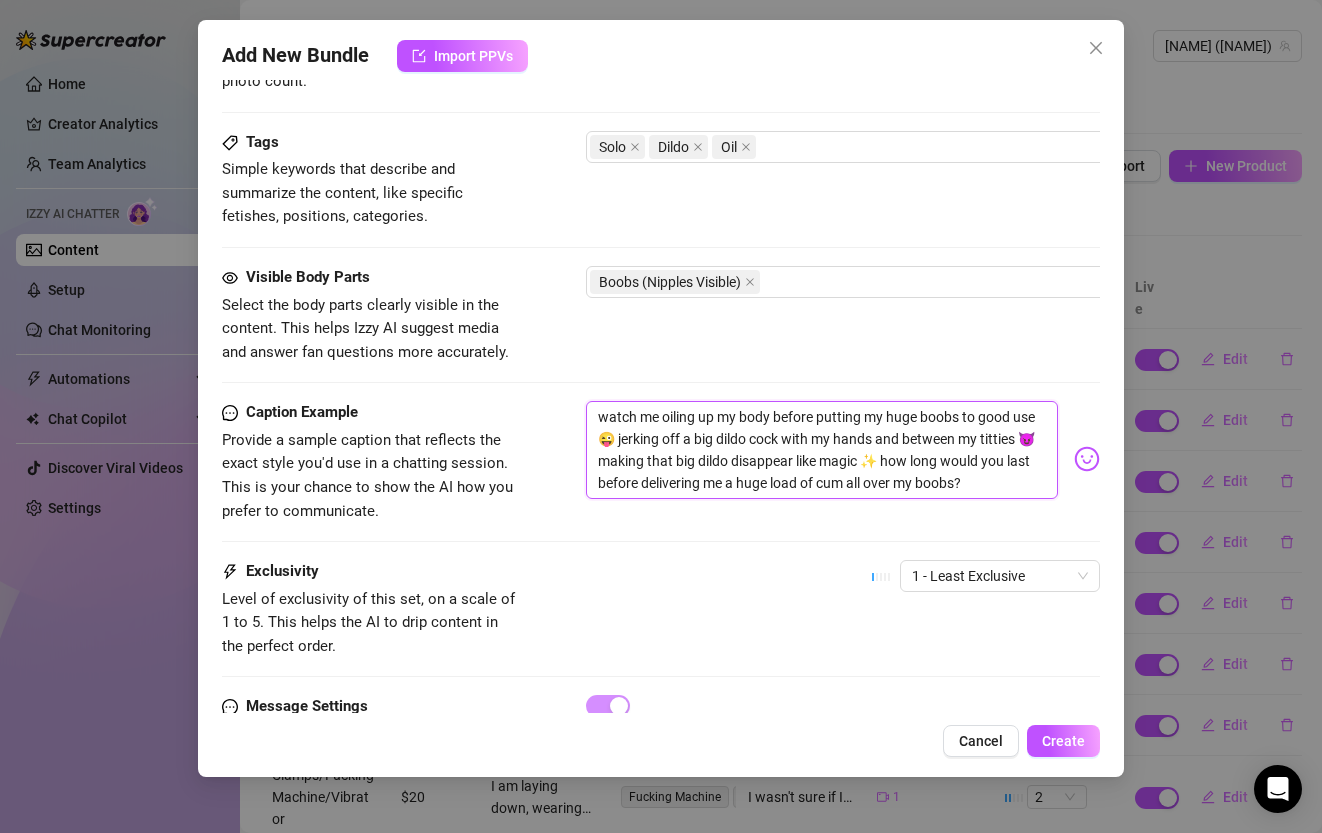 click on "watch me oiling up my body before putting my huge boobs to good use 😜 jerking off a big dildo cock with my hands and between my titties 😈 making that big dildo disappear like magic ✨ how long would you last before delivering me a huge load of cum all over my boobs?" at bounding box center [821, 450] 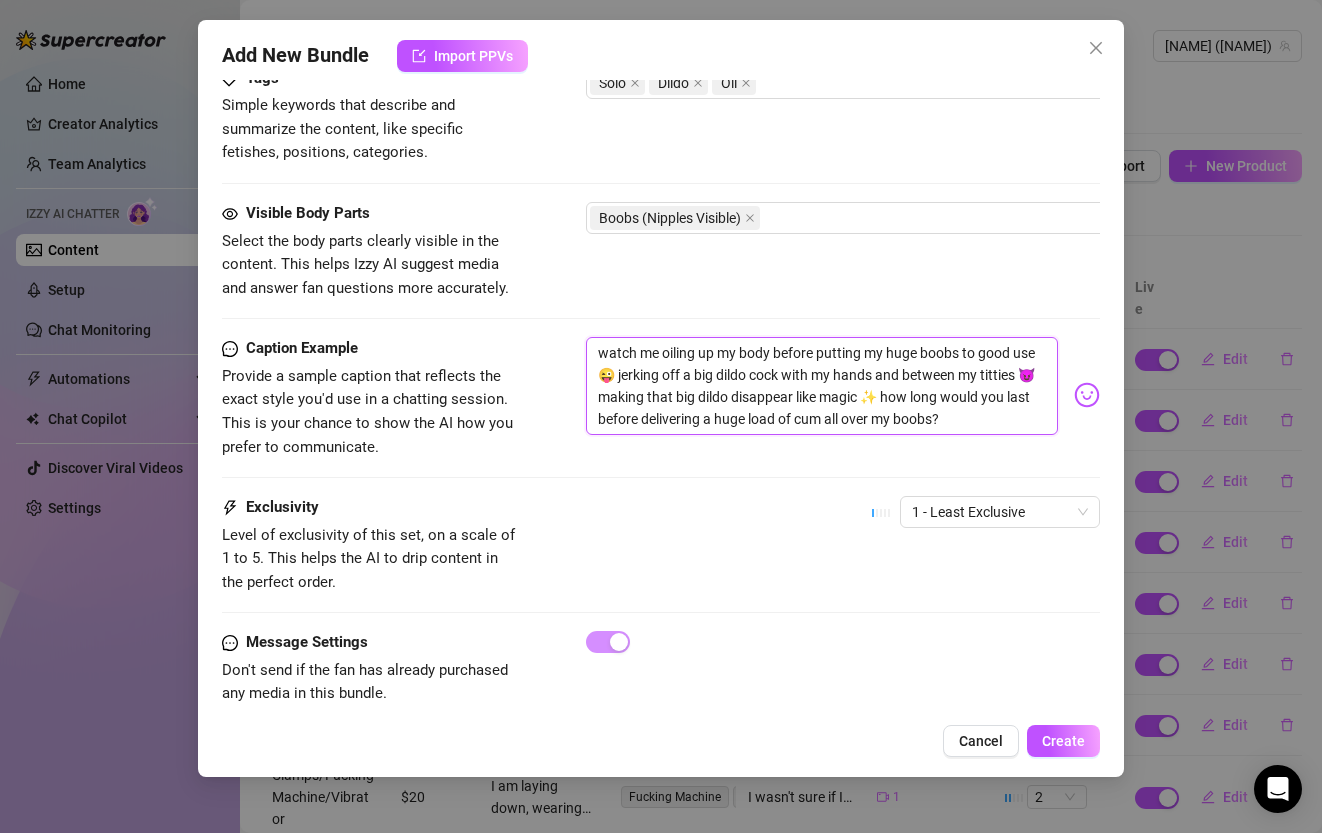 scroll, scrollTop: 1047, scrollLeft: 0, axis: vertical 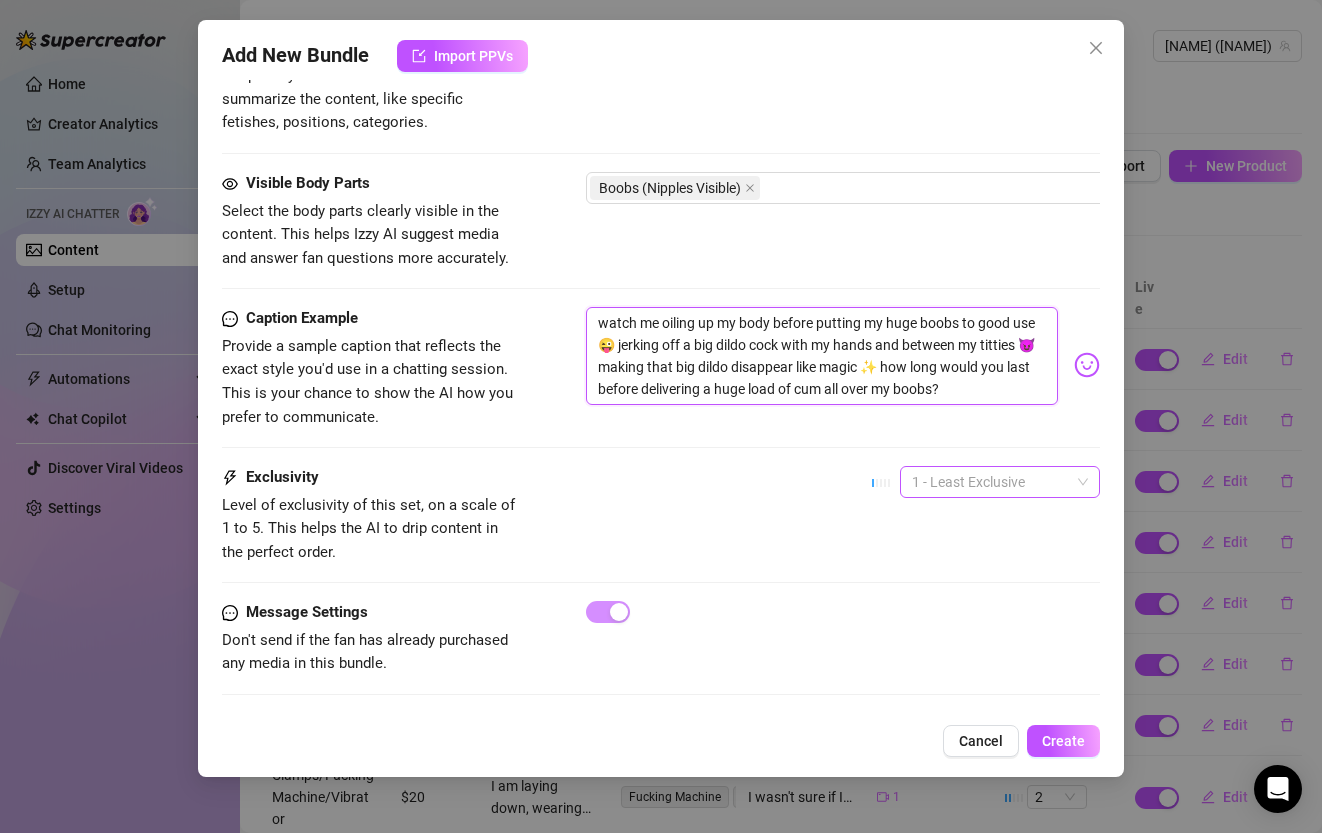 click on "1 - Least Exclusive" at bounding box center [1000, 482] 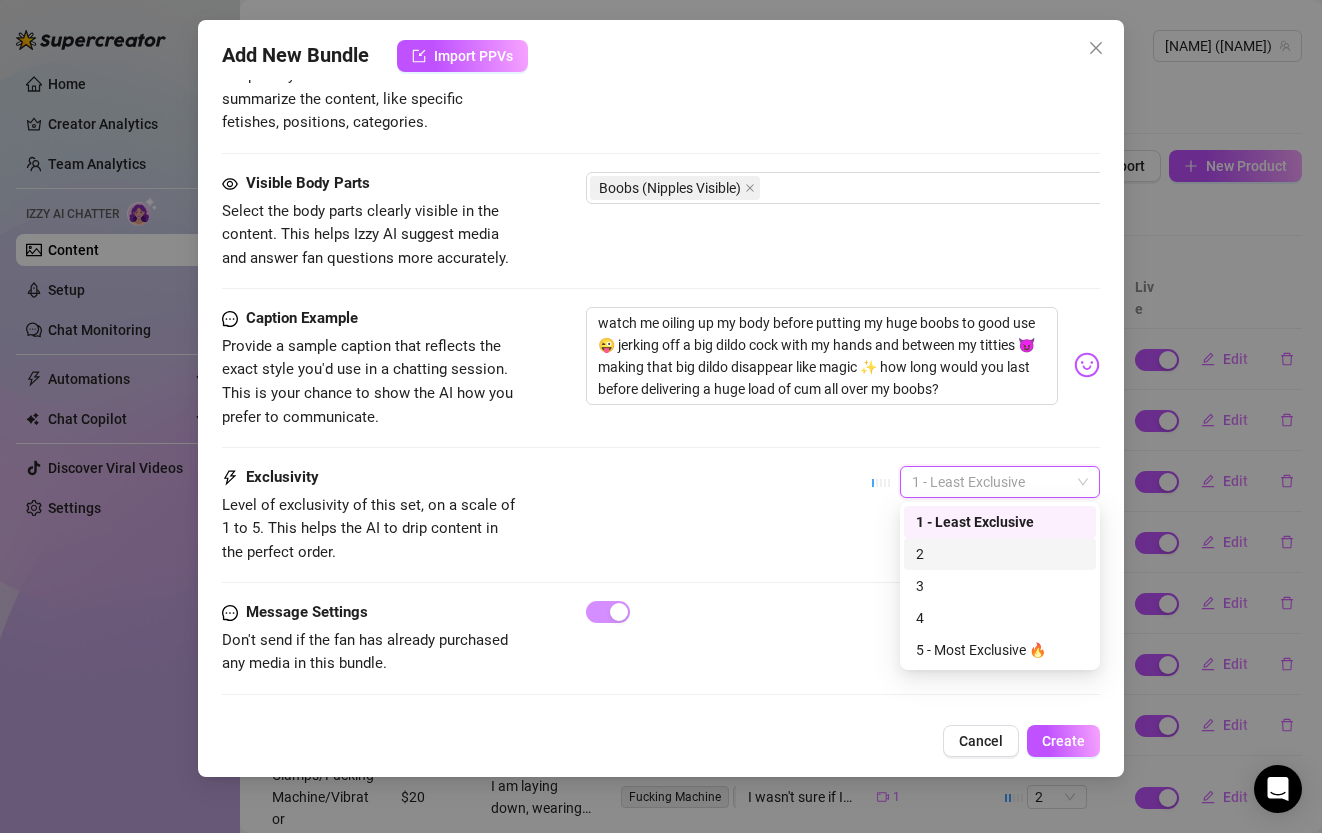 click on "2" at bounding box center [1000, 554] 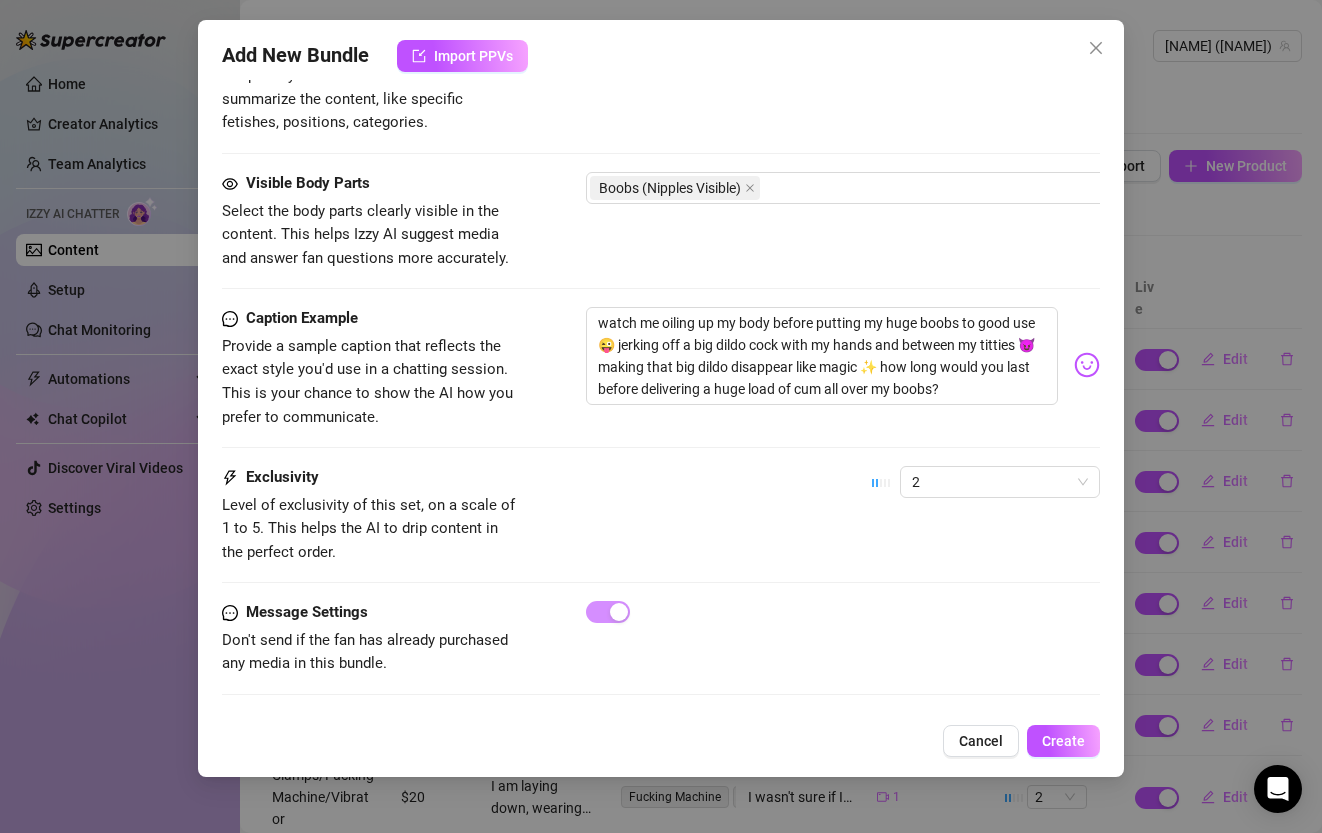 click at bounding box center (660, 582) 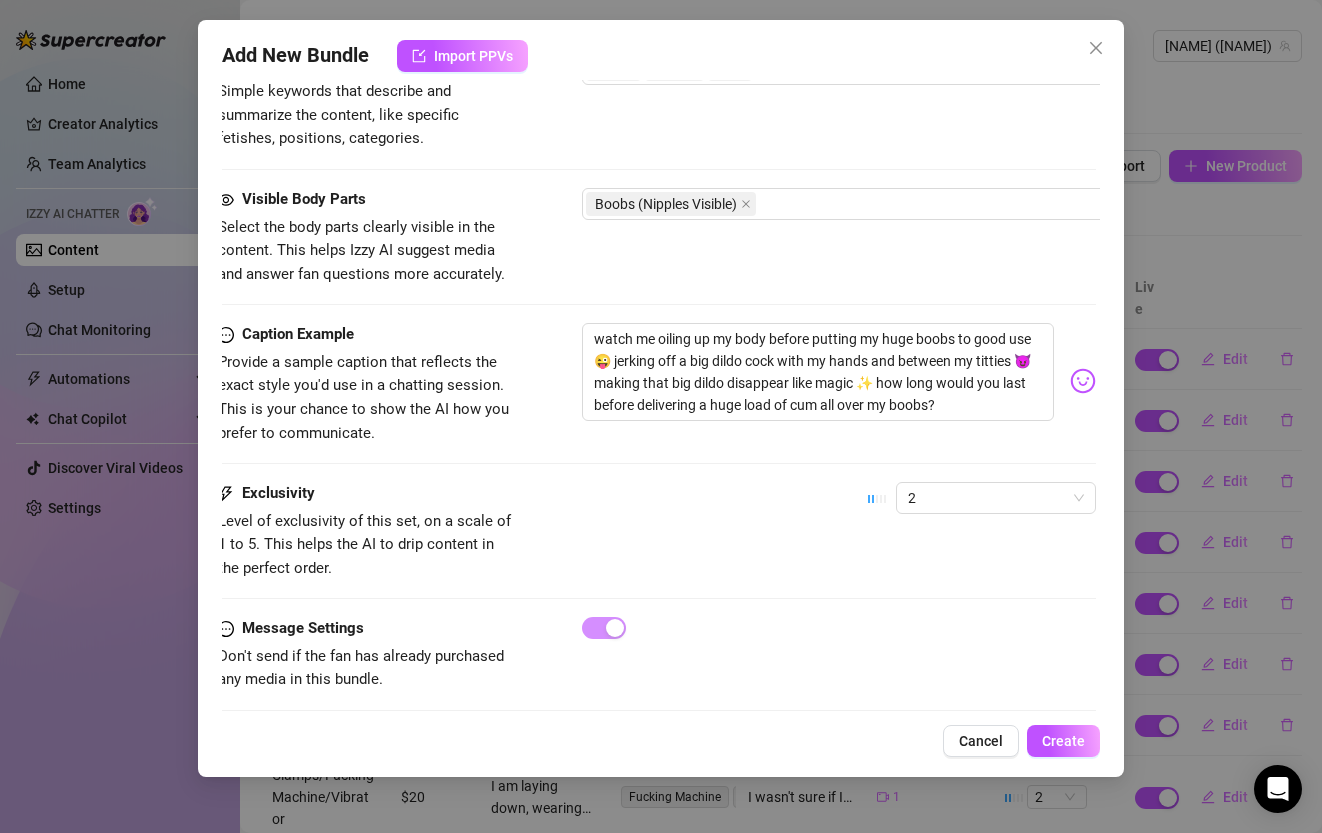 scroll, scrollTop: 1047, scrollLeft: 4, axis: both 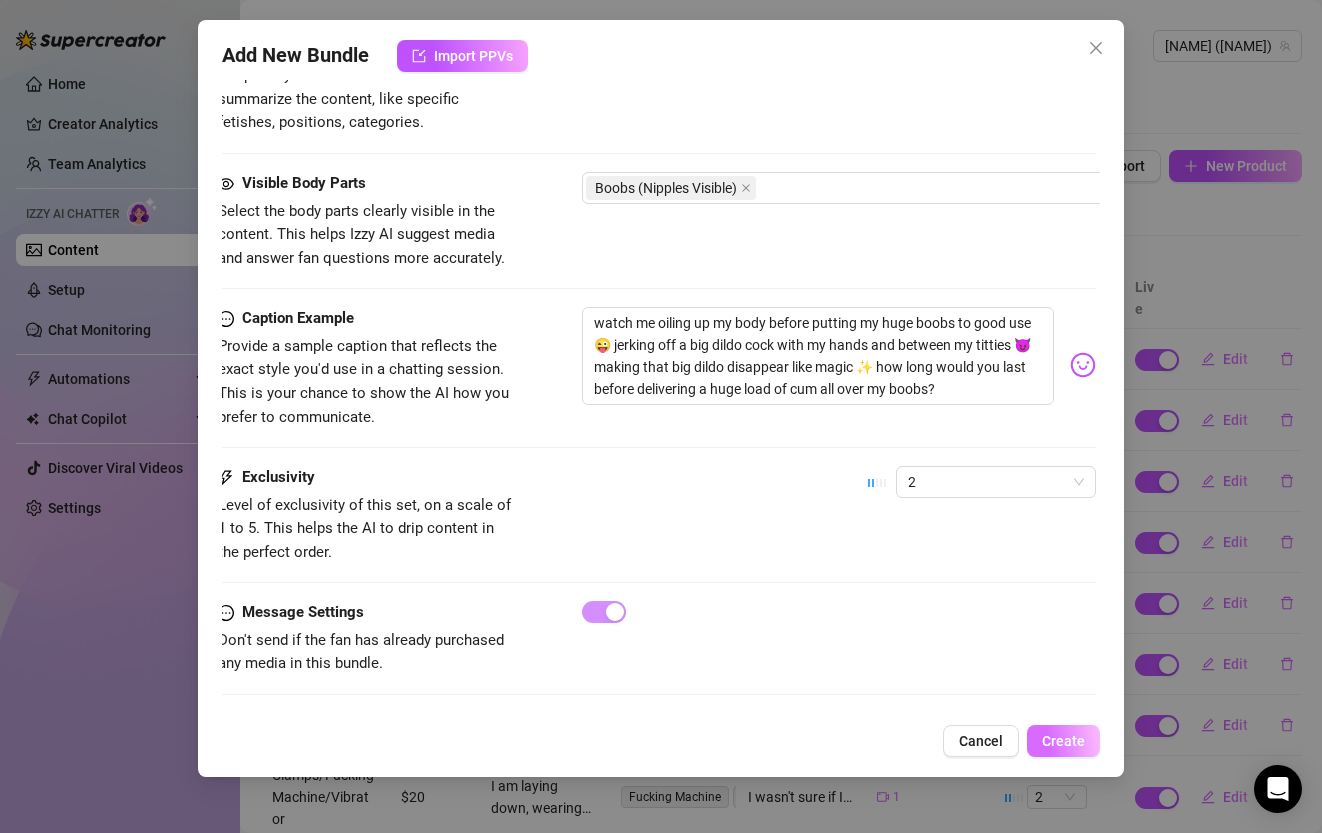 click on "Create" at bounding box center [1063, 741] 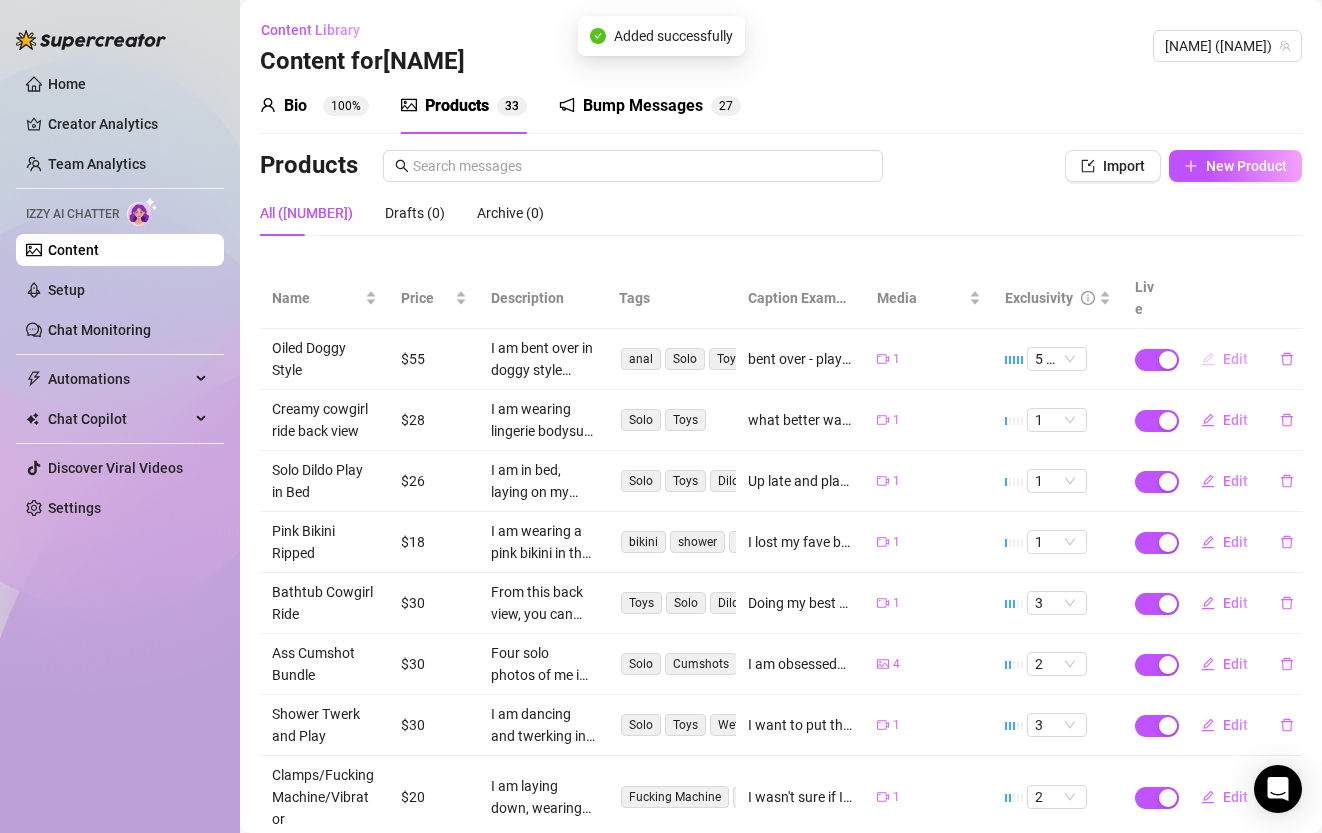 click on "Edit" at bounding box center (1235, 359) 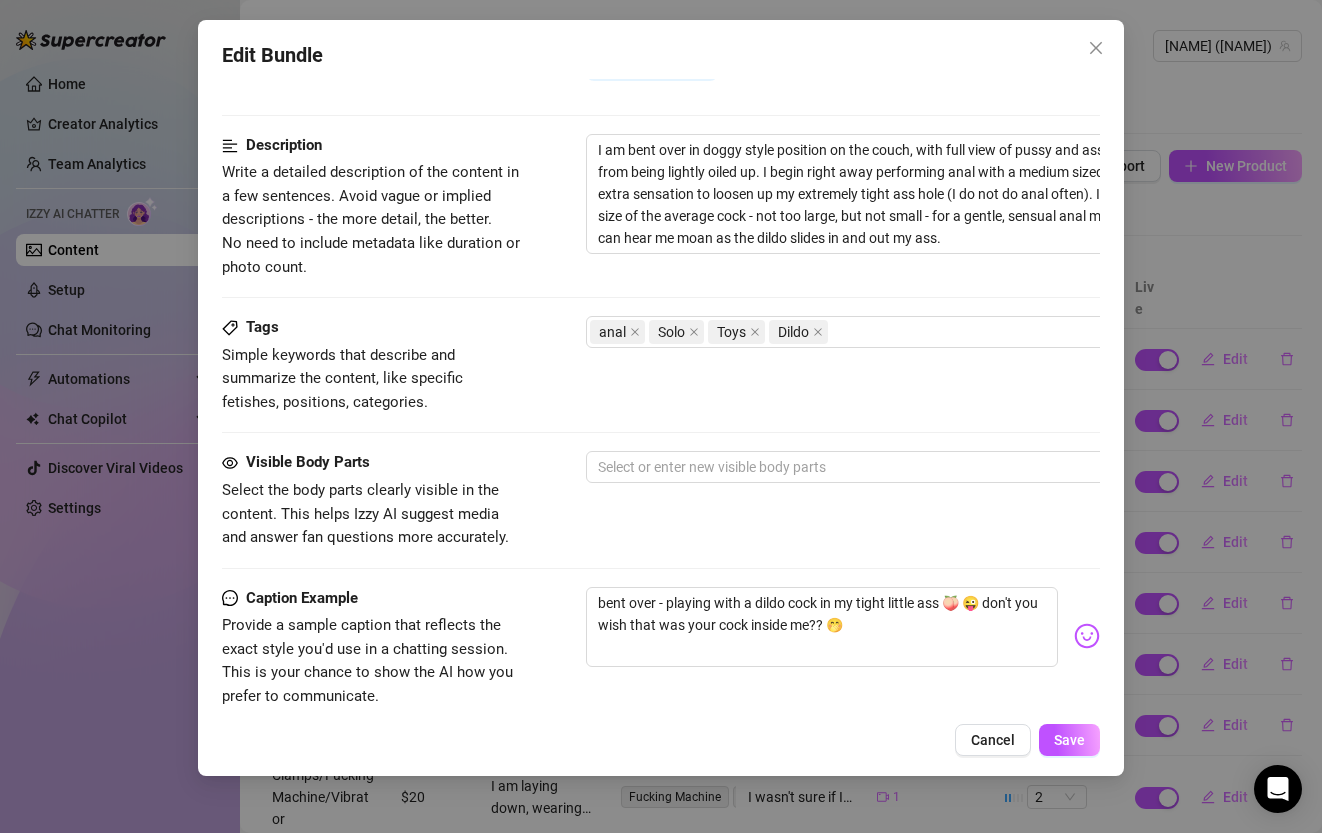 scroll, scrollTop: 838, scrollLeft: 0, axis: vertical 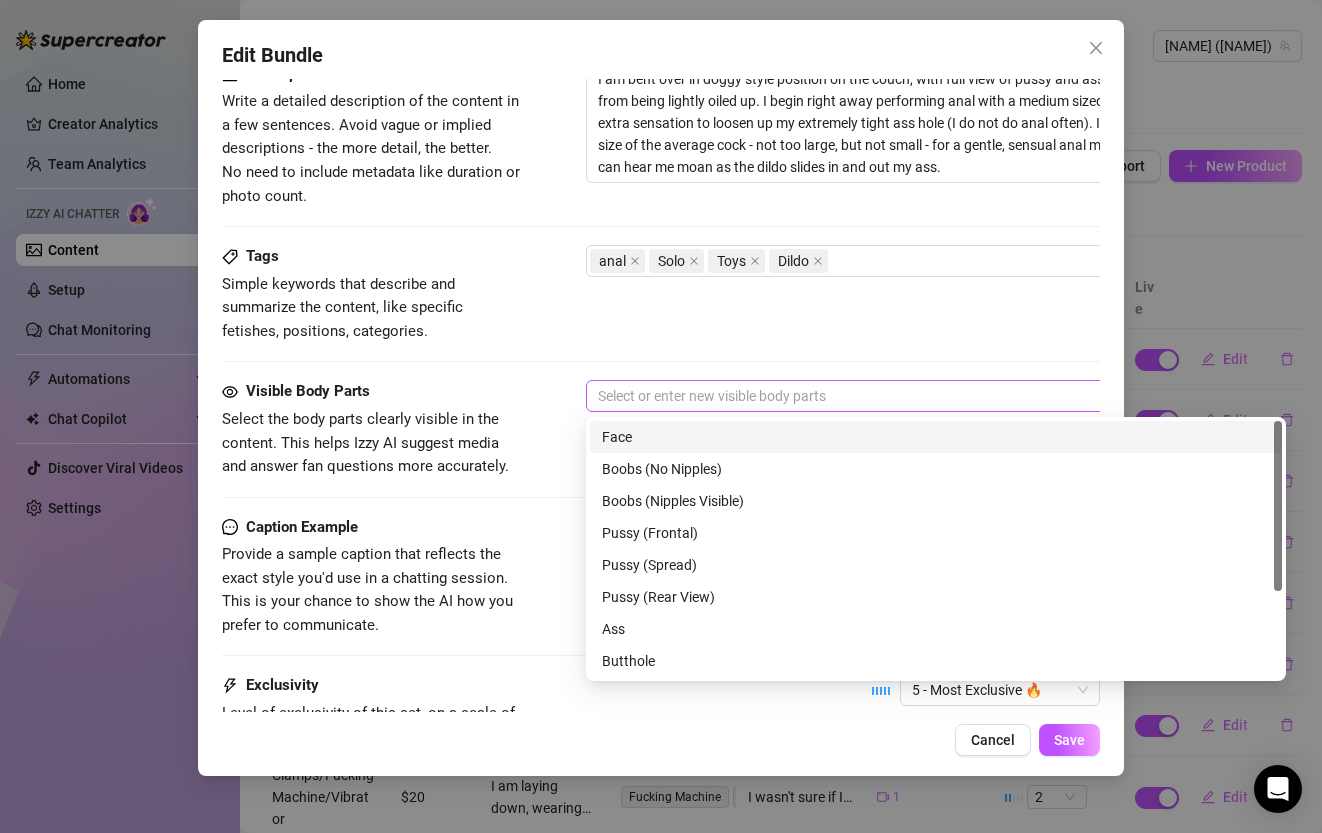 click at bounding box center [925, 396] 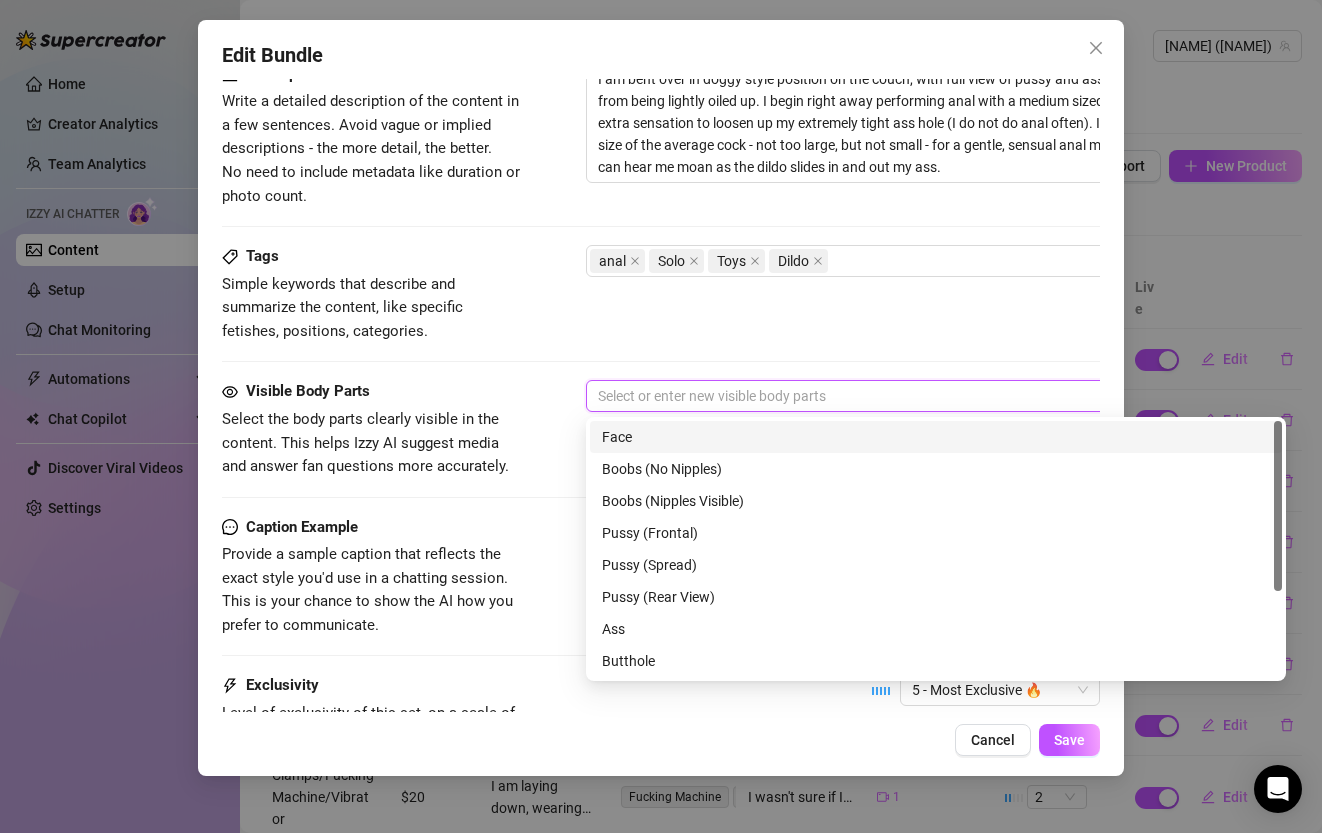 click on "Tags Simple keywords that describe and summarize the content, like specific fetishes, positions, categories. anal Solo Toys Dildo" at bounding box center [660, 312] 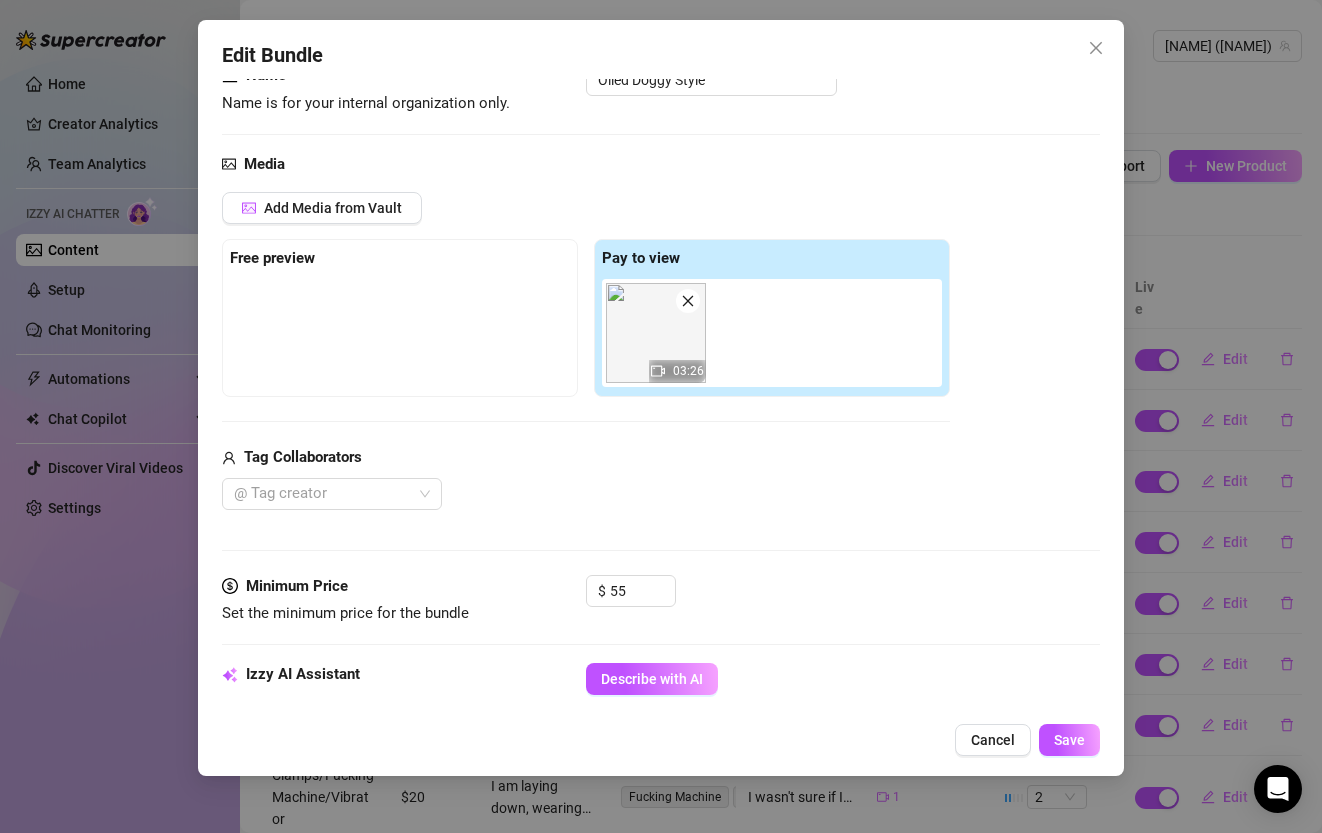 scroll, scrollTop: 626, scrollLeft: 0, axis: vertical 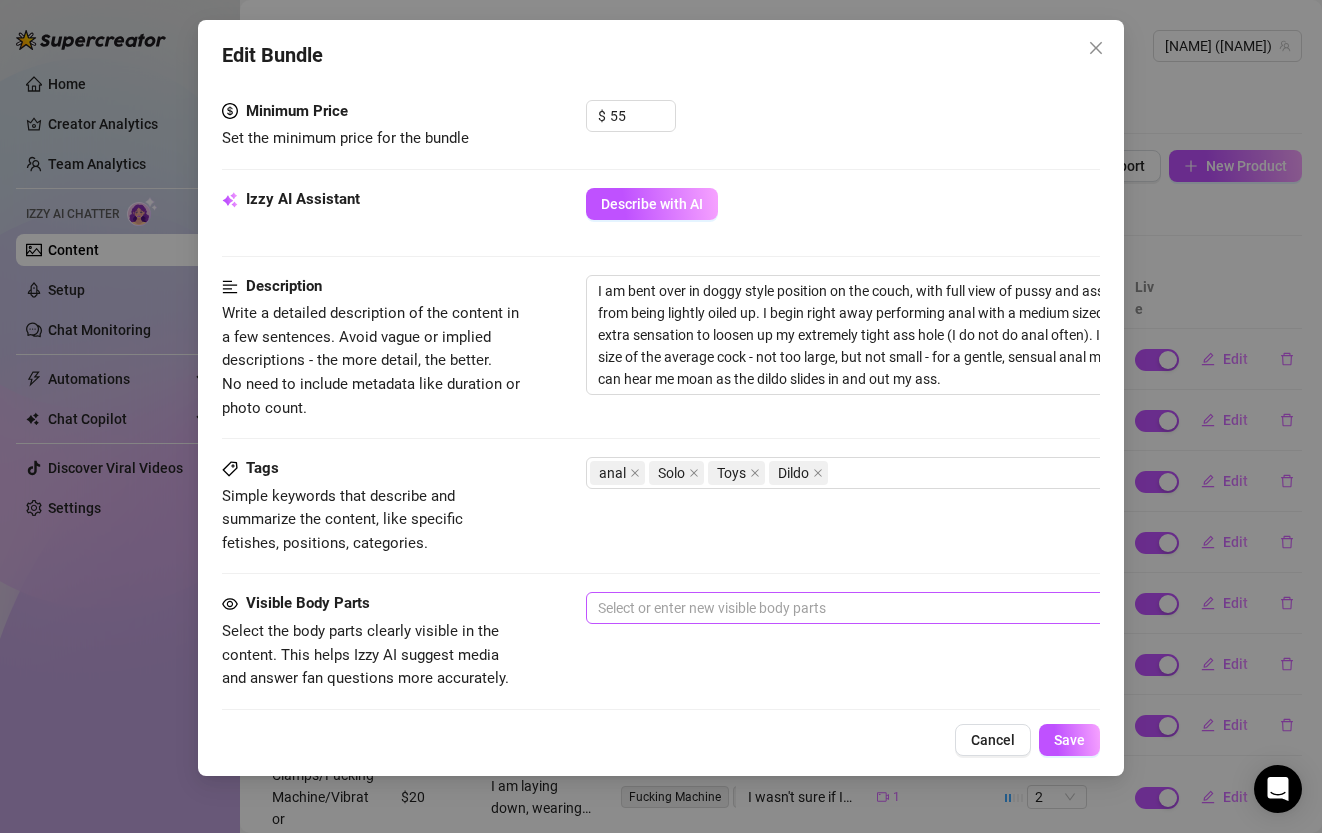 click at bounding box center (925, 608) 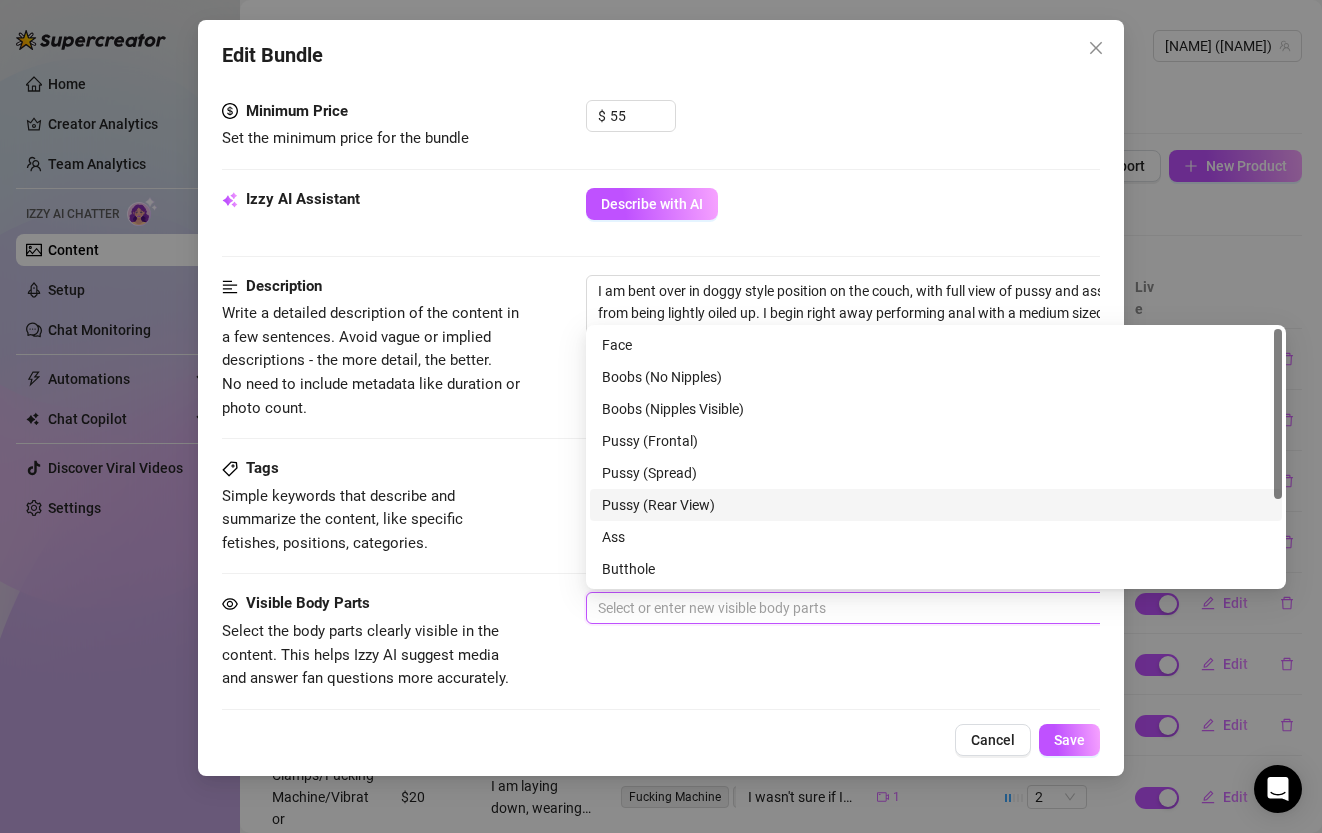 click on "Pussy (Rear View)" at bounding box center (936, 505) 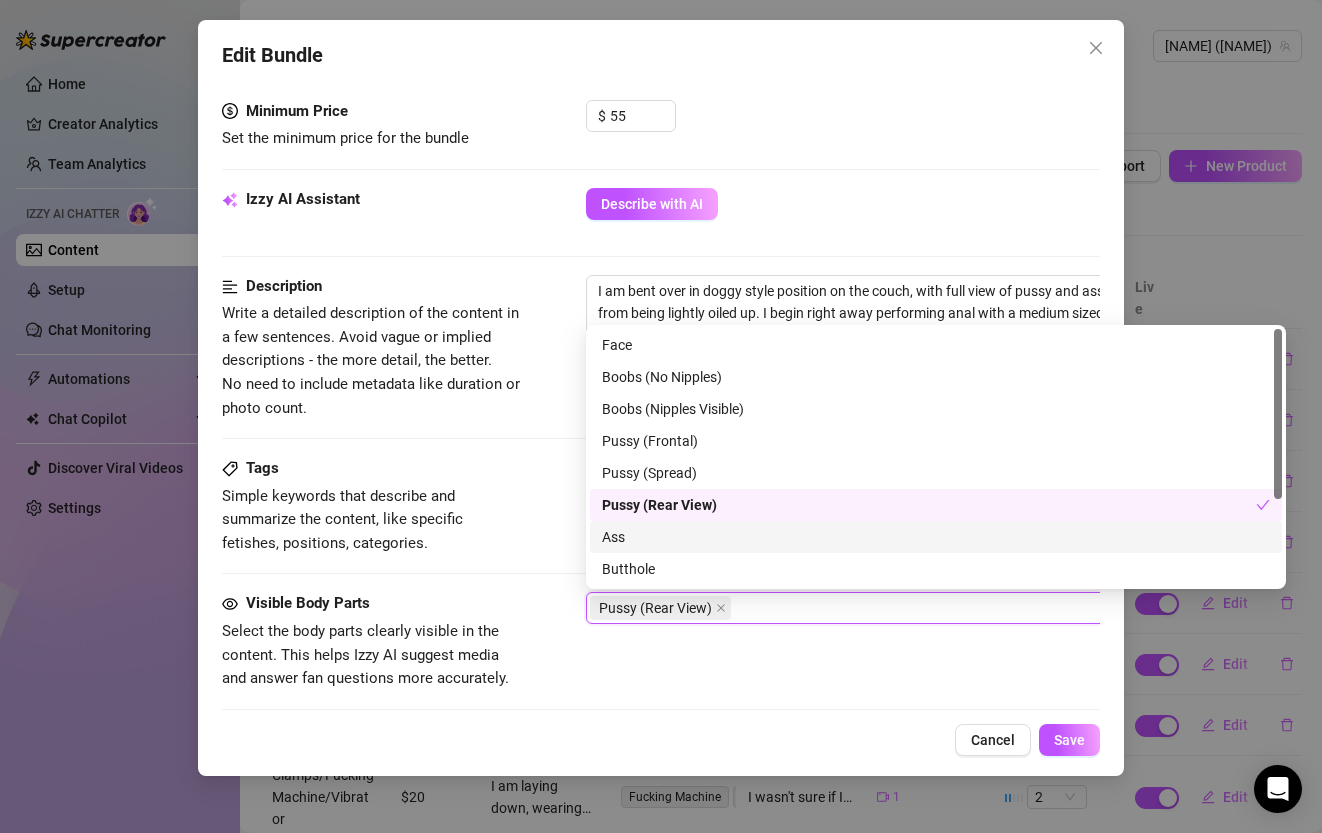 click on "Ass" at bounding box center (936, 537) 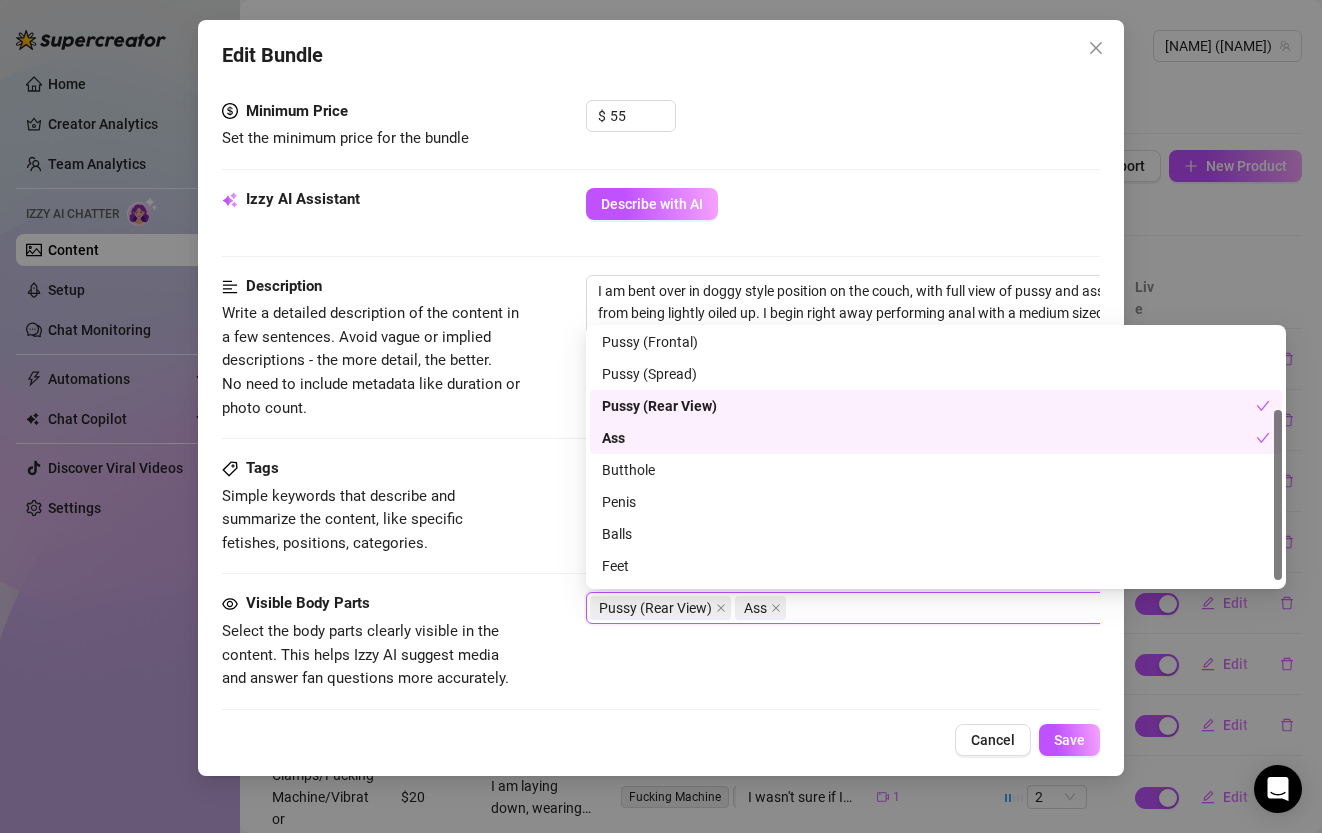 scroll, scrollTop: 121, scrollLeft: 0, axis: vertical 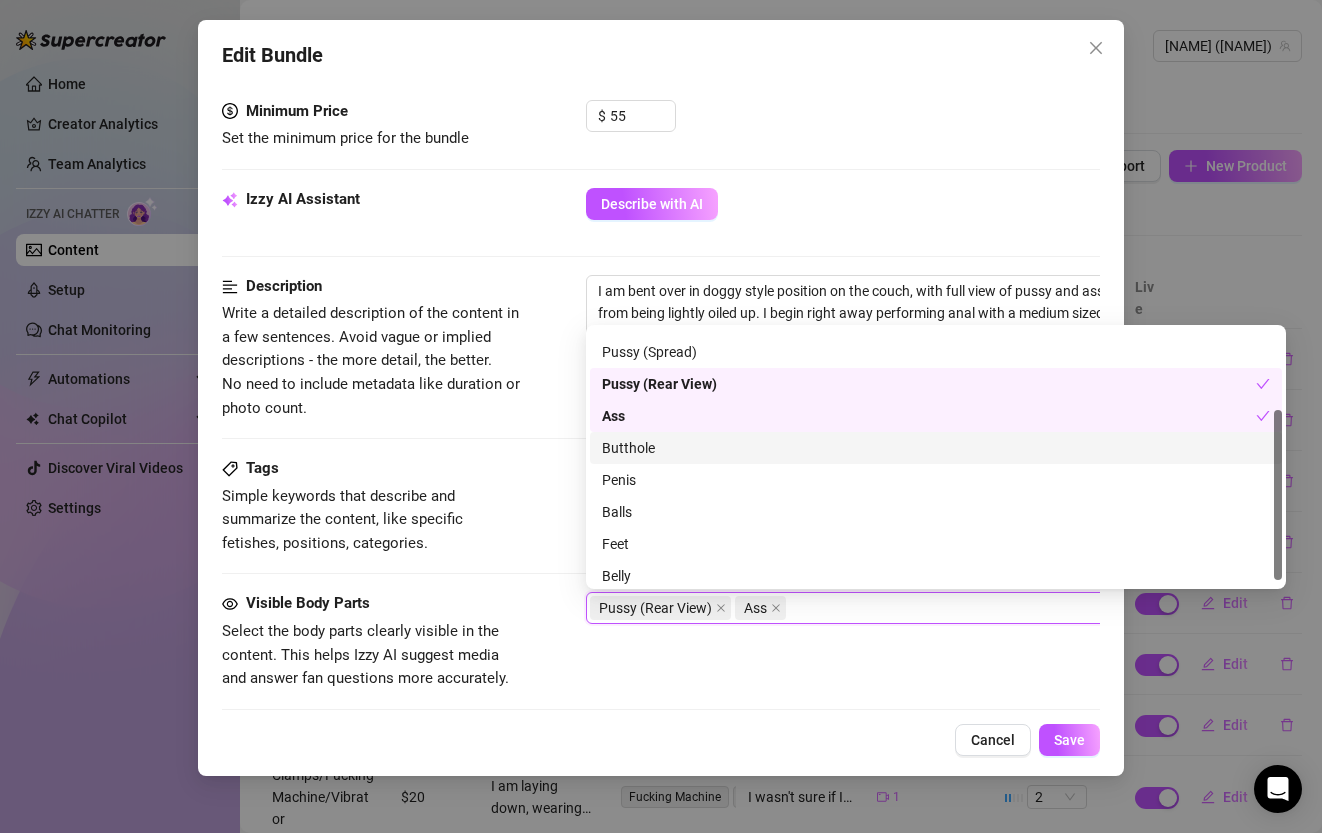 click on "Butthole" at bounding box center (936, 448) 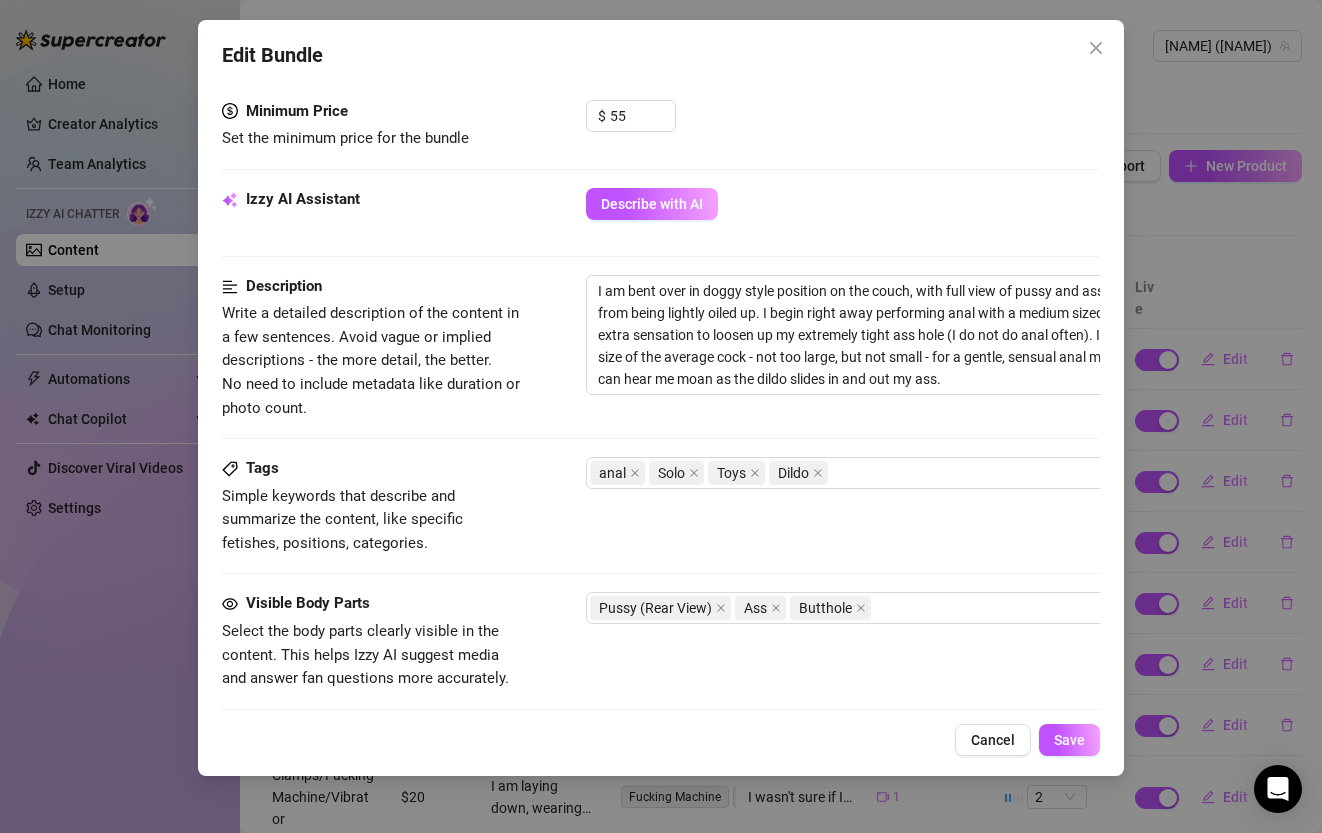 click on "Visible Body Parts Select the body parts clearly visible in the content. This helps Izzy AI suggest media and answer fan questions more accurately. Pussy (Rear View) Ass Butthole" at bounding box center [660, 641] 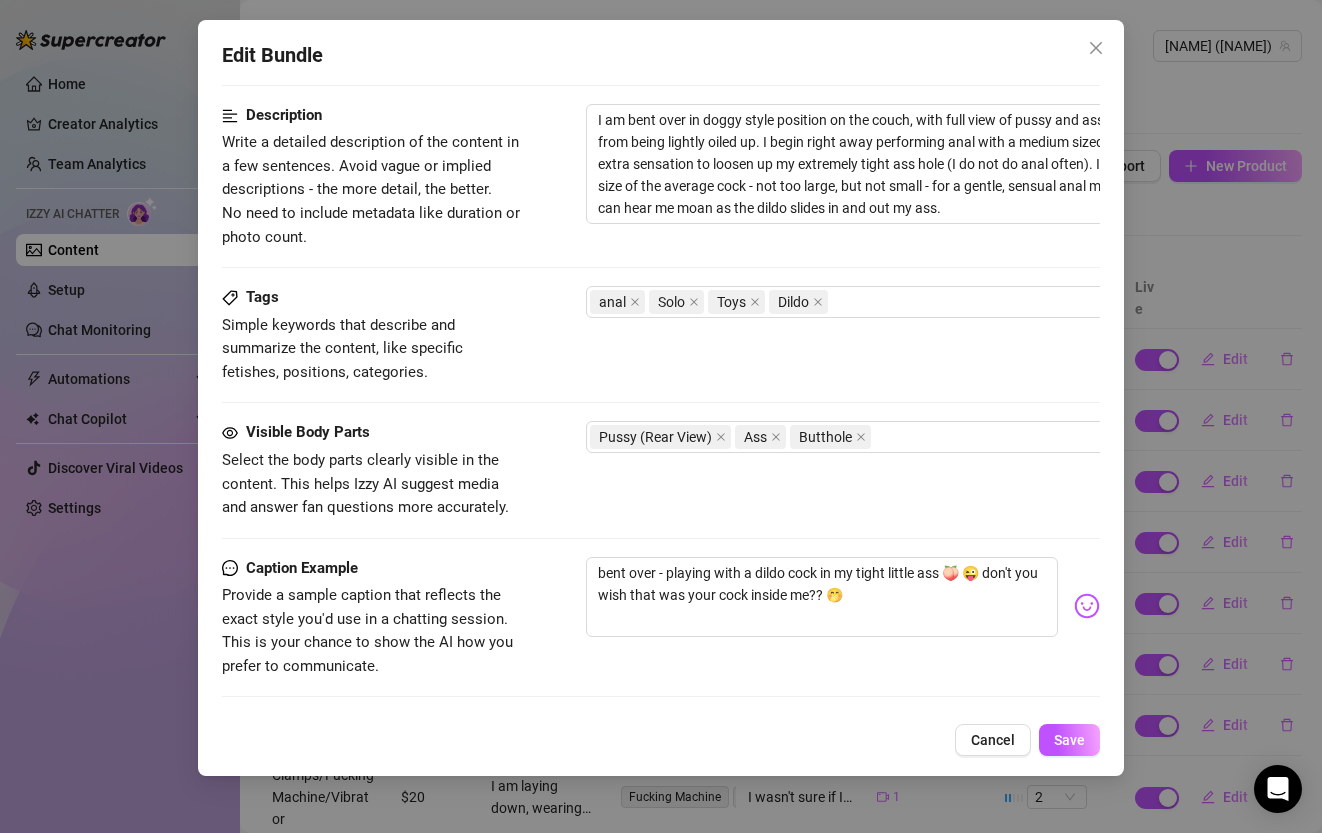 scroll, scrollTop: 791, scrollLeft: 0, axis: vertical 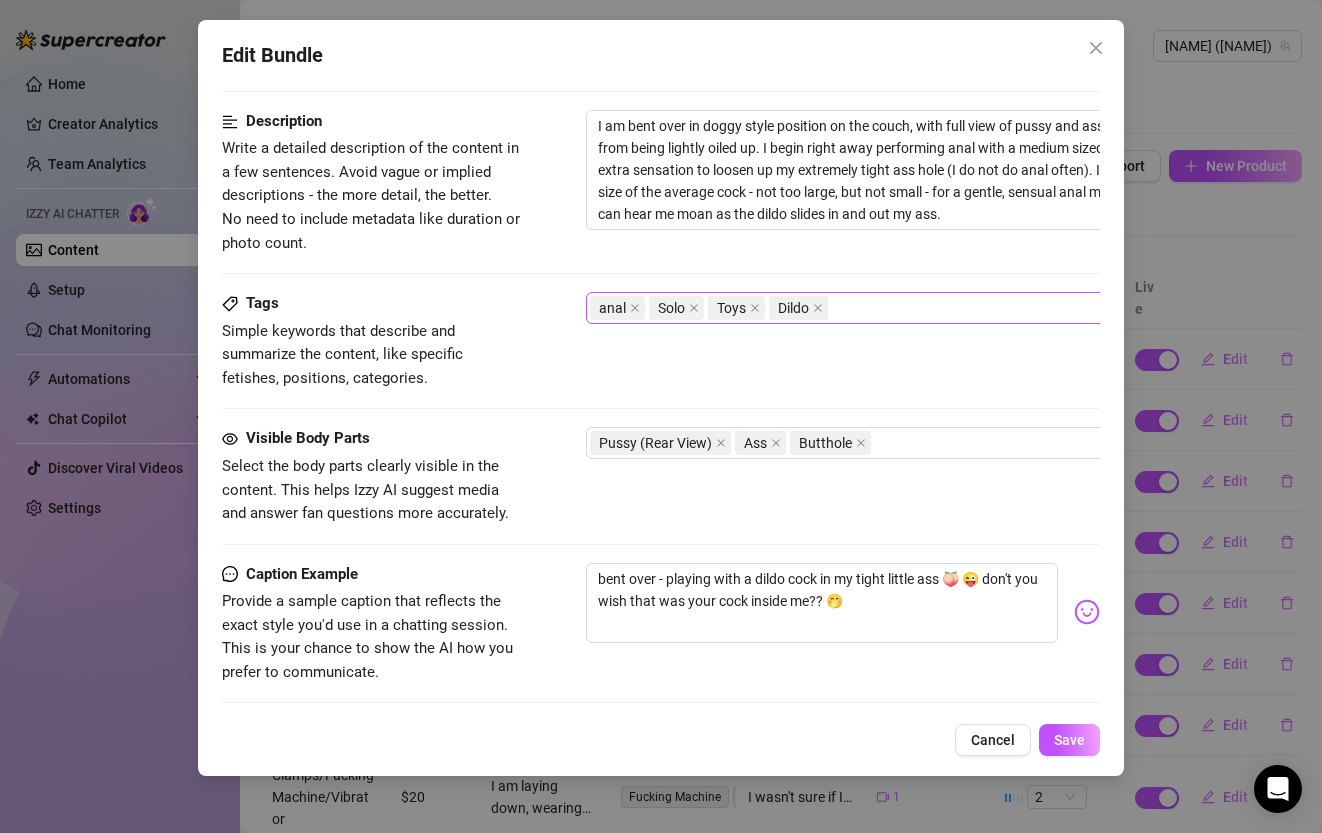 click on "anal Solo Toys Dildo" at bounding box center (925, 308) 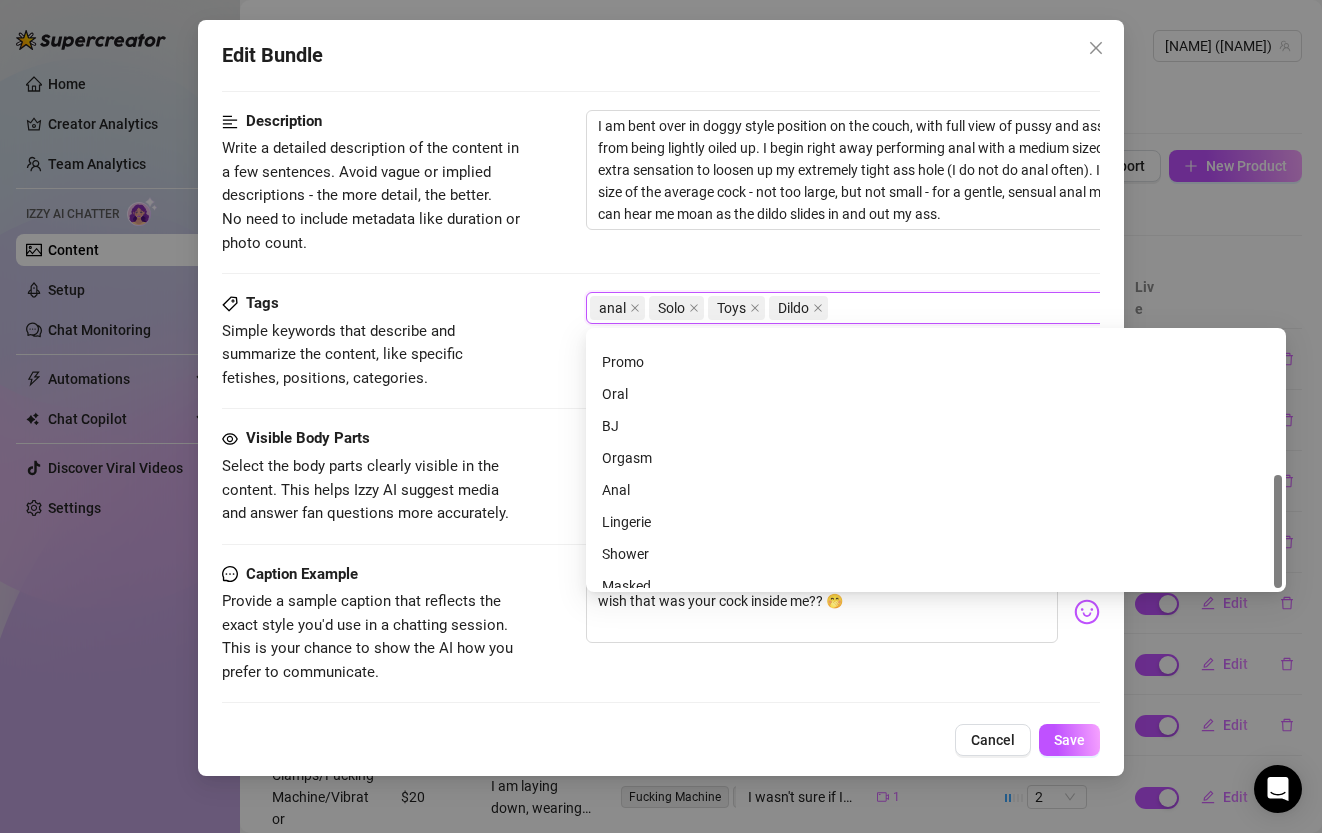 scroll, scrollTop: 320, scrollLeft: 0, axis: vertical 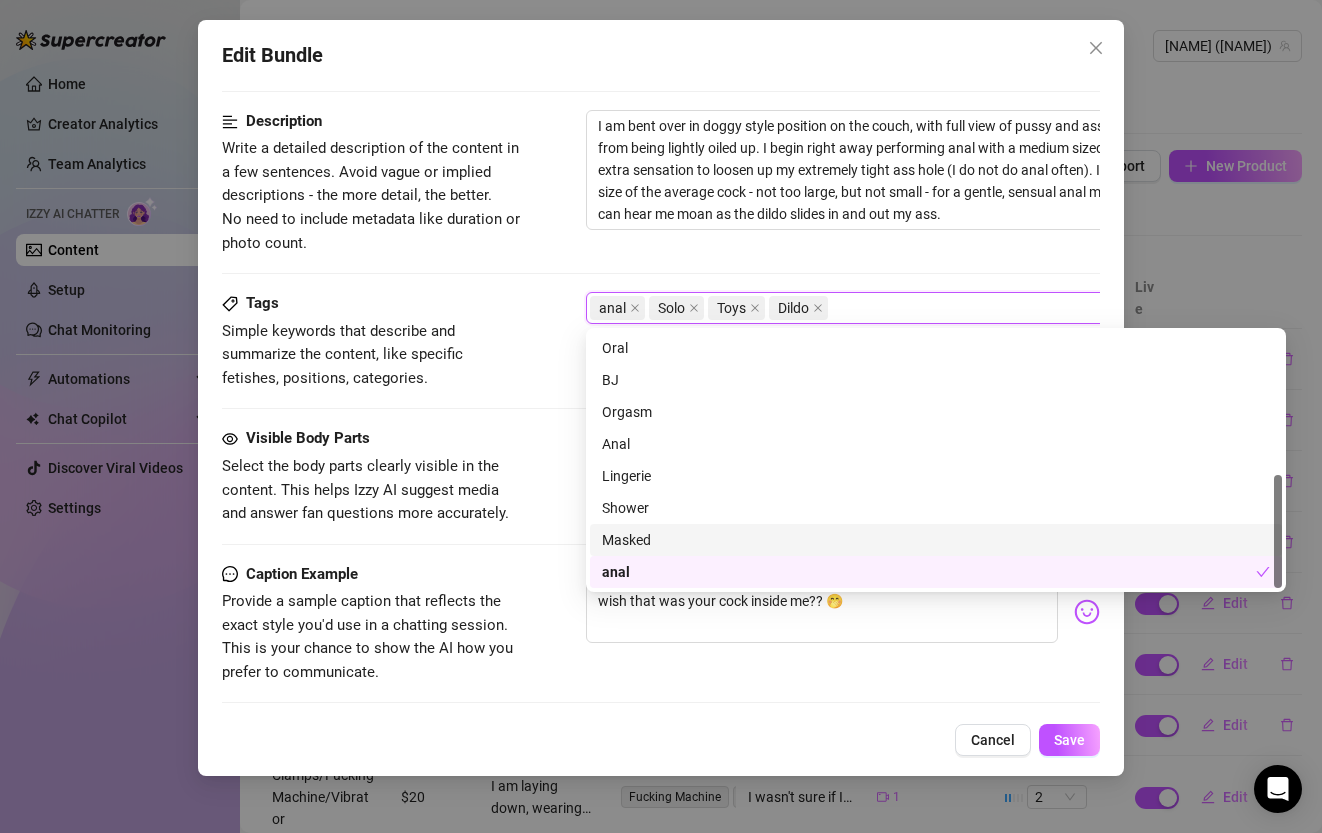 click on "Select the body parts clearly visible in the content. This helps Izzy AI suggest media and answer fan questions more accurately." at bounding box center [372, 490] 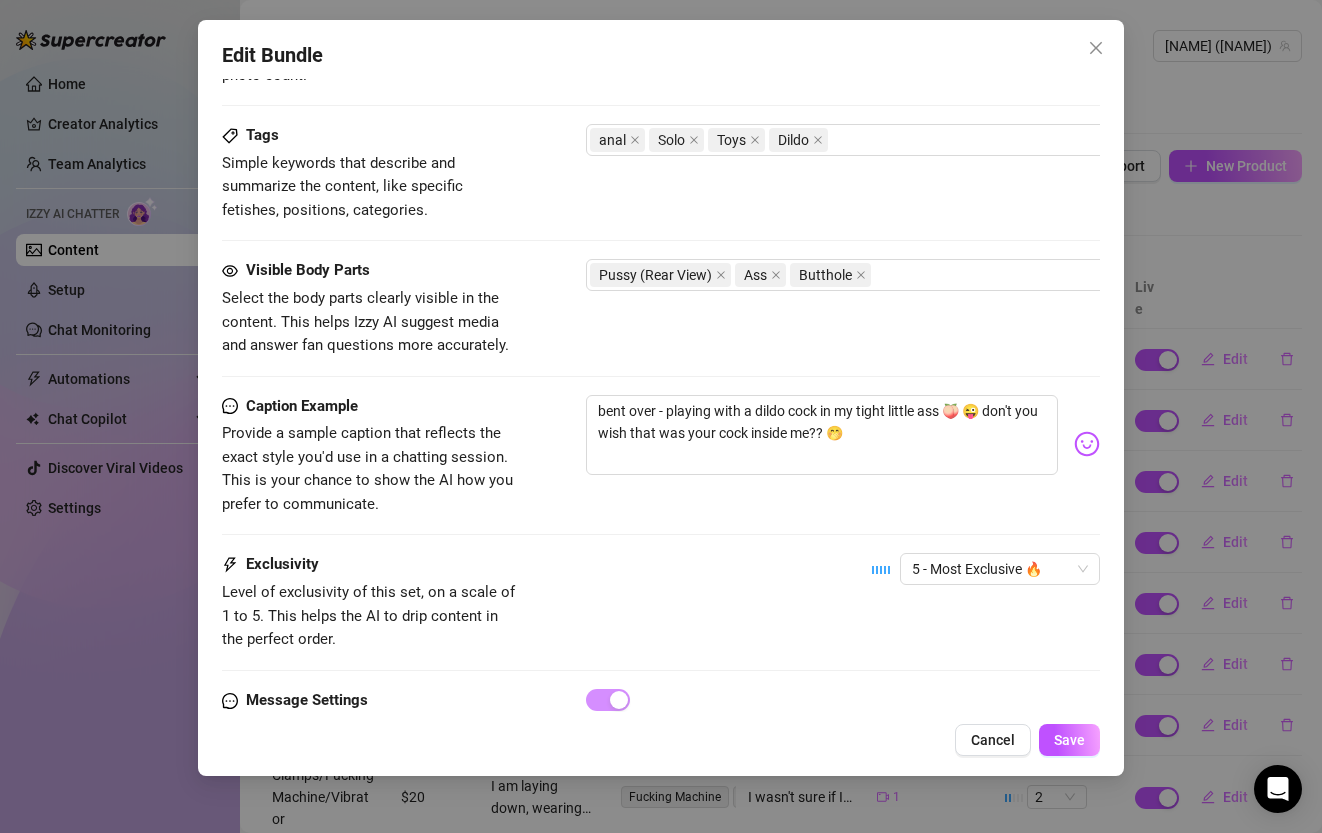 scroll, scrollTop: 1047, scrollLeft: 0, axis: vertical 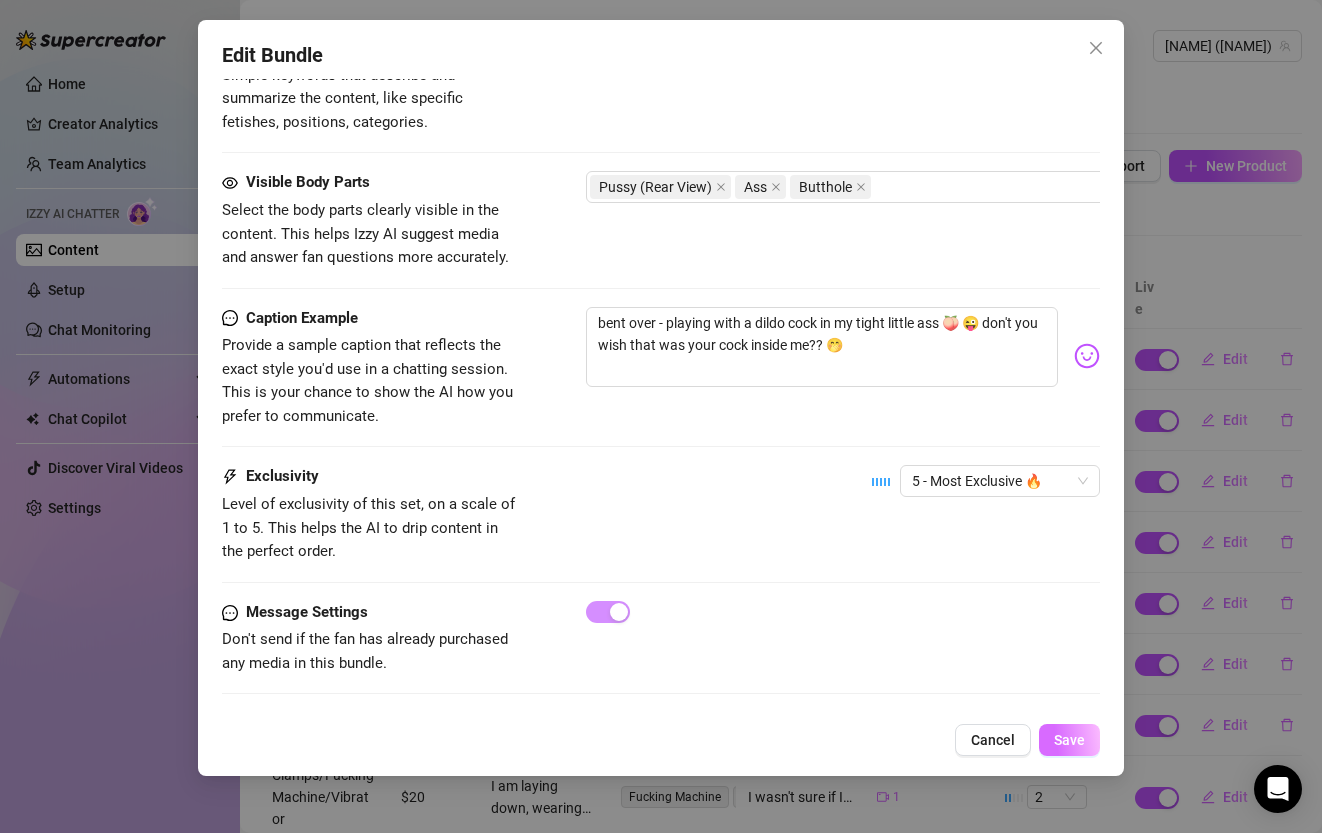click on "Save" at bounding box center [1069, 740] 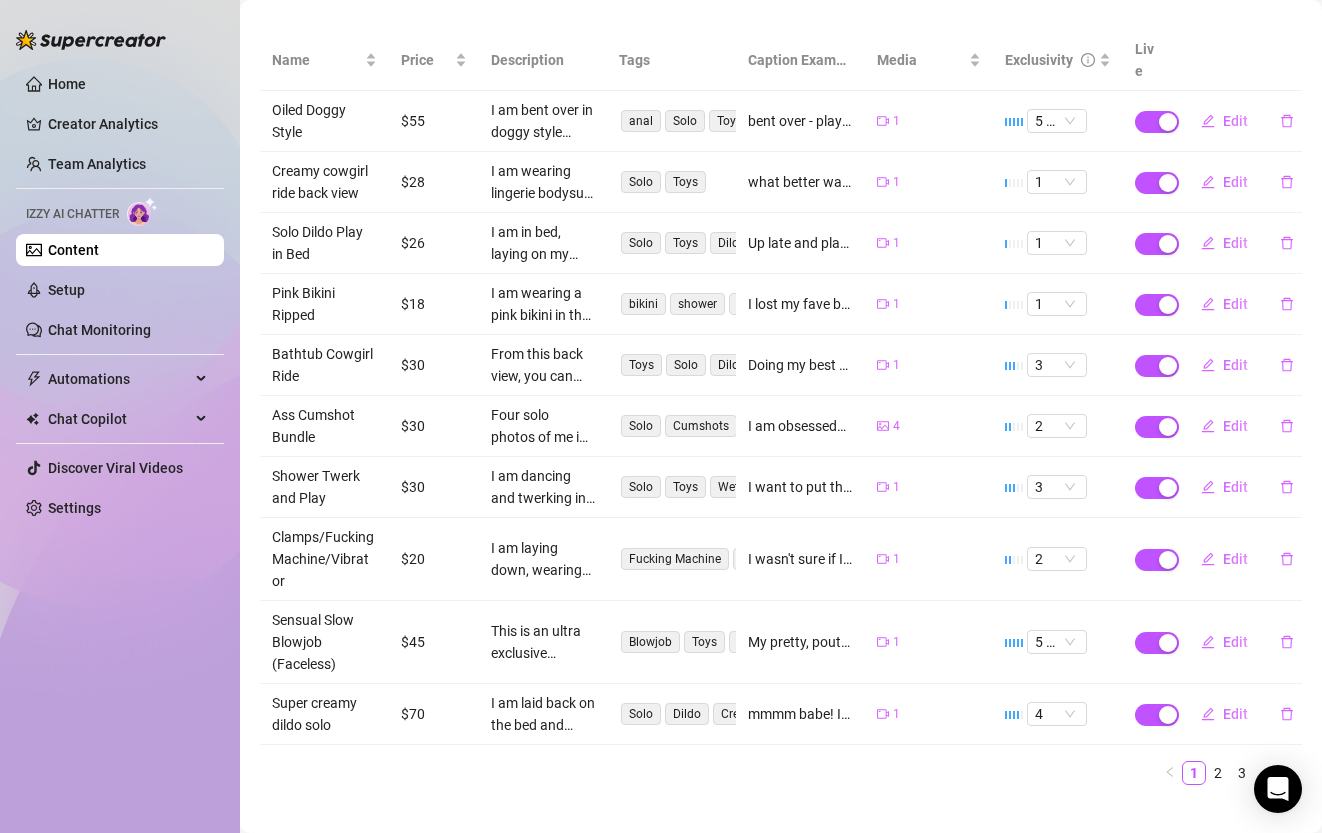 scroll, scrollTop: 244, scrollLeft: 0, axis: vertical 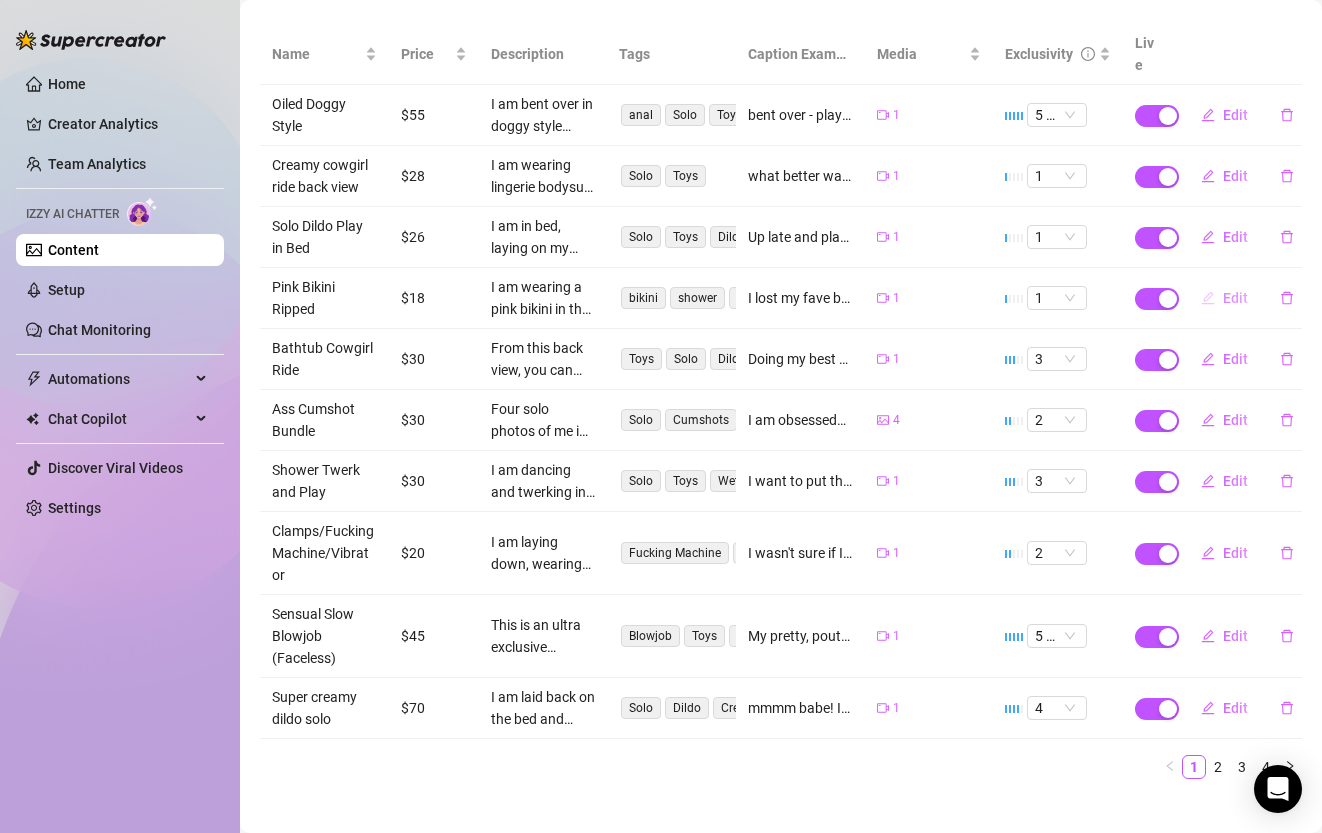 click on "Edit" at bounding box center [1235, 298] 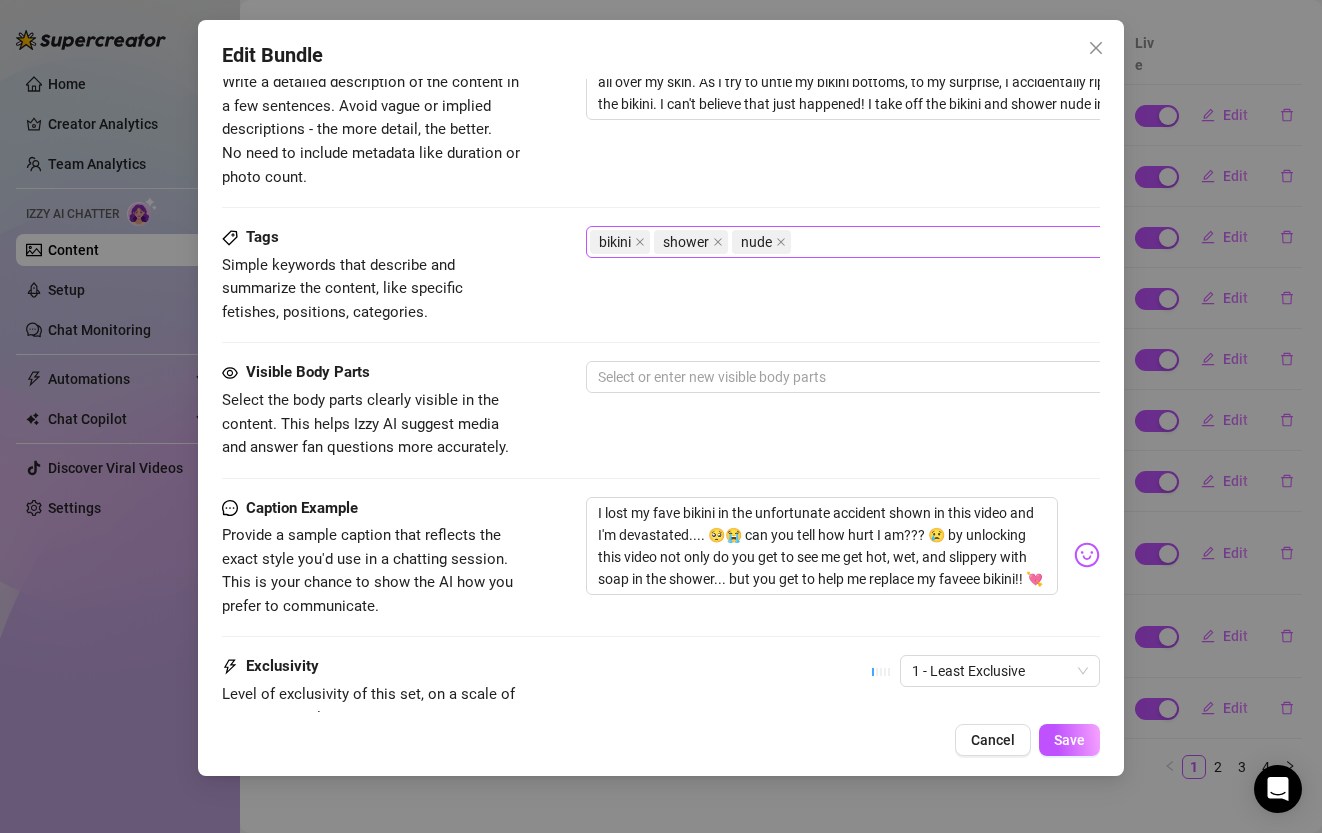scroll, scrollTop: 897, scrollLeft: 0, axis: vertical 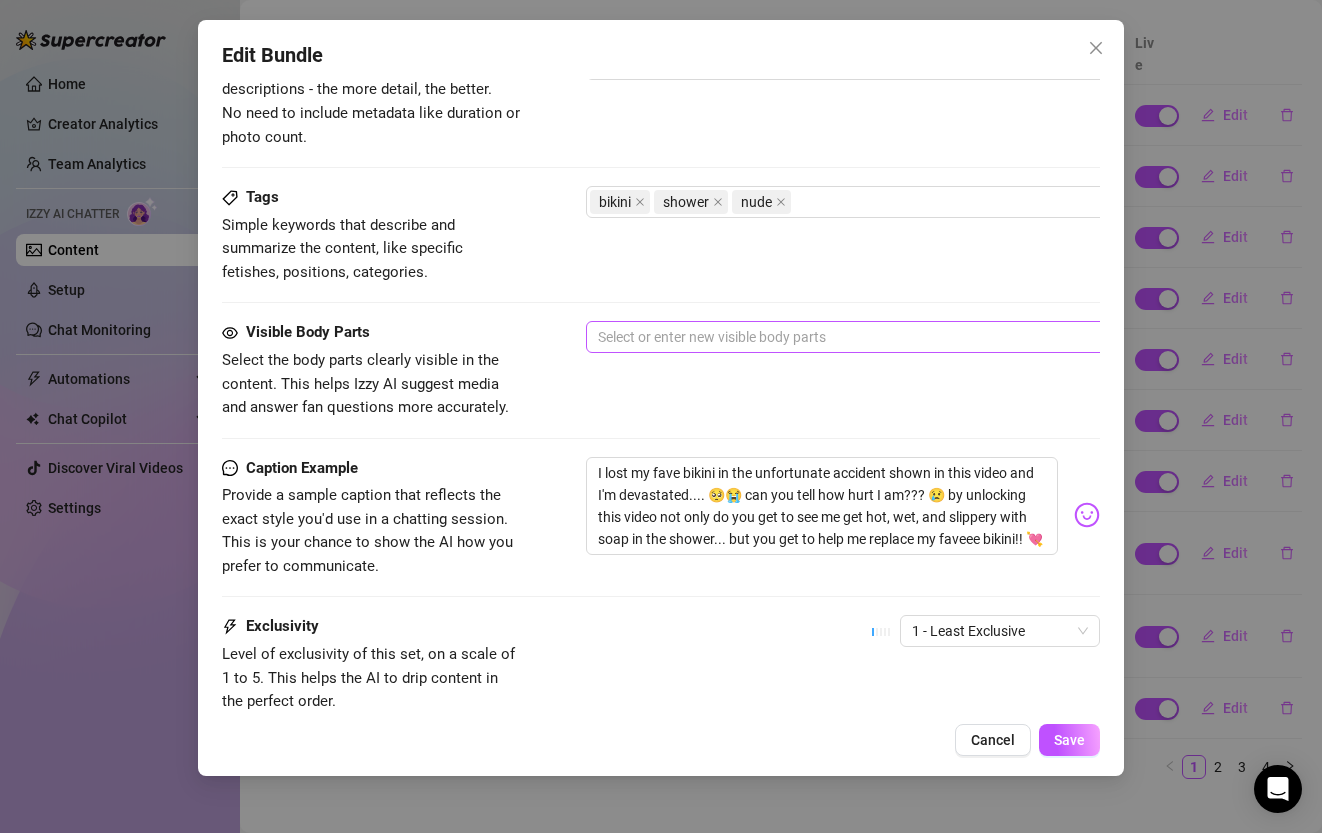 click at bounding box center [925, 337] 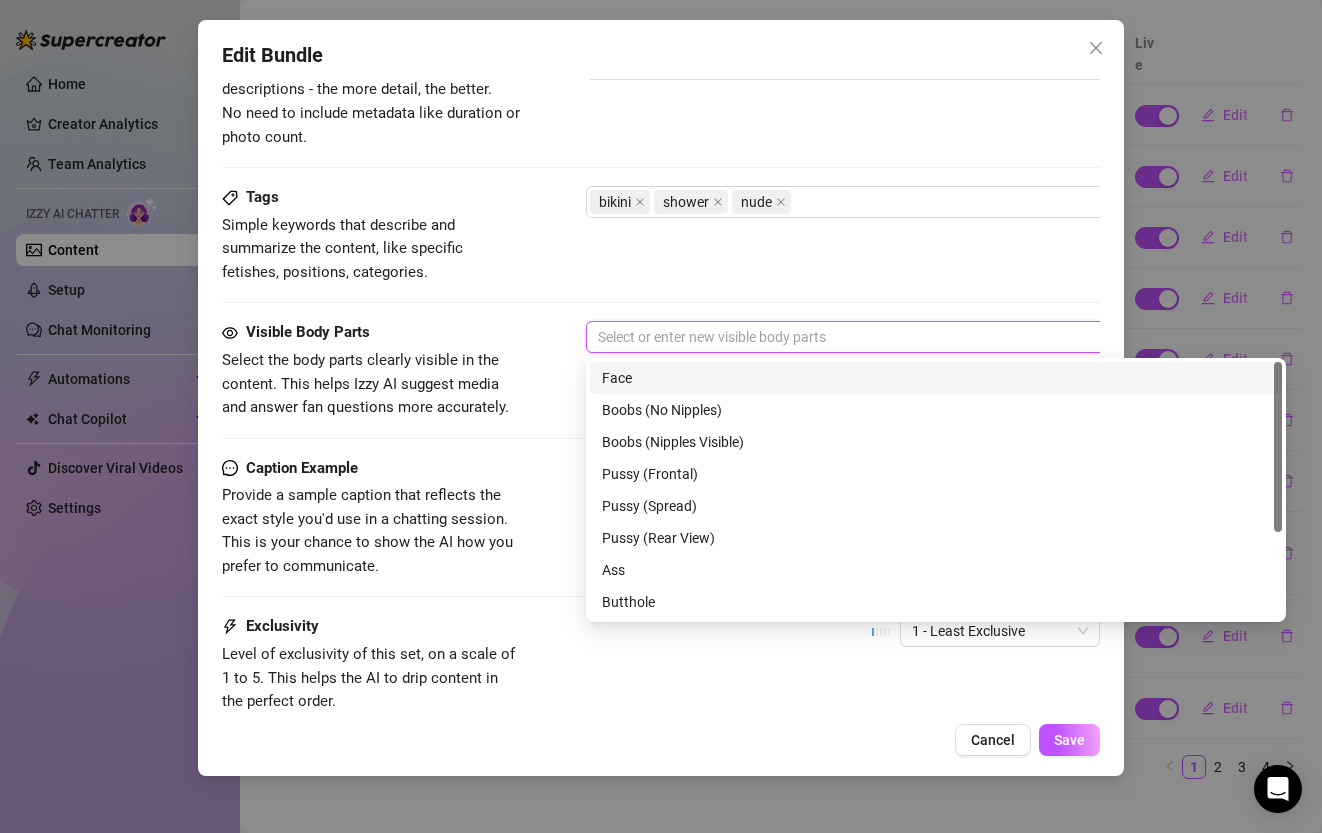 click on "Face" at bounding box center (936, 378) 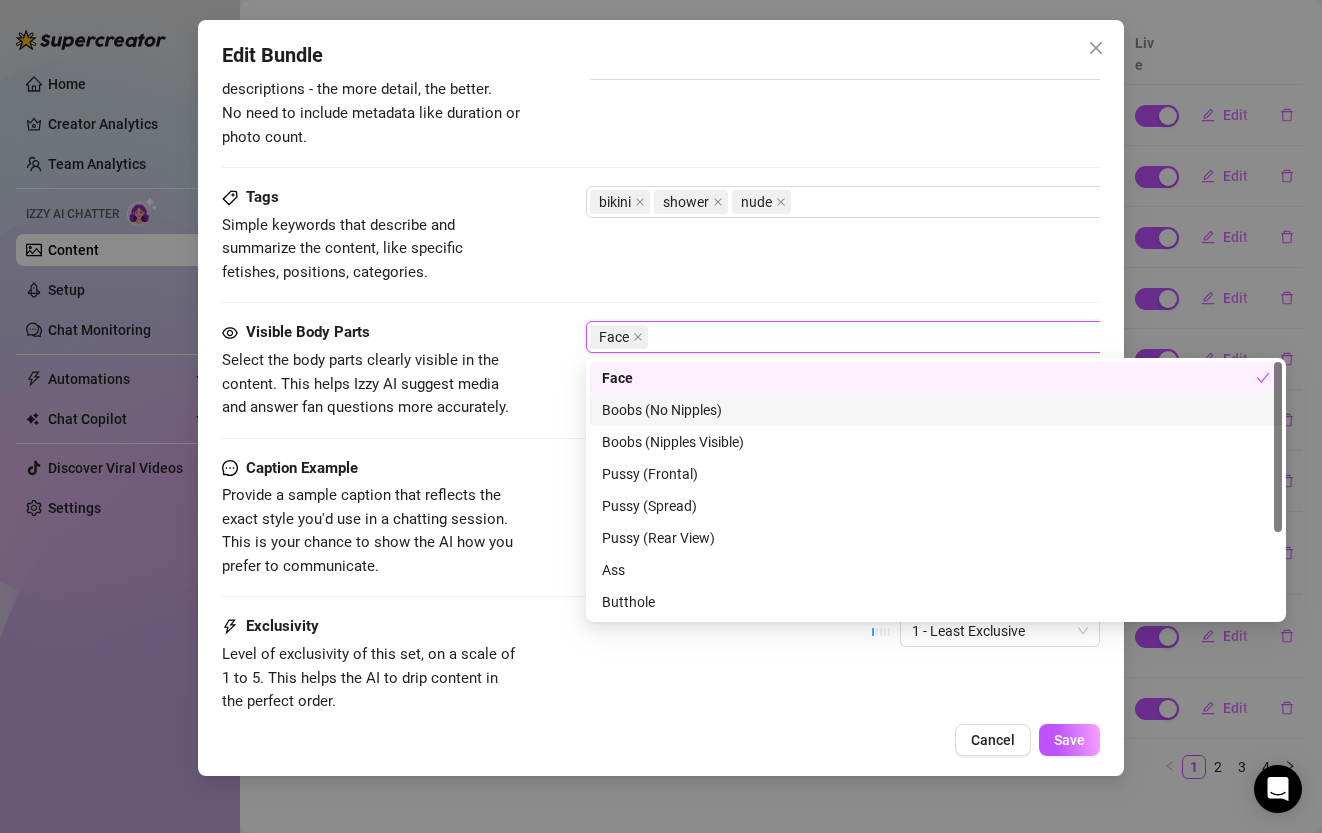 click on "Boobs (No Nipples)" at bounding box center (936, 410) 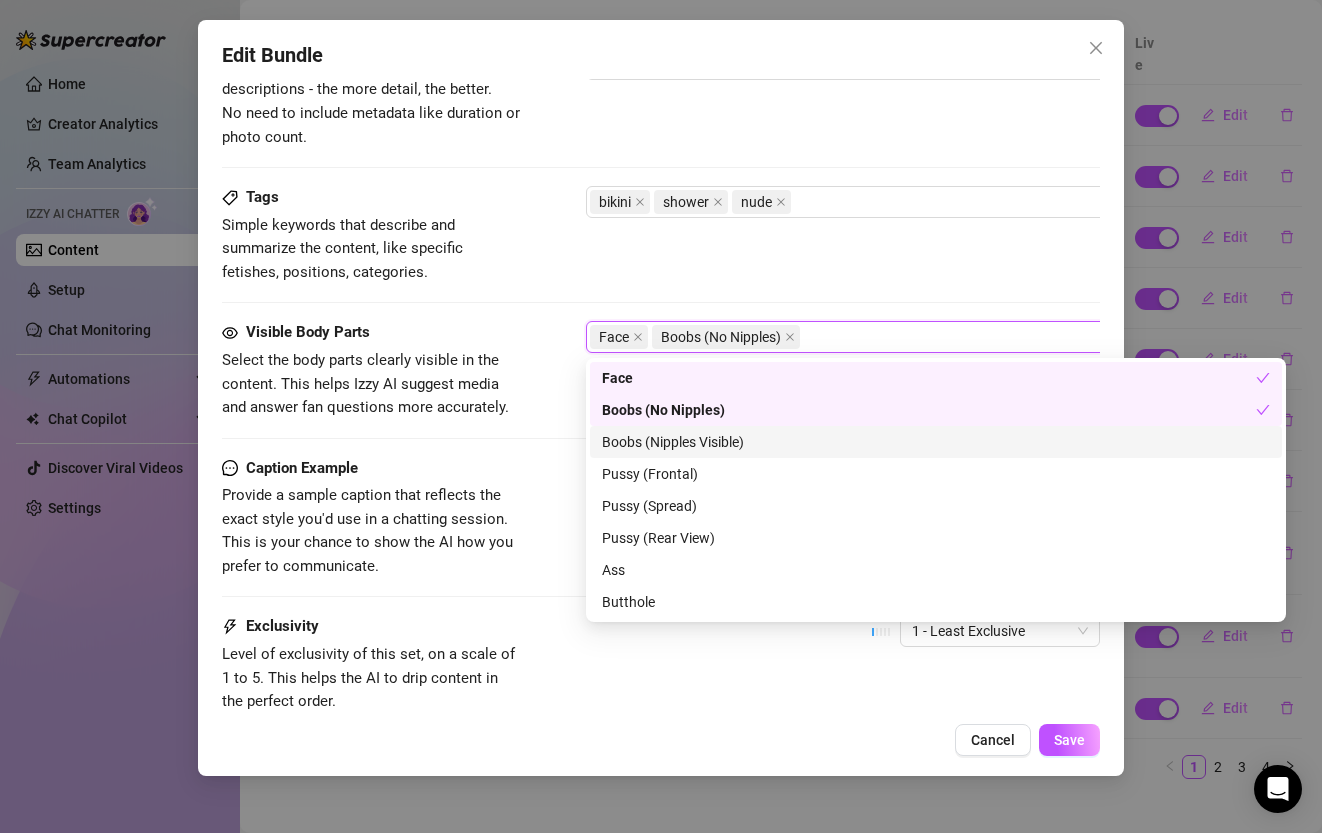 click on "Boobs (Nipples Visible)" at bounding box center (936, 442) 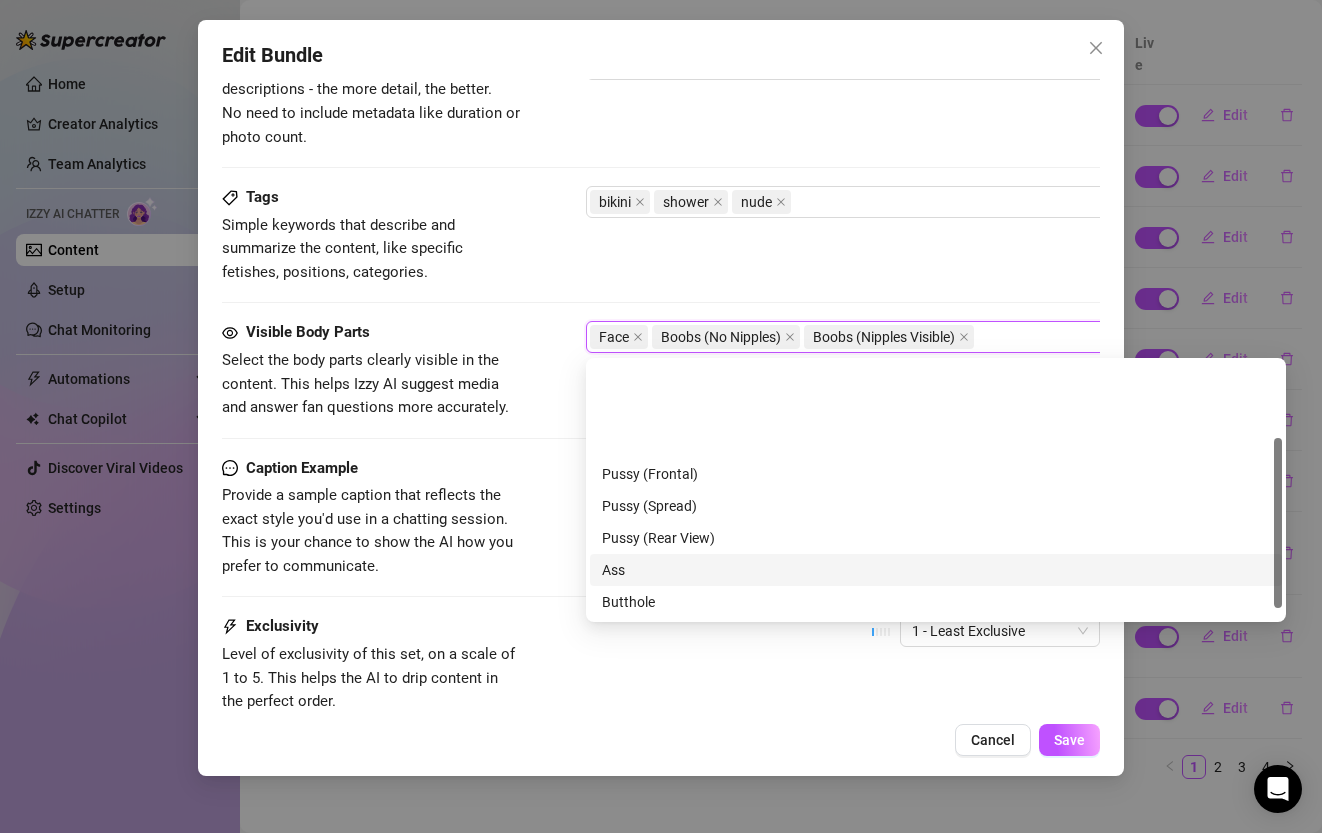scroll, scrollTop: 128, scrollLeft: 0, axis: vertical 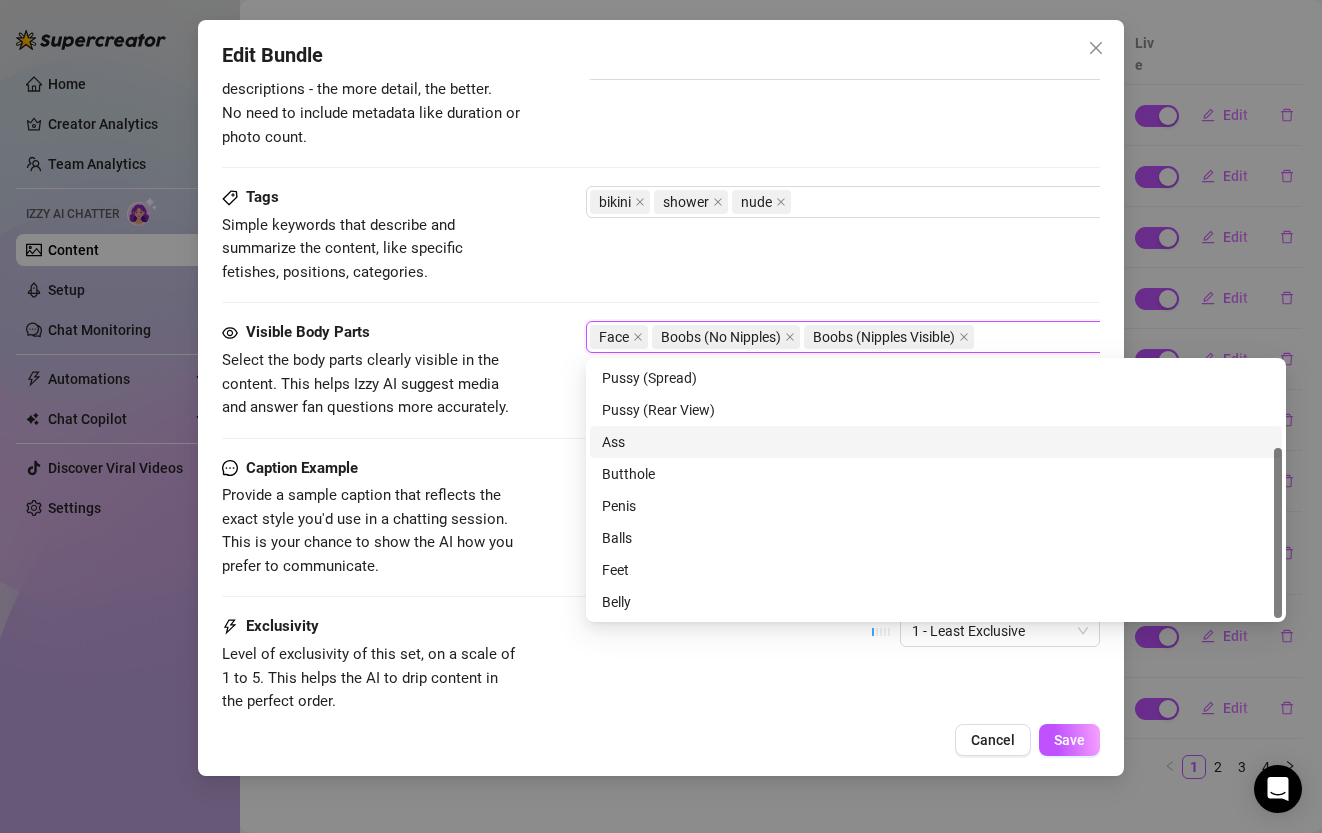 click on "Ass" at bounding box center [936, 442] 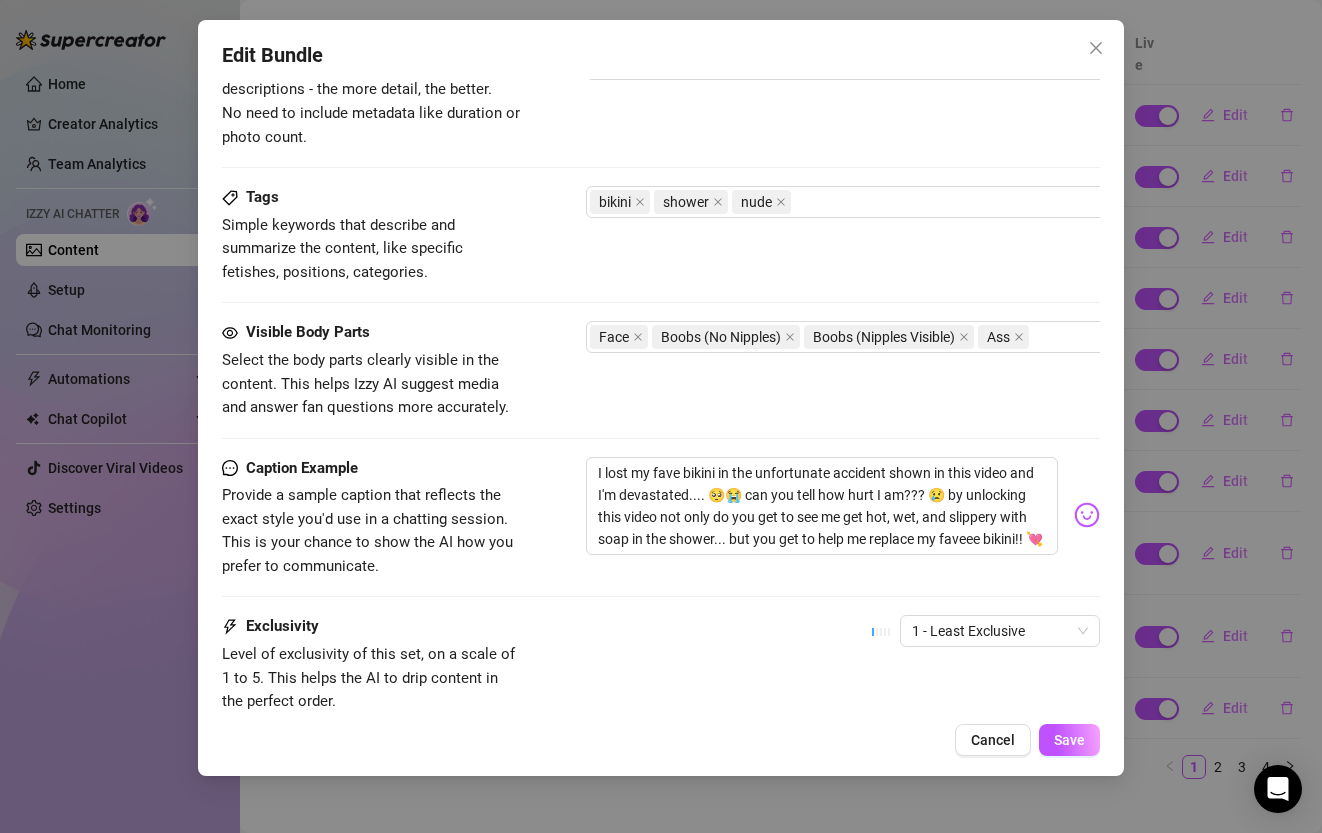 click on "Select the body parts clearly visible in the content. This helps Izzy AI suggest media and answer fan questions more accurately." at bounding box center [372, 384] 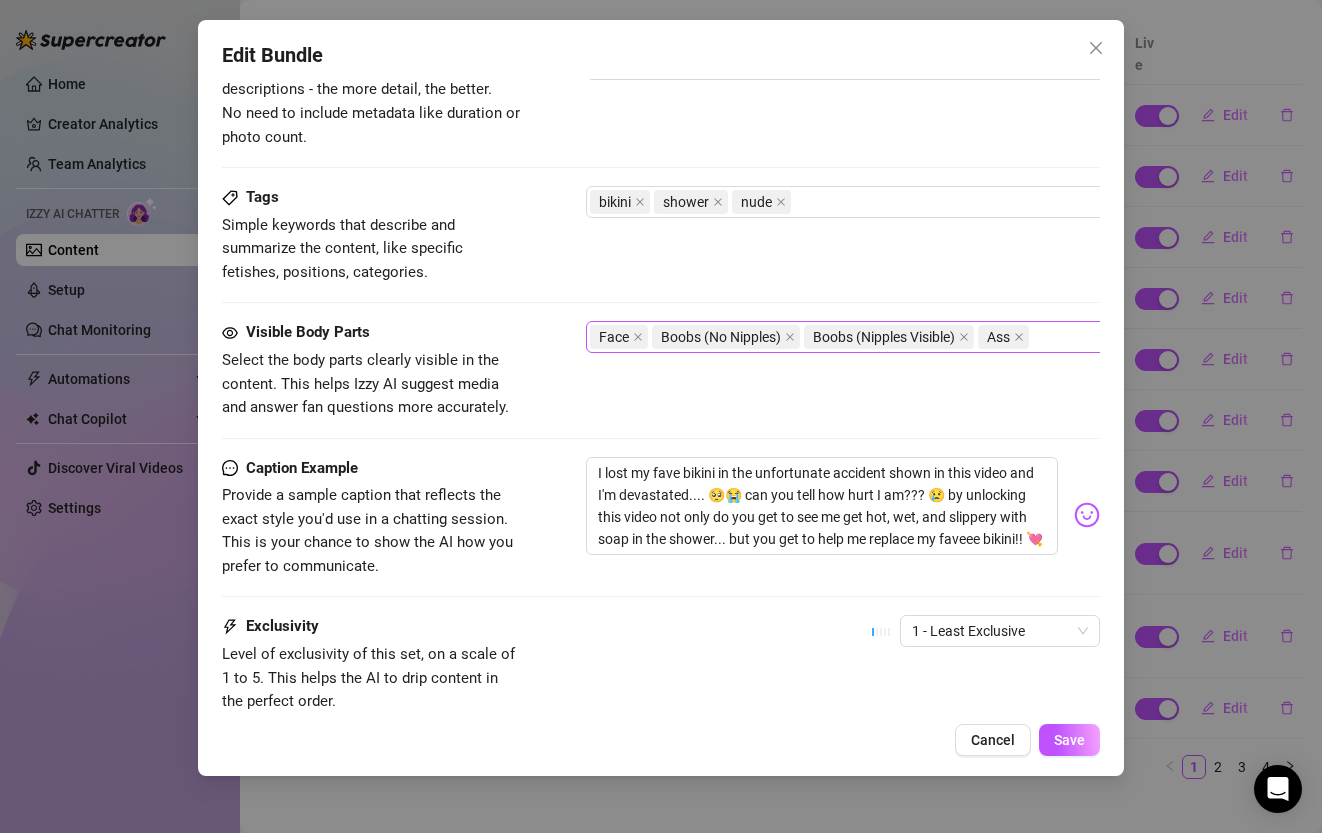 click on "Face Boobs (No Nipples) Boobs (Nipples Visible) Ass" at bounding box center [925, 337] 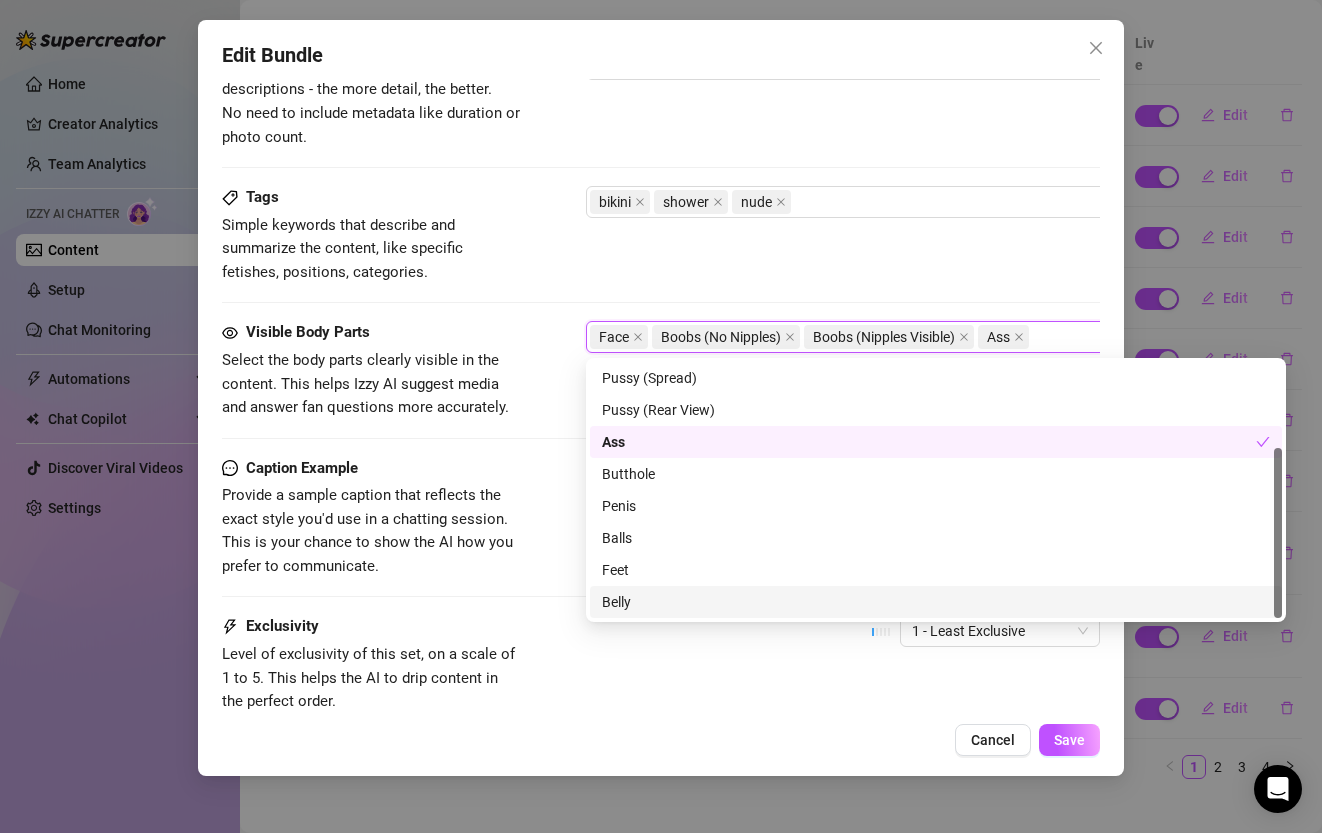click on "Belly" at bounding box center [936, 602] 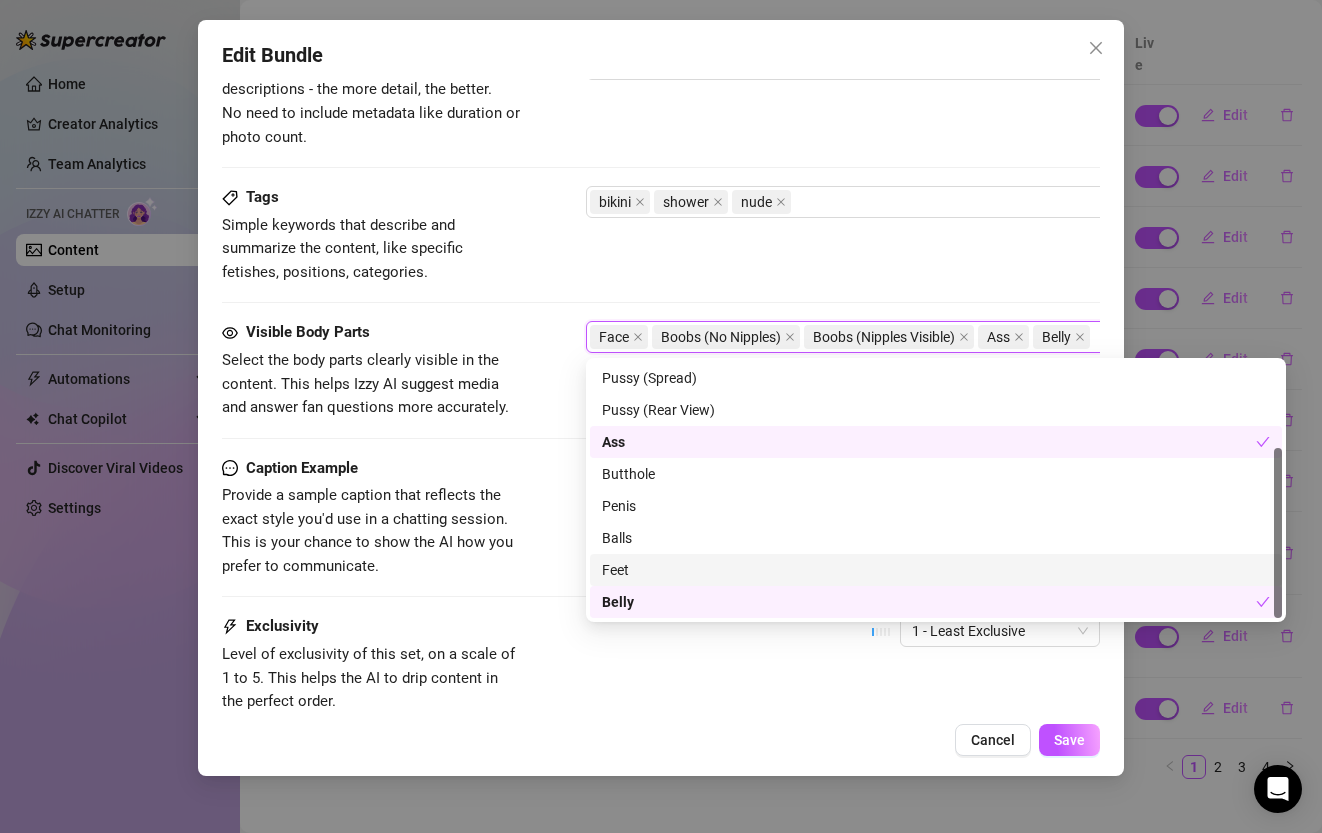 click on "Select the body parts clearly visible in the content. This helps Izzy AI suggest media and answer fan questions more accurately." at bounding box center (372, 384) 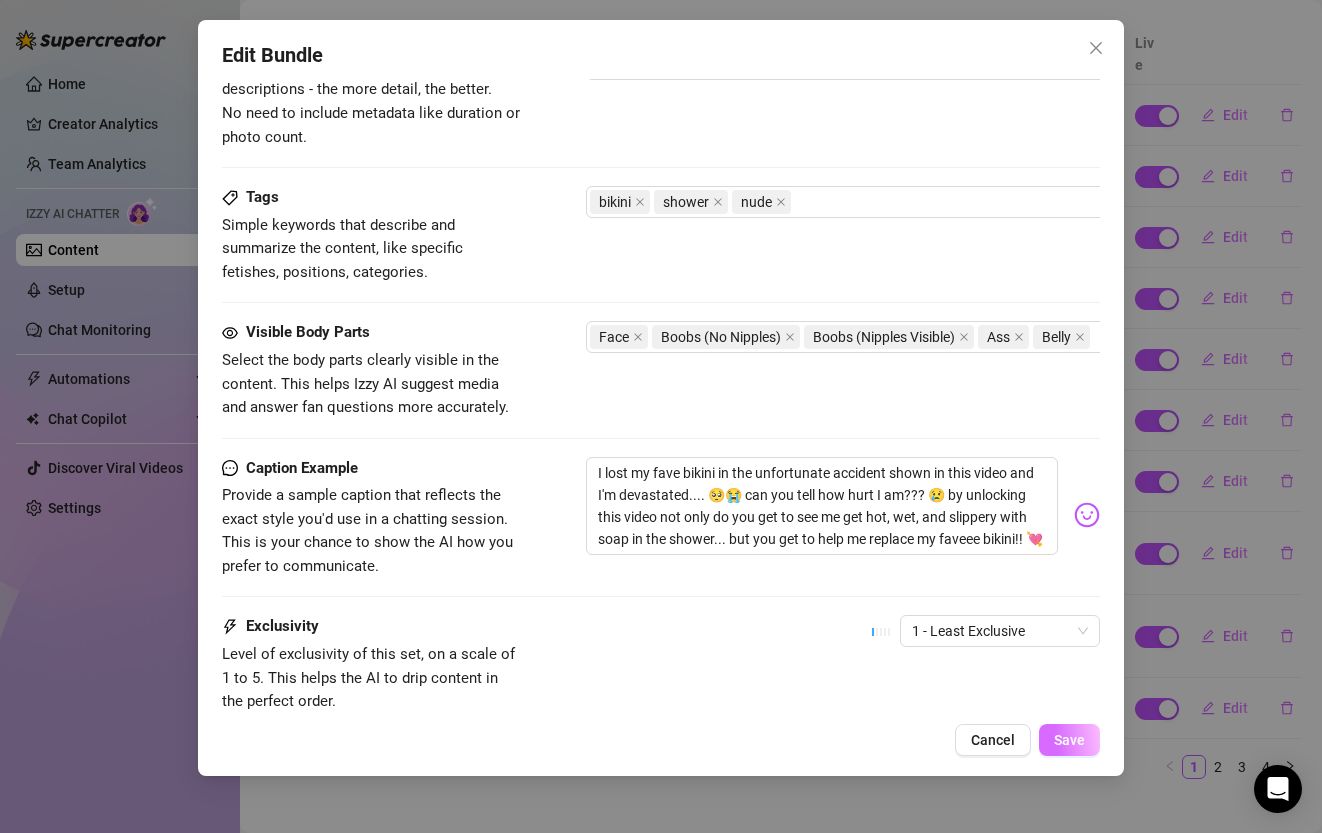 click on "Save" at bounding box center (1069, 740) 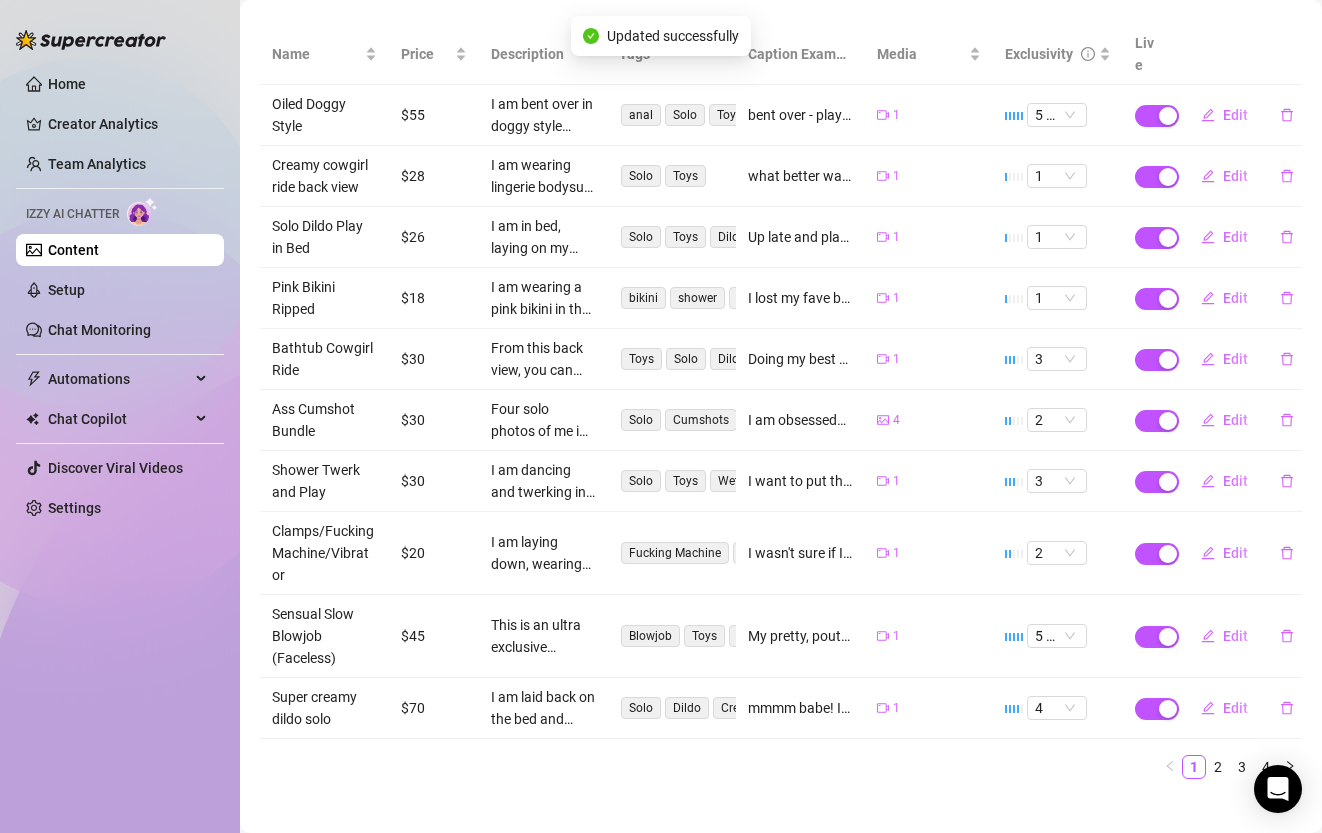 scroll, scrollTop: 0, scrollLeft: 0, axis: both 